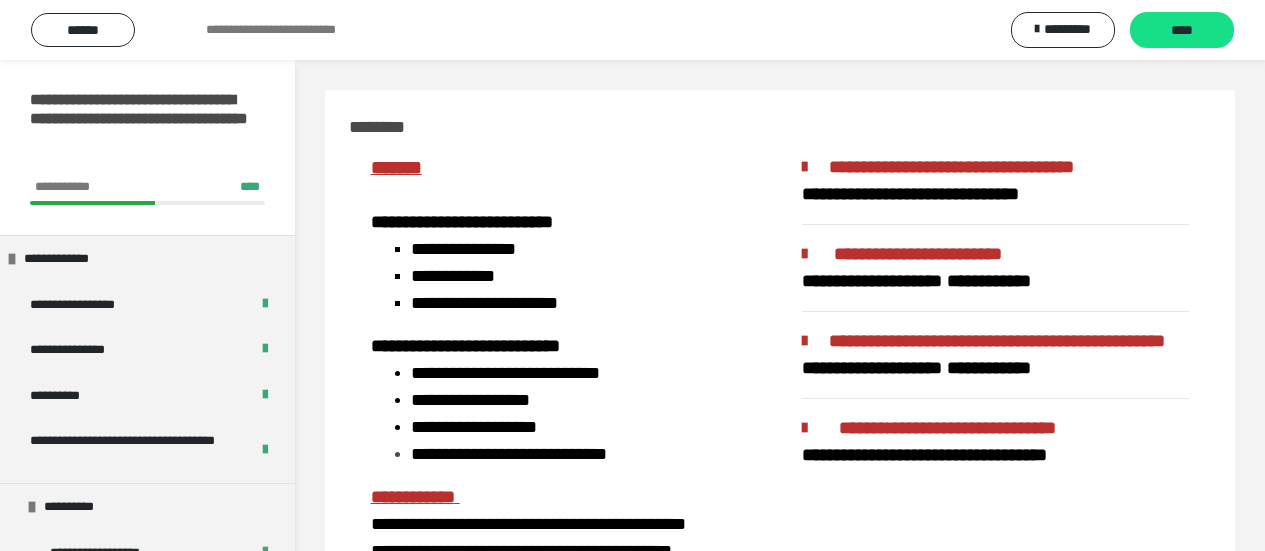 scroll, scrollTop: 945, scrollLeft: 0, axis: vertical 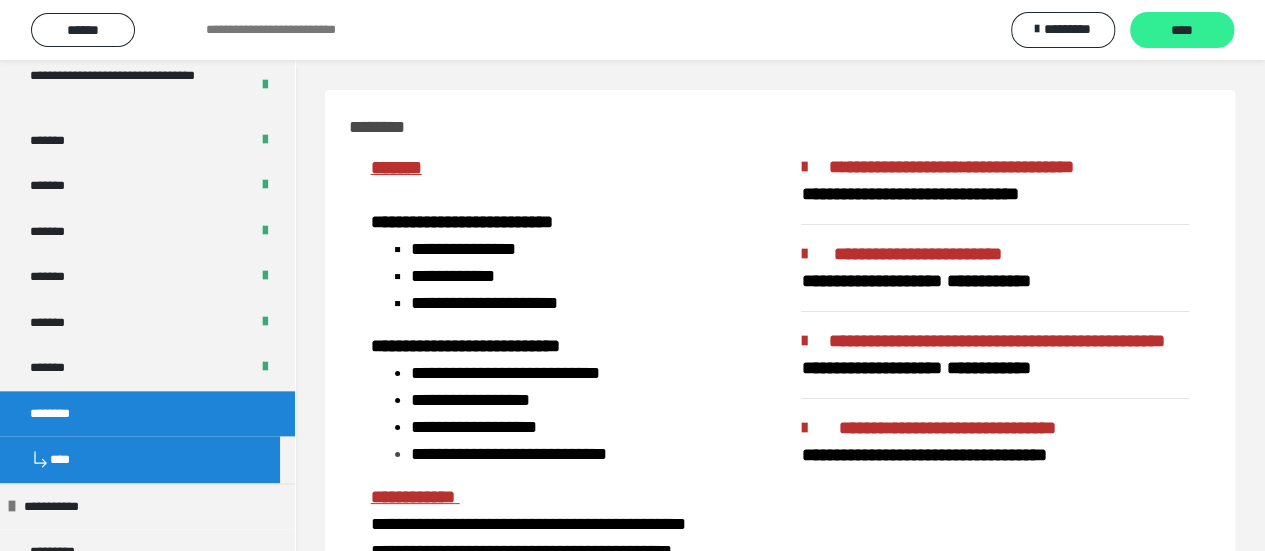 click on "****" at bounding box center (1182, 30) 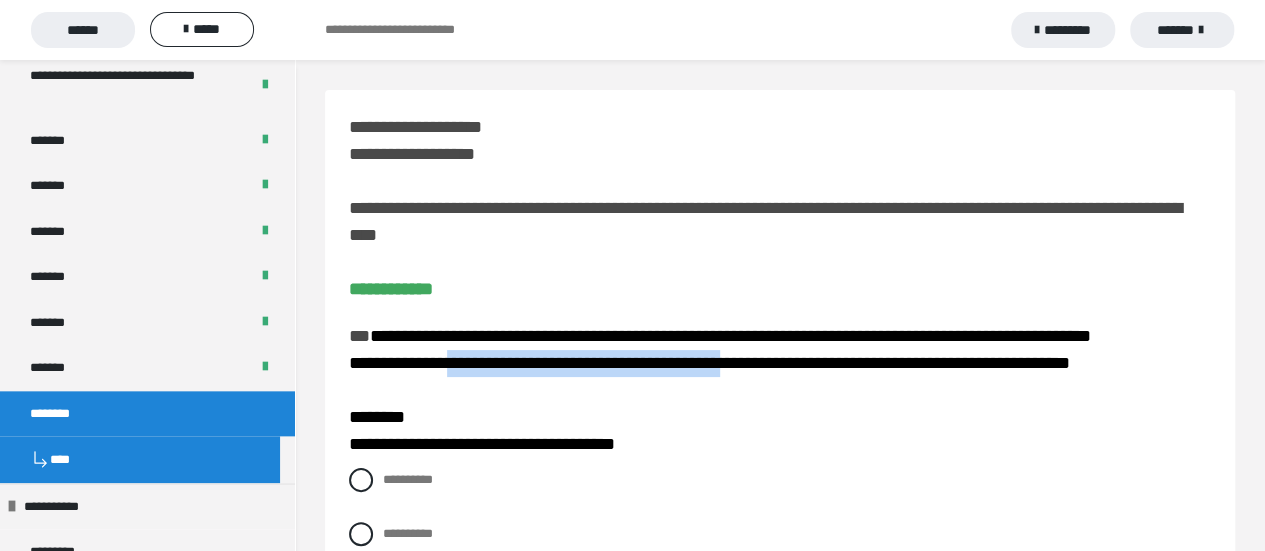 drag, startPoint x: 454, startPoint y: 362, endPoint x: 772, endPoint y: 366, distance: 318.02515 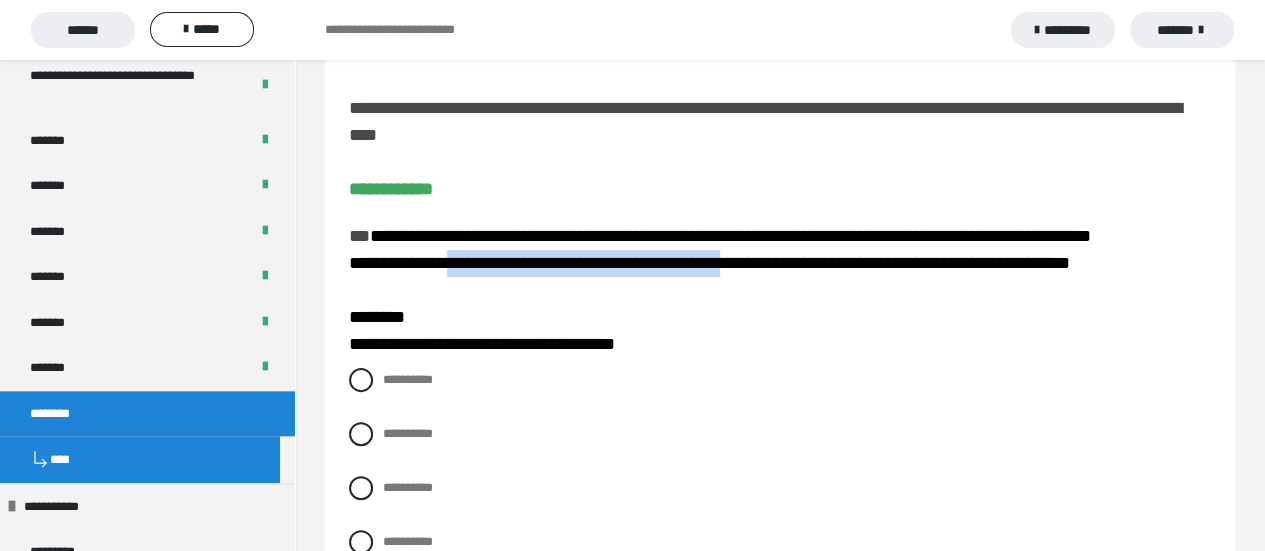 scroll, scrollTop: 200, scrollLeft: 0, axis: vertical 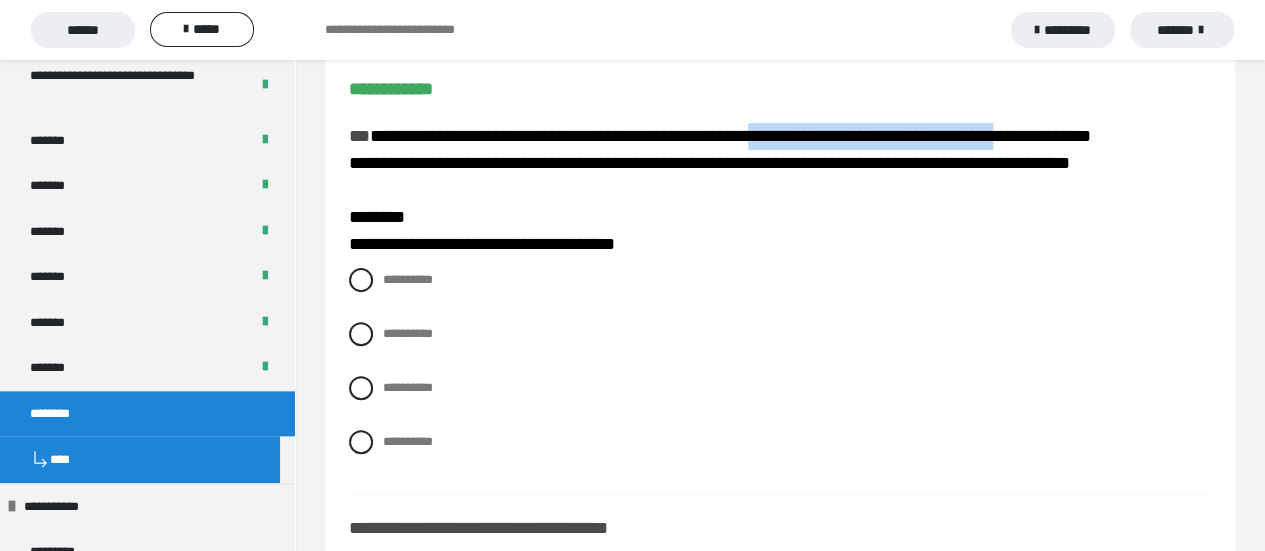 drag, startPoint x: 802, startPoint y: 131, endPoint x: 1064, endPoint y: 134, distance: 262.01718 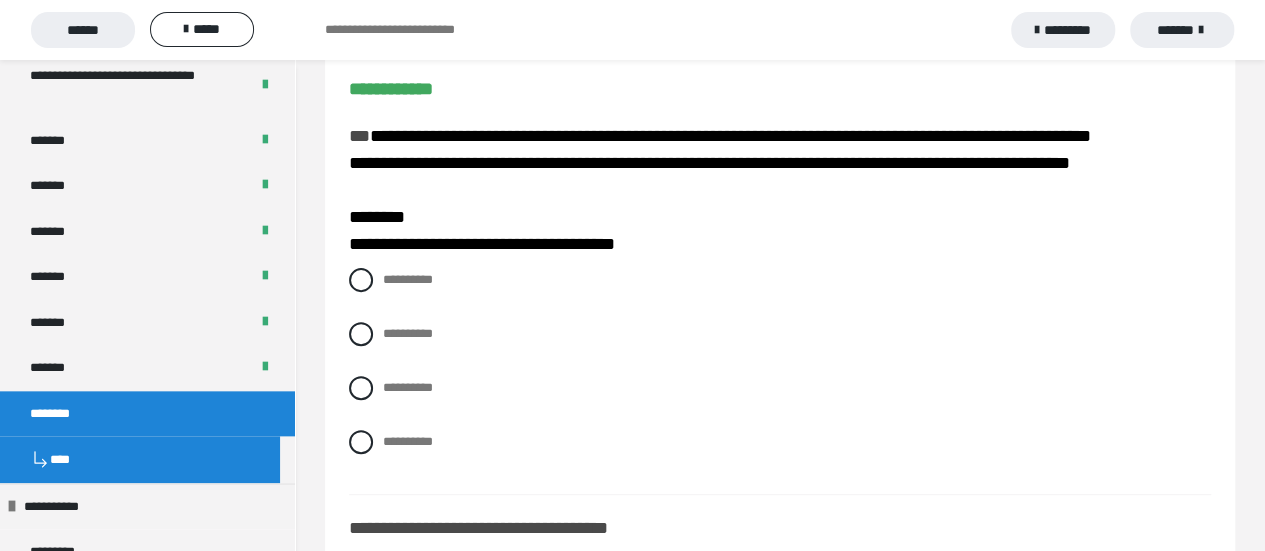 click on "**********" at bounding box center [709, 203] 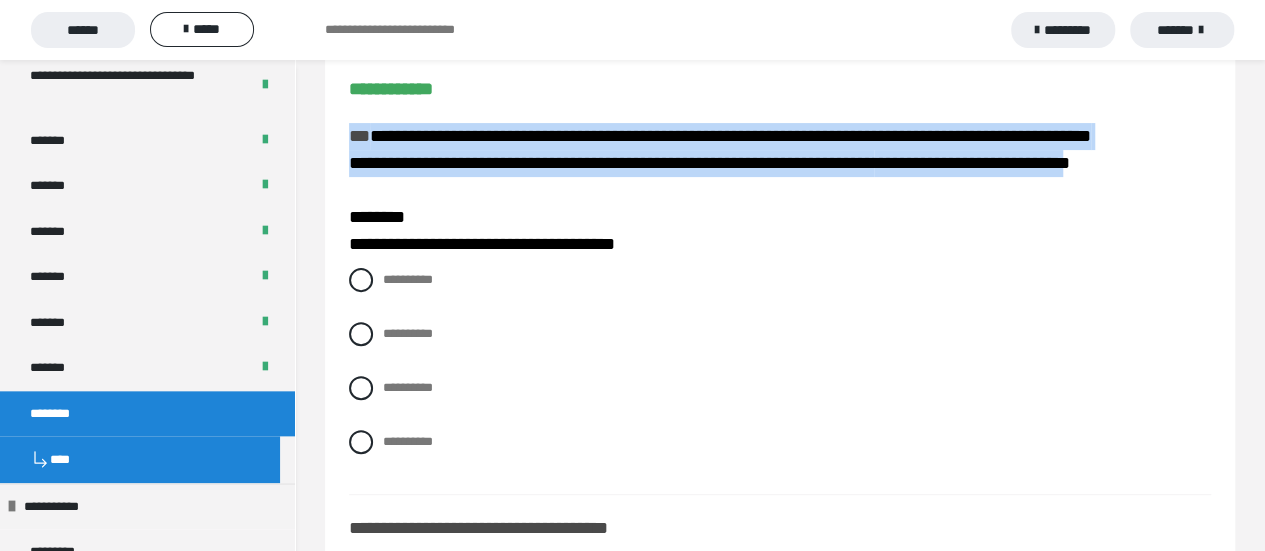 drag, startPoint x: 1182, startPoint y: 159, endPoint x: 351, endPoint y: 133, distance: 831.4066 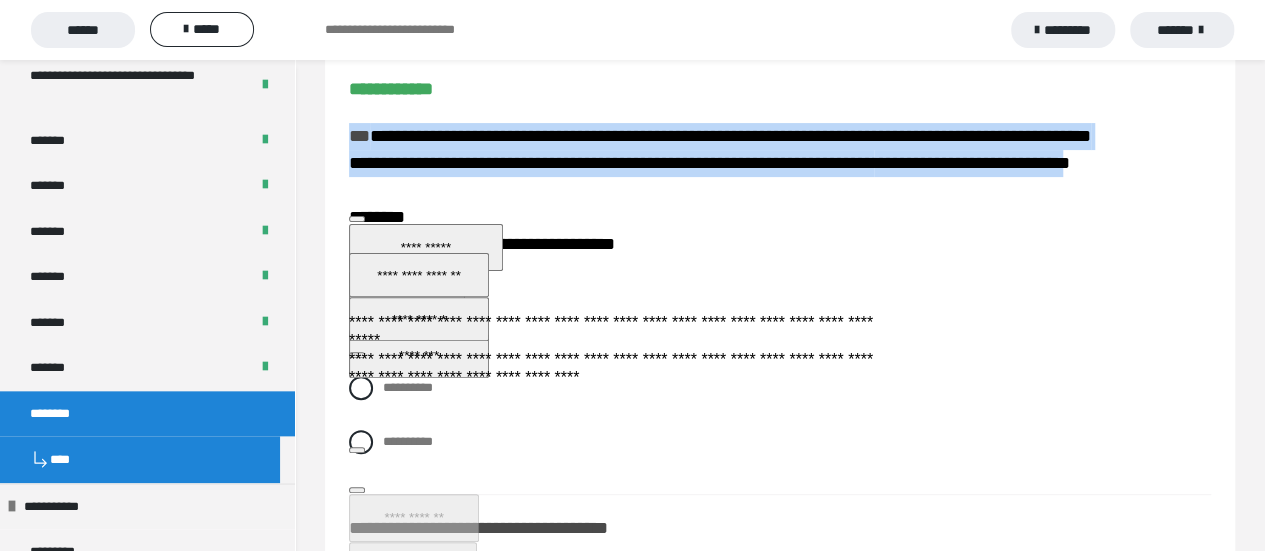 click at bounding box center [357, 312] 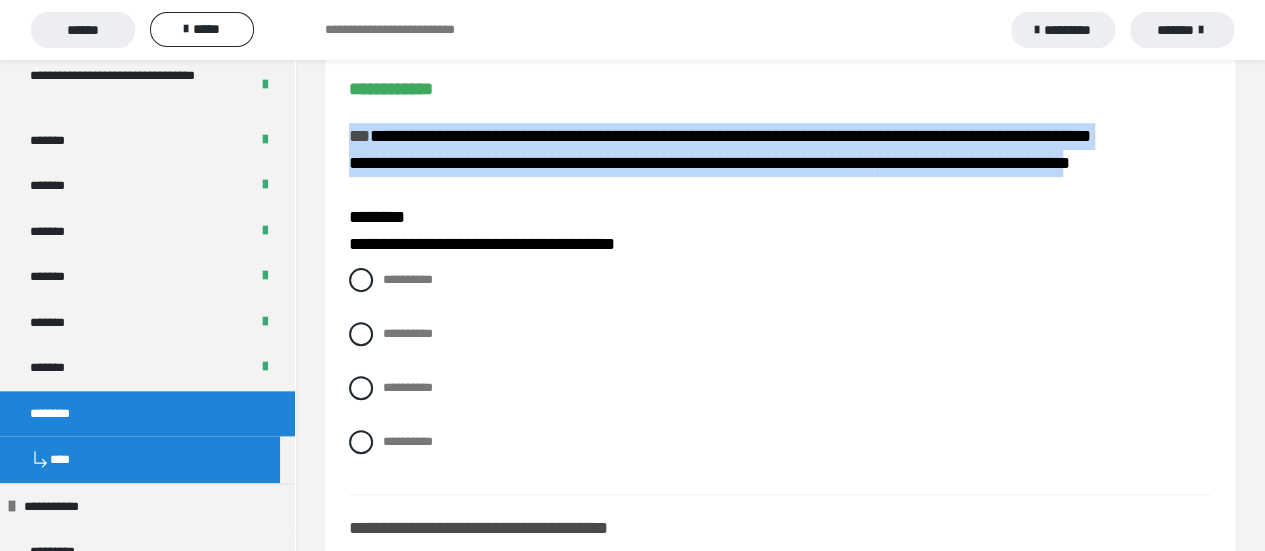 scroll, scrollTop: 0, scrollLeft: 0, axis: both 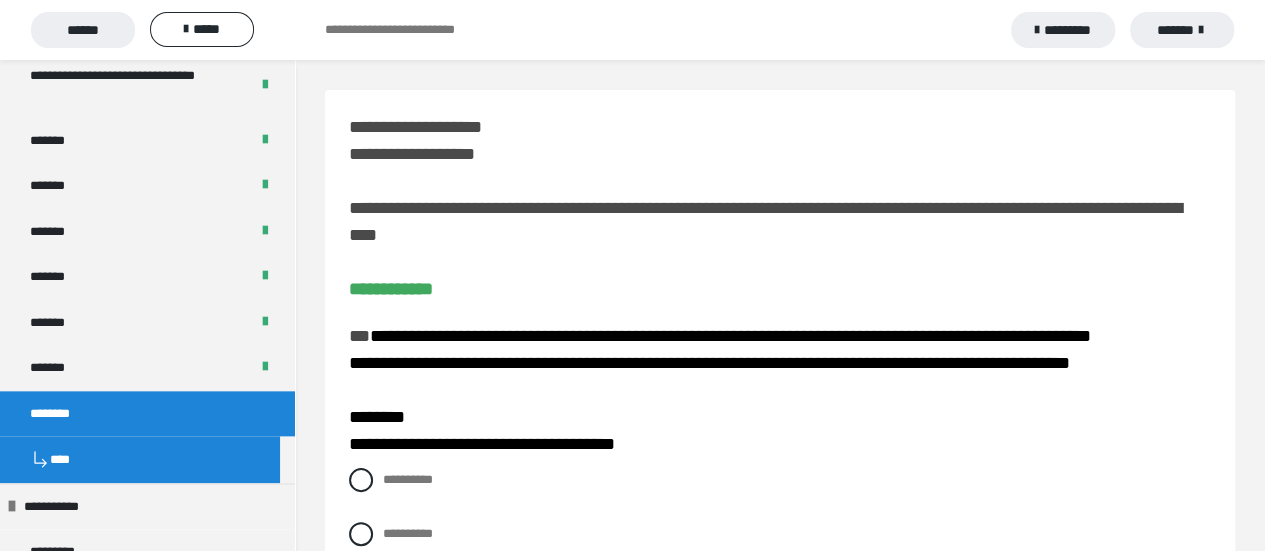 click on "**********" at bounding box center (780, 390) 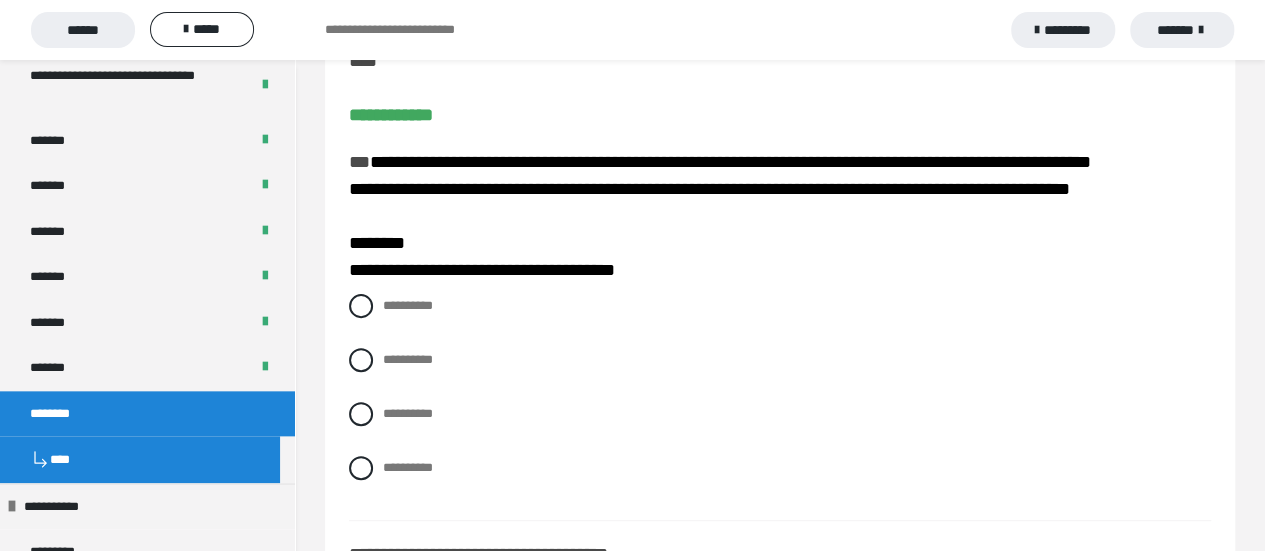 scroll, scrollTop: 200, scrollLeft: 0, axis: vertical 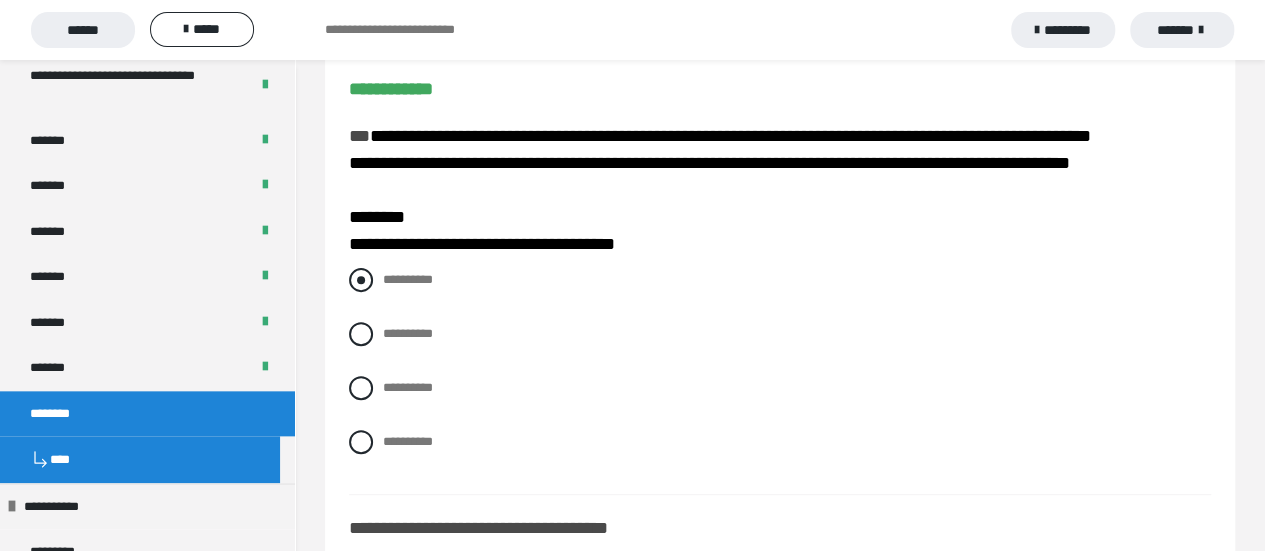 click at bounding box center (361, 280) 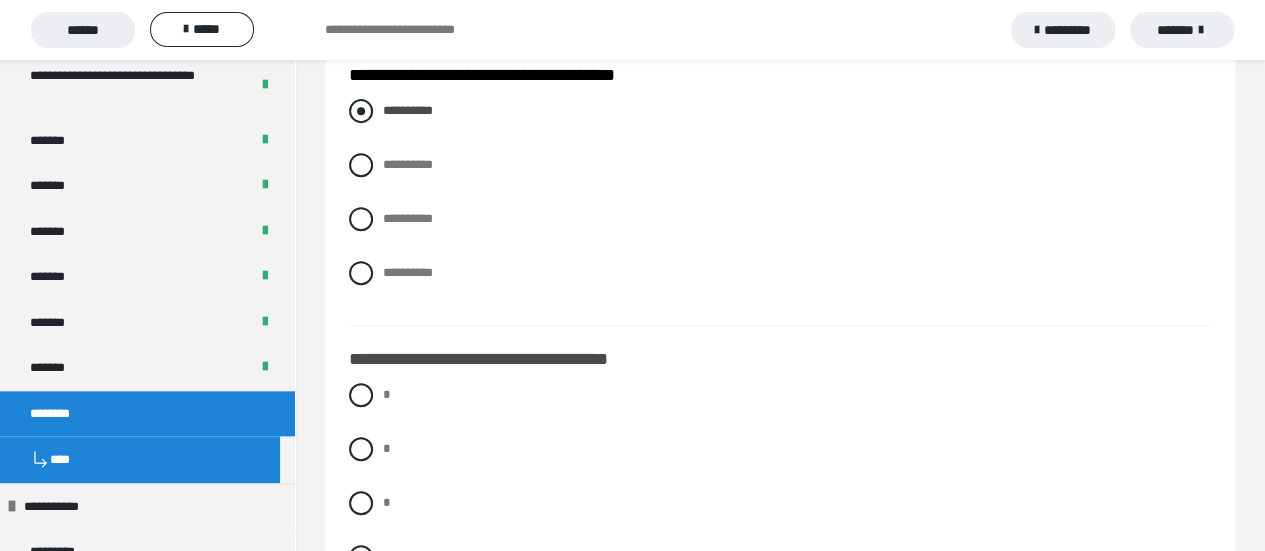scroll, scrollTop: 400, scrollLeft: 0, axis: vertical 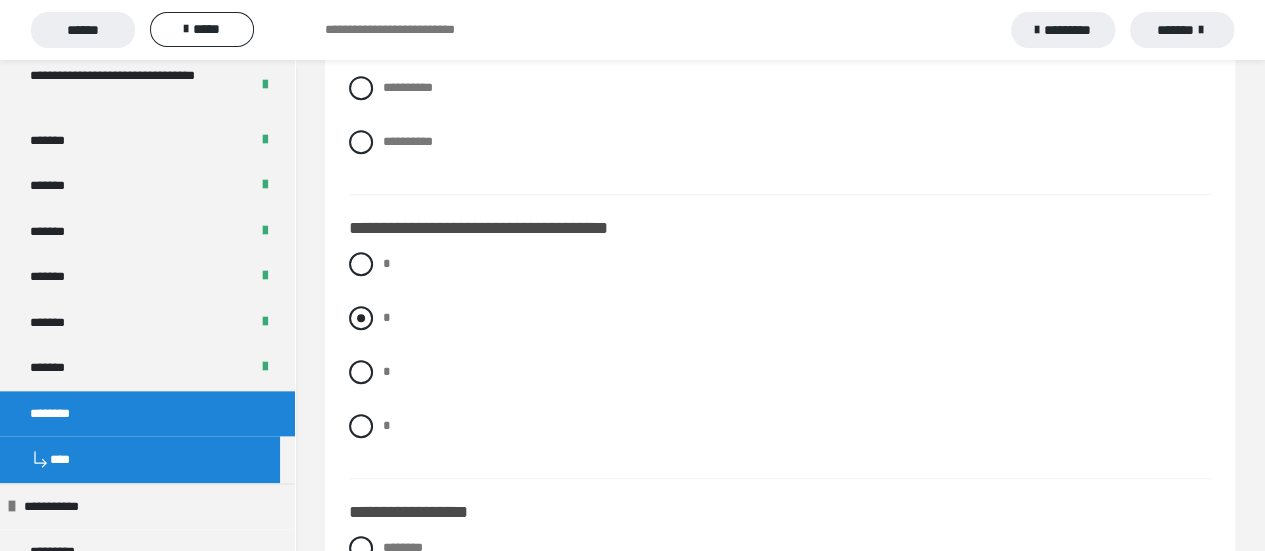click at bounding box center [361, 318] 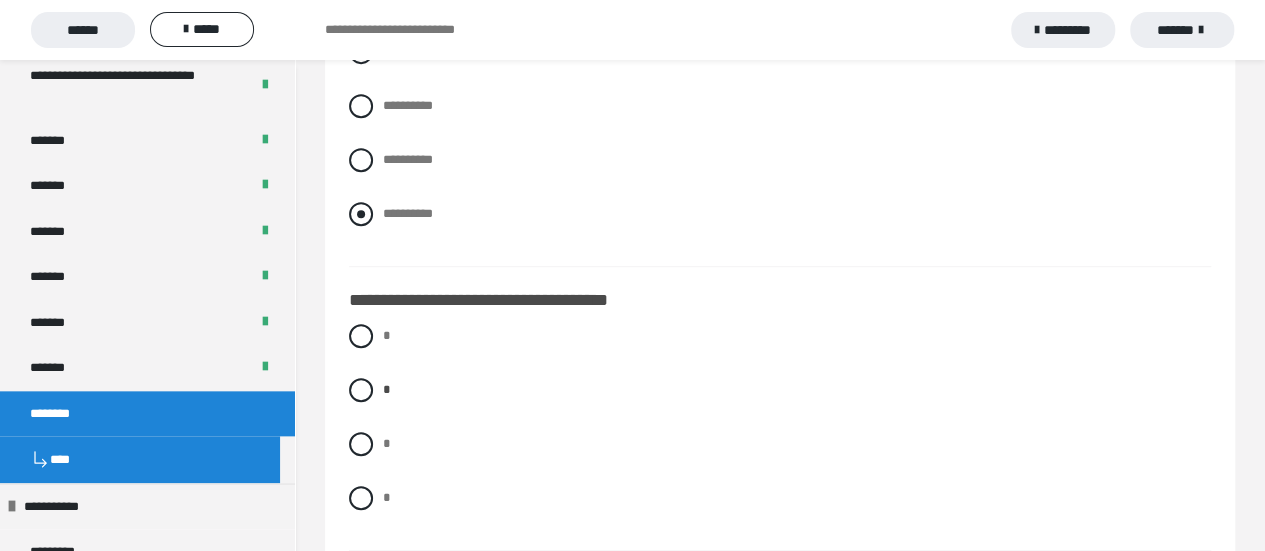 scroll, scrollTop: 200, scrollLeft: 0, axis: vertical 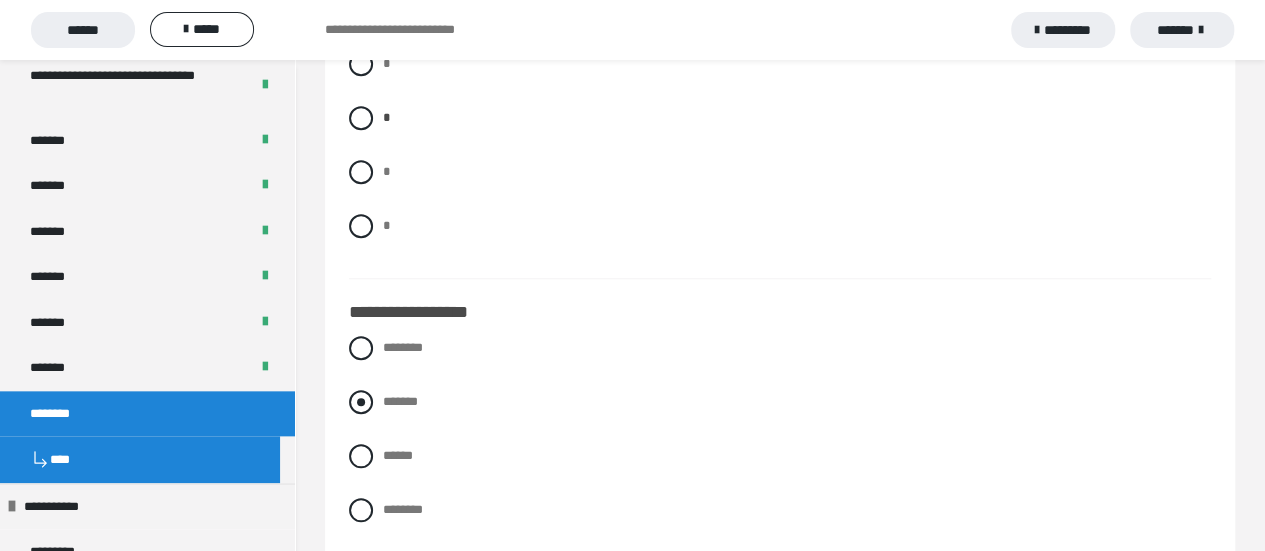 click on "*******" at bounding box center (400, 401) 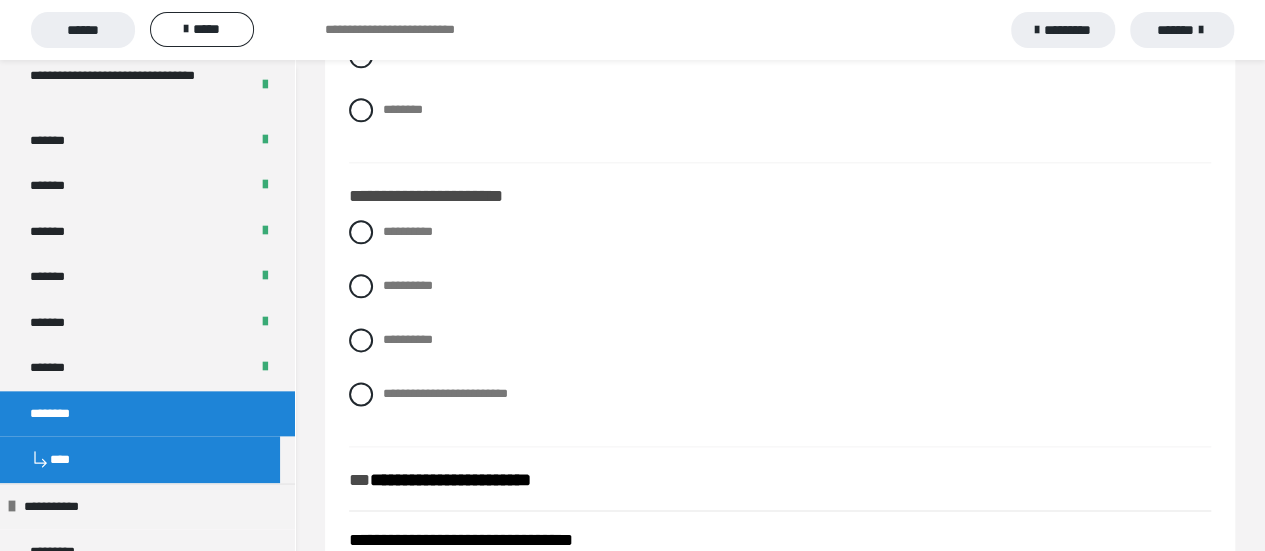 scroll, scrollTop: 1000, scrollLeft: 0, axis: vertical 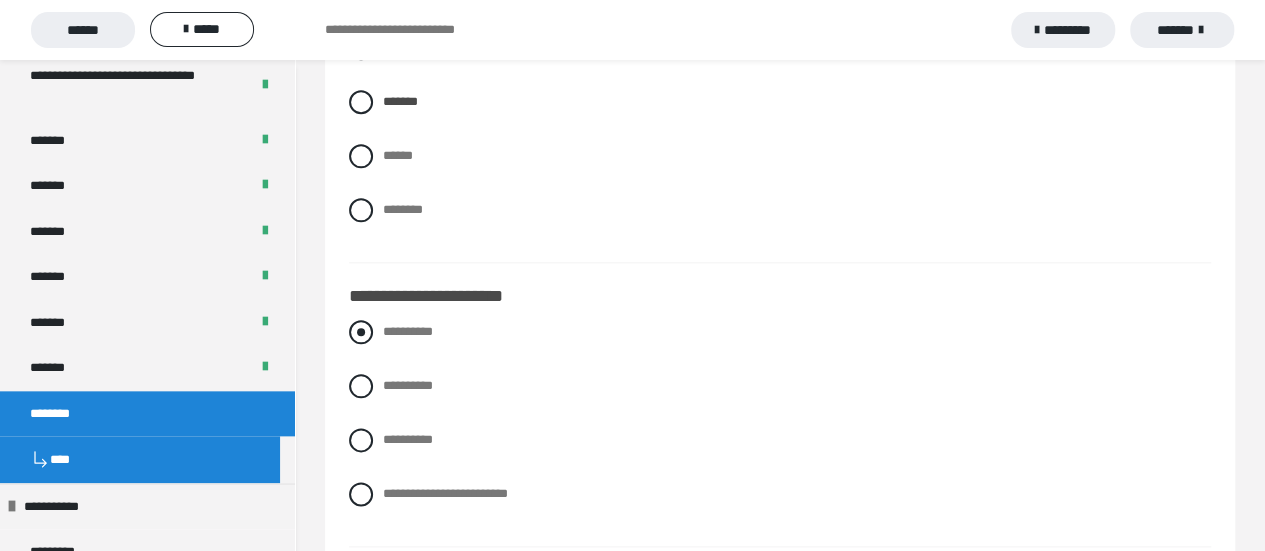 click on "**********" at bounding box center [408, 331] 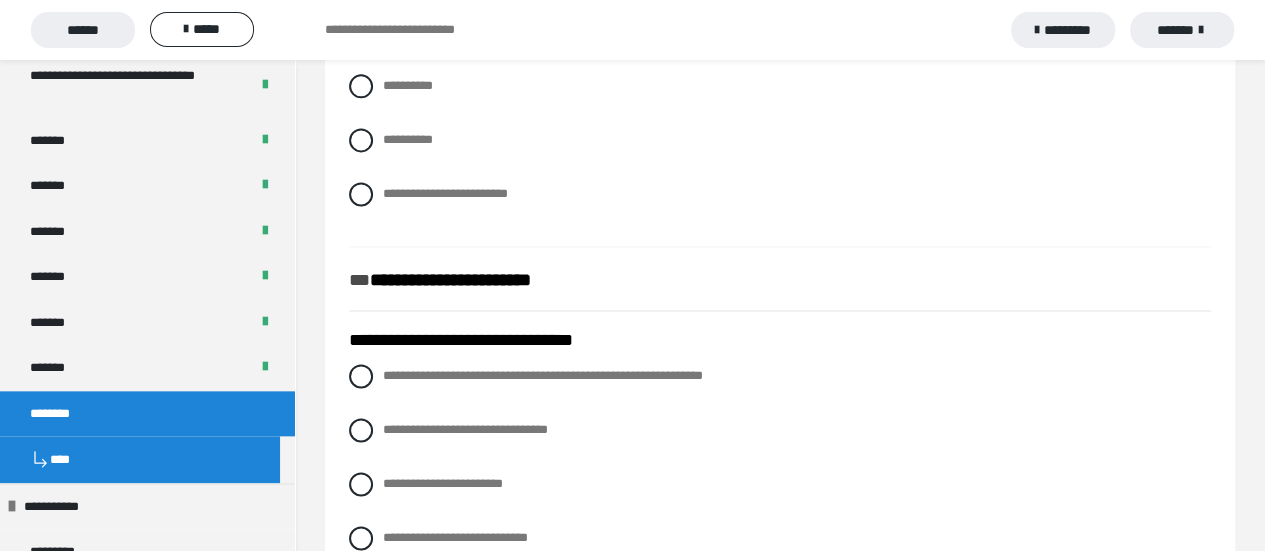 scroll, scrollTop: 1400, scrollLeft: 0, axis: vertical 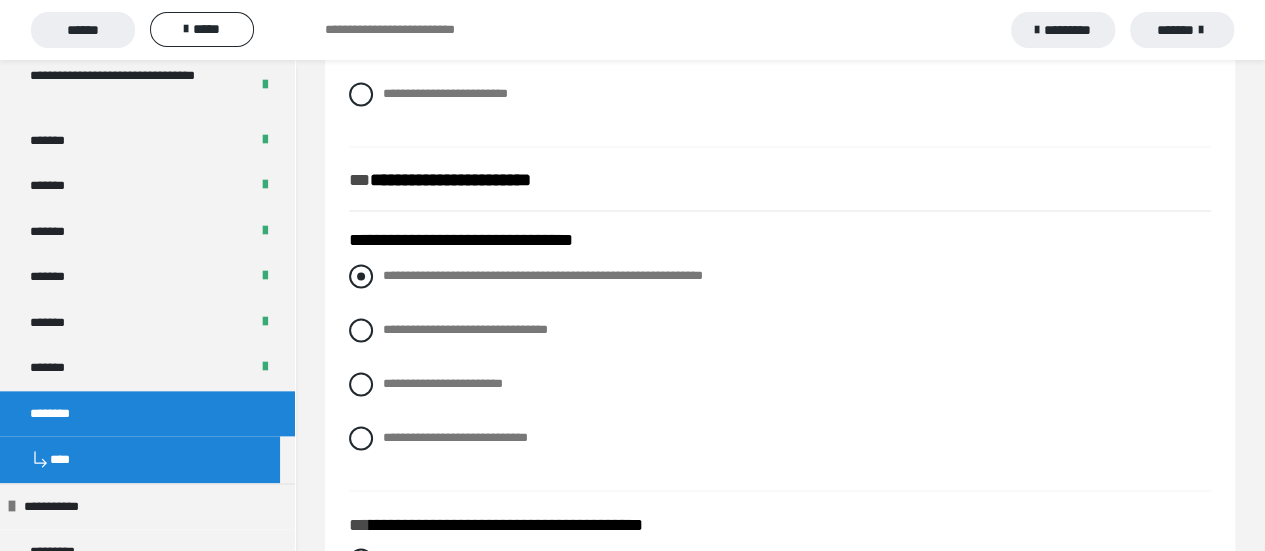 click at bounding box center [361, 276] 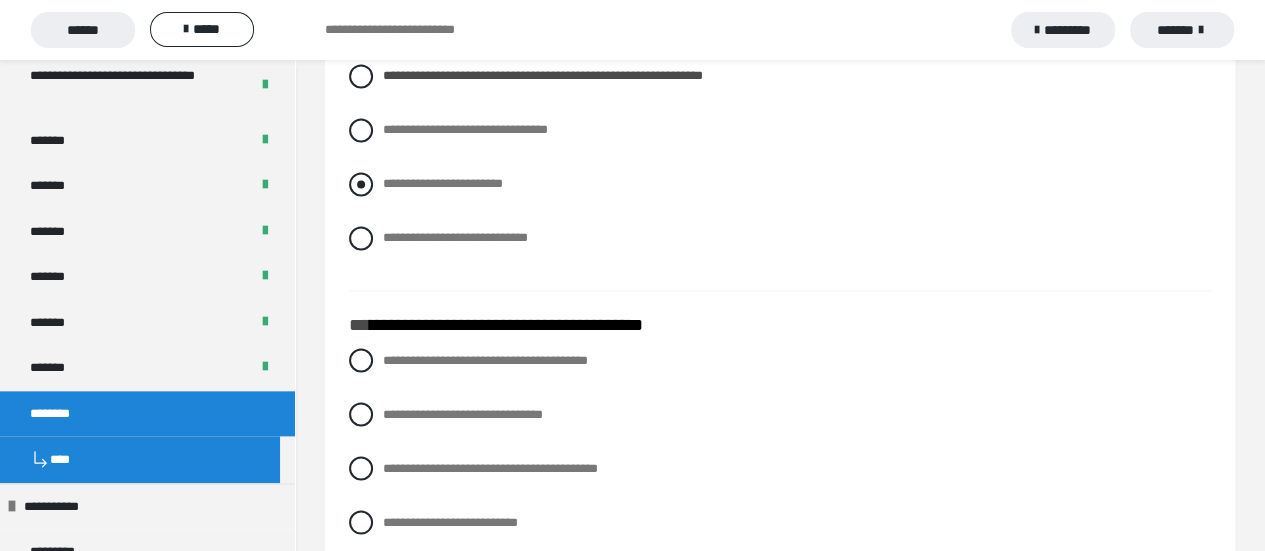 scroll, scrollTop: 1700, scrollLeft: 0, axis: vertical 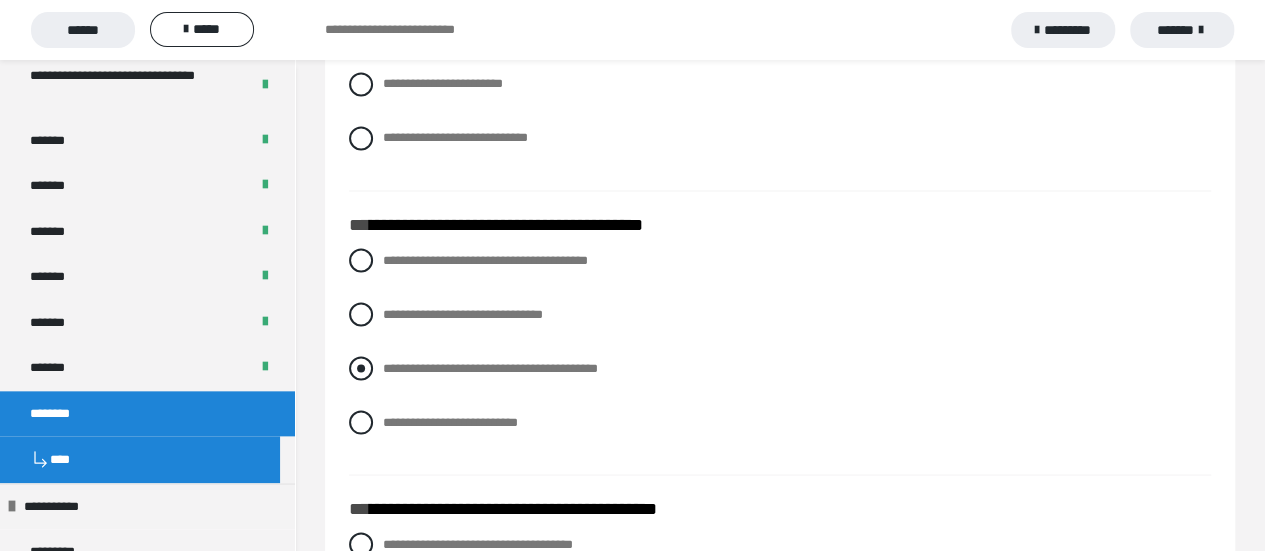 click at bounding box center [361, 368] 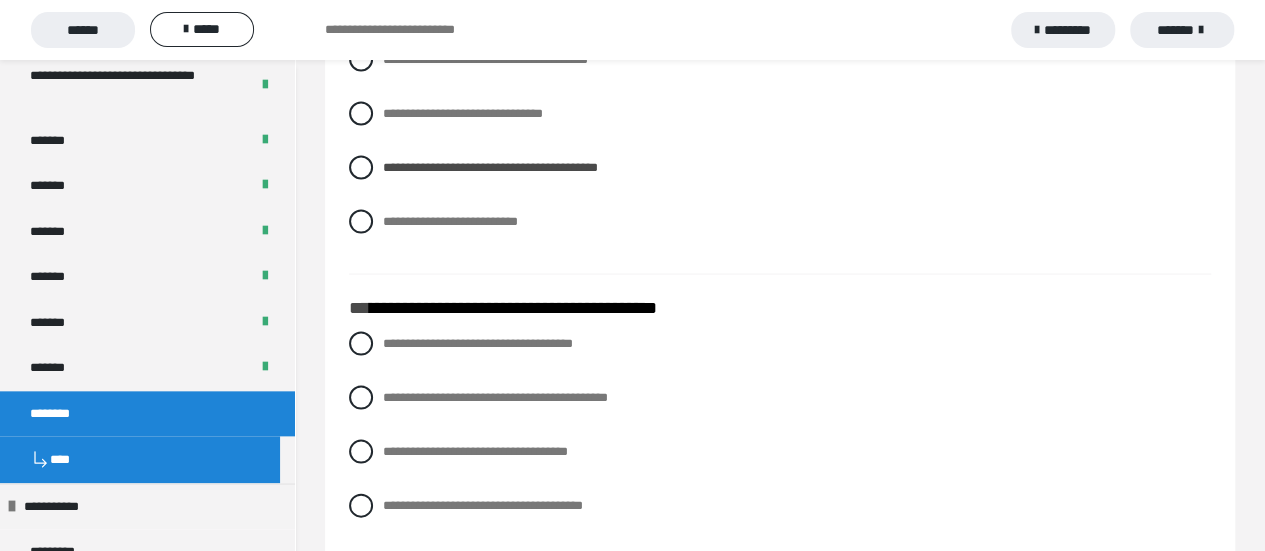scroll, scrollTop: 2000, scrollLeft: 0, axis: vertical 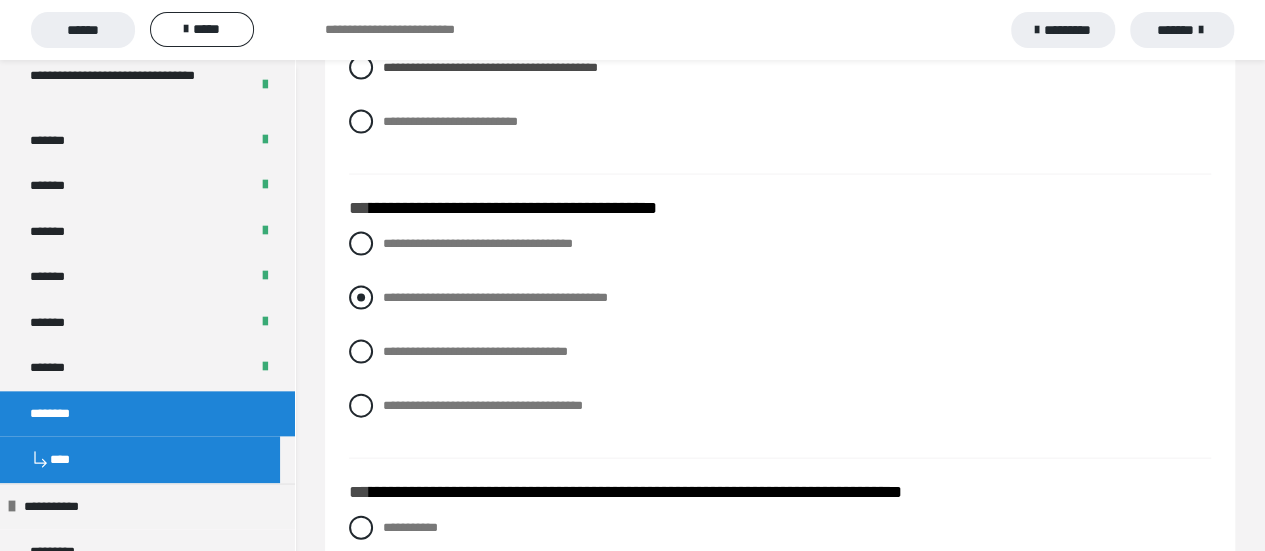 click at bounding box center [361, 298] 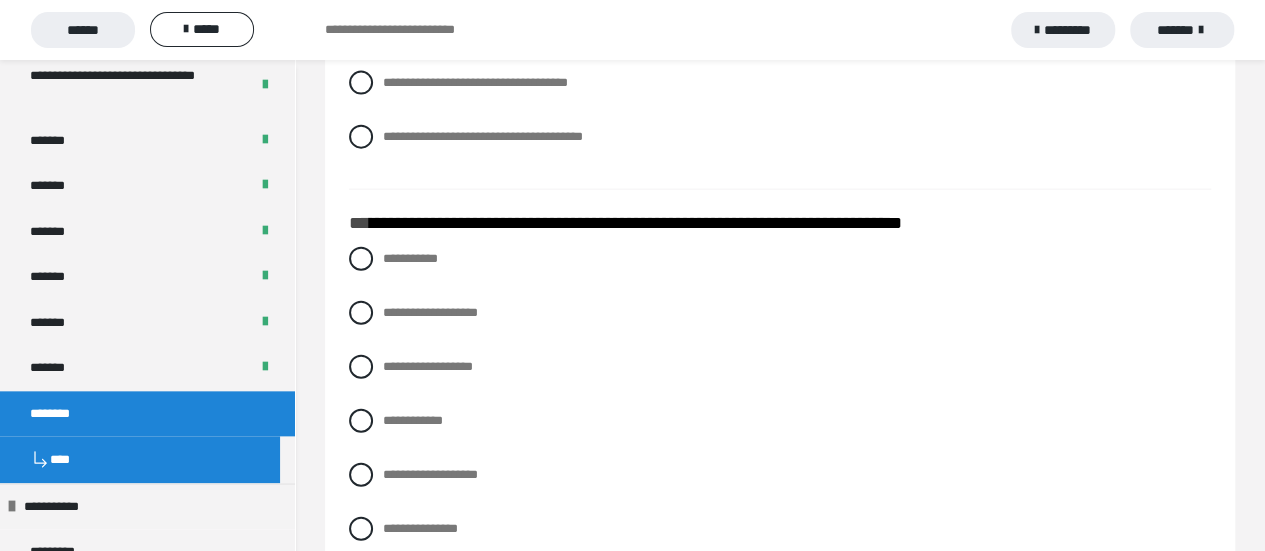 scroll, scrollTop: 2300, scrollLeft: 0, axis: vertical 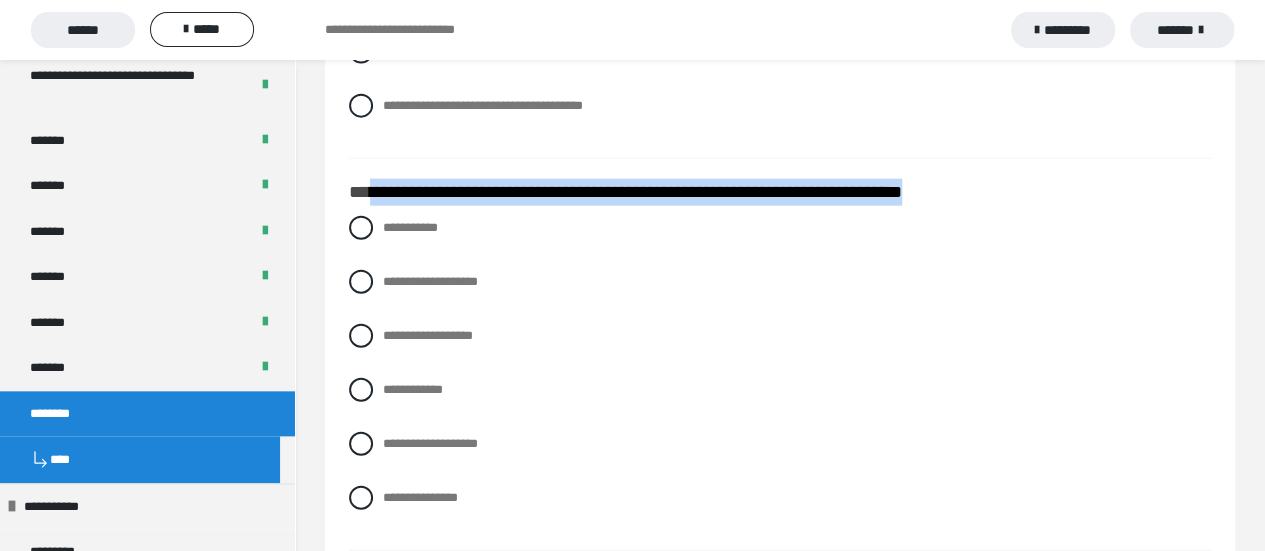 drag, startPoint x: 1040, startPoint y: 189, endPoint x: 376, endPoint y: 182, distance: 664.0369 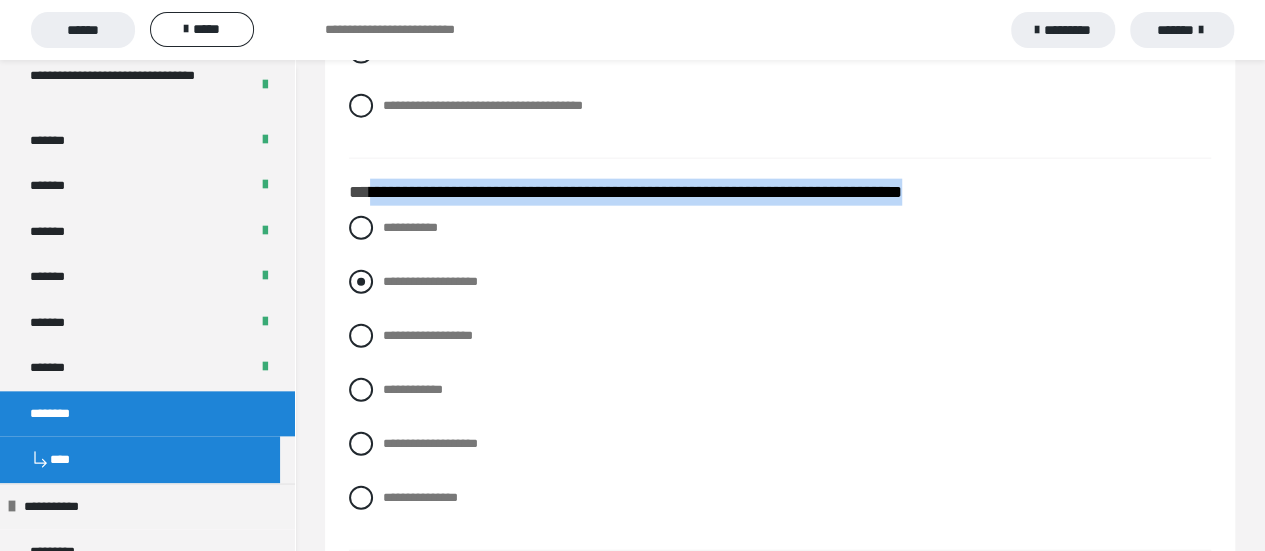 click on "**********" at bounding box center (430, 281) 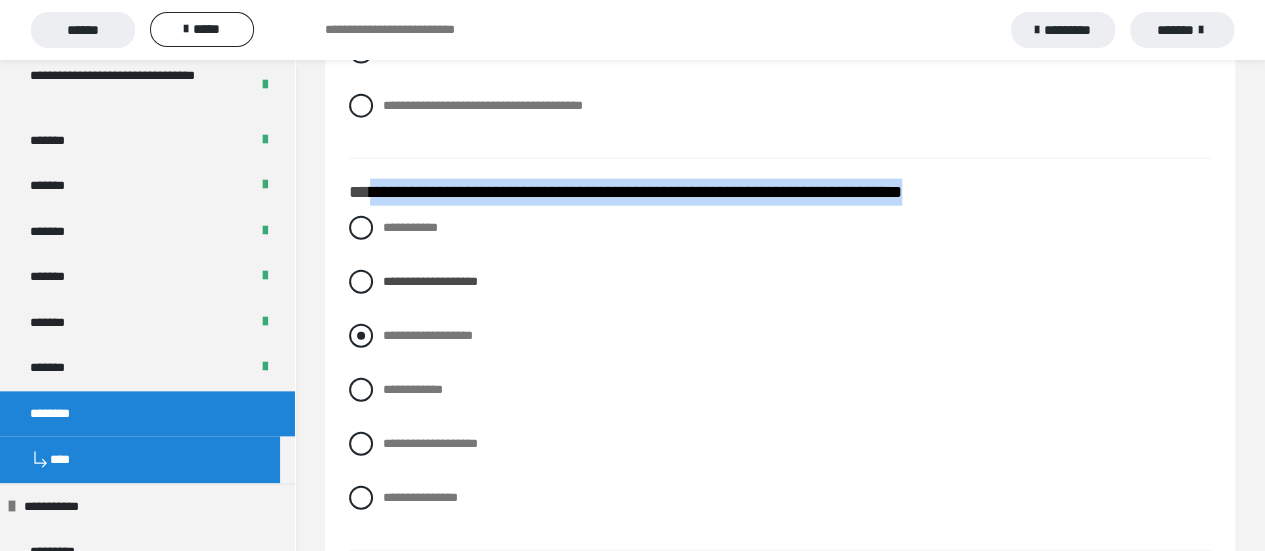 click on "**********" at bounding box center [428, 335] 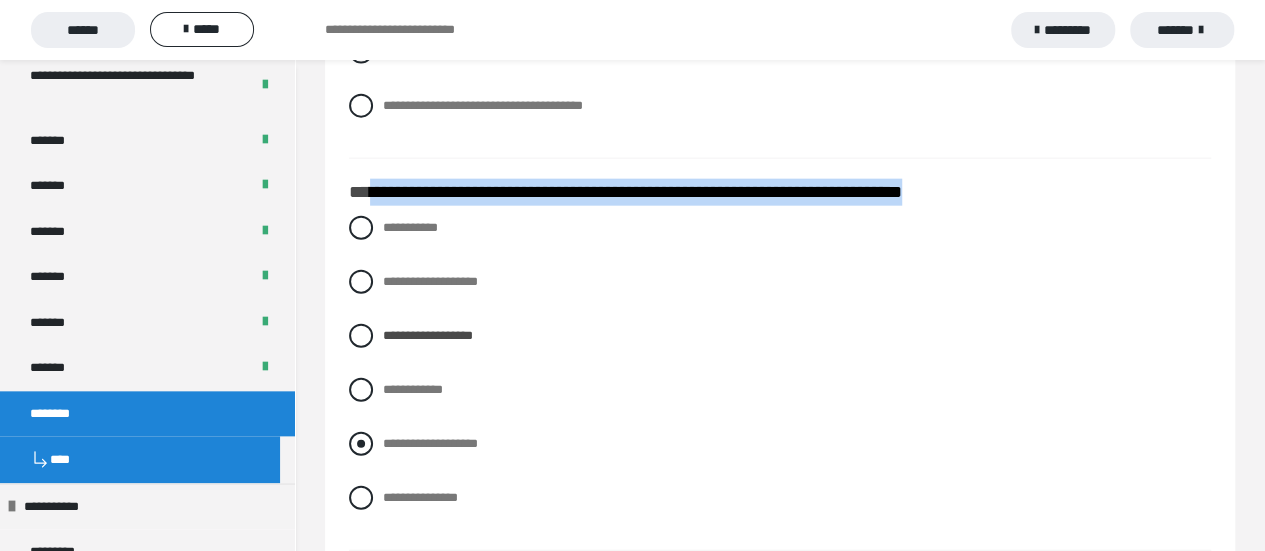 click on "**********" at bounding box center [430, 443] 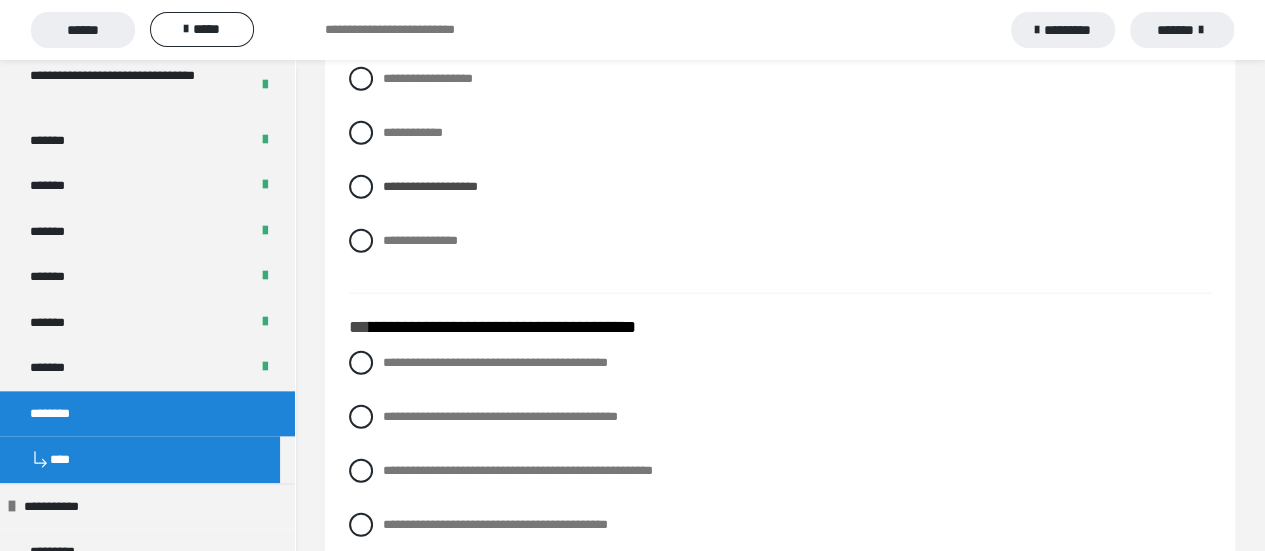 scroll, scrollTop: 2600, scrollLeft: 0, axis: vertical 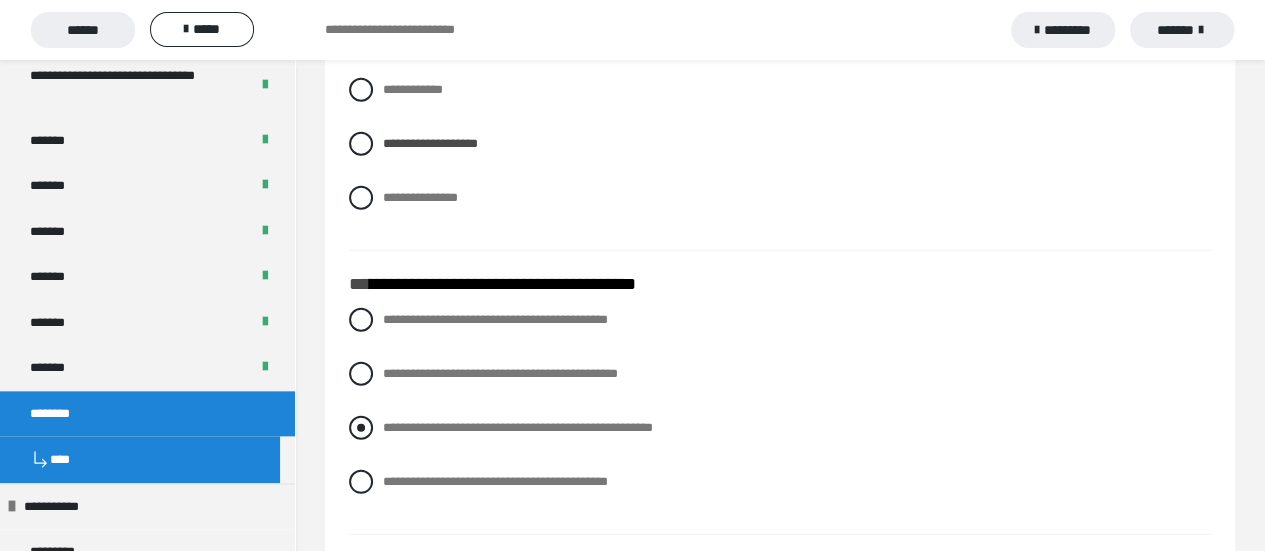 click on "**********" at bounding box center [518, 427] 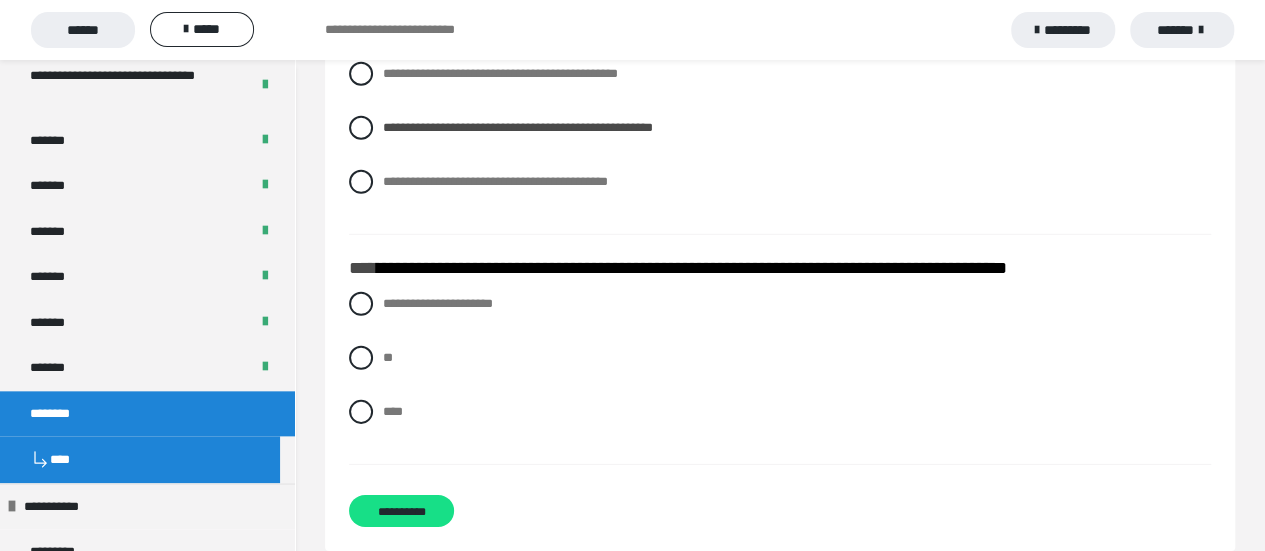 scroll, scrollTop: 2926, scrollLeft: 0, axis: vertical 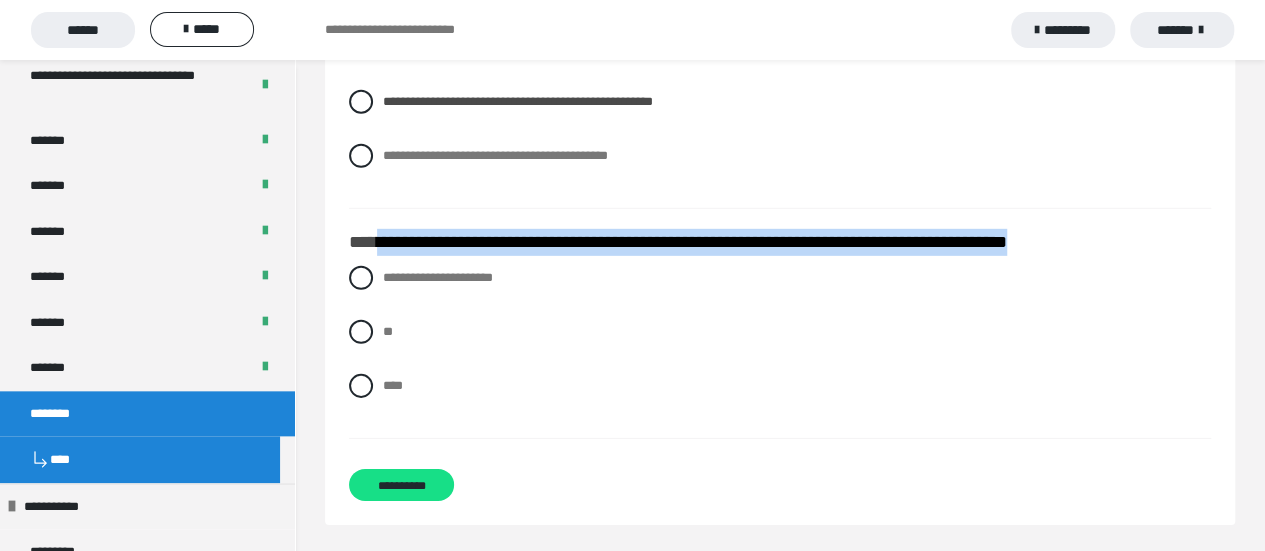 drag, startPoint x: 1132, startPoint y: 238, endPoint x: 378, endPoint y: 245, distance: 754.0325 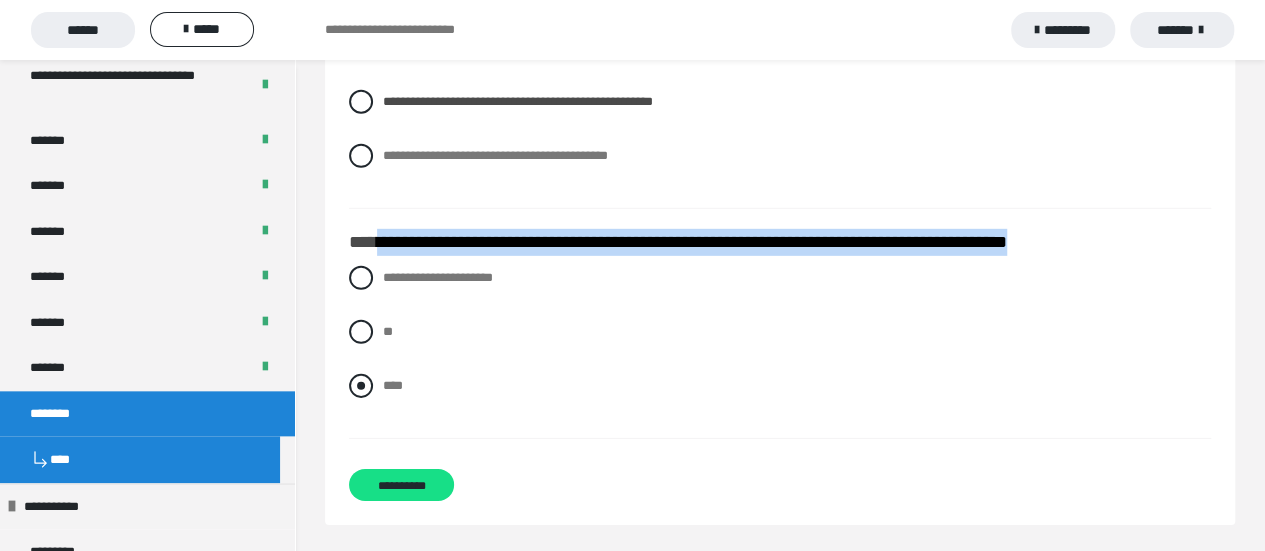 click on "****" at bounding box center (393, 385) 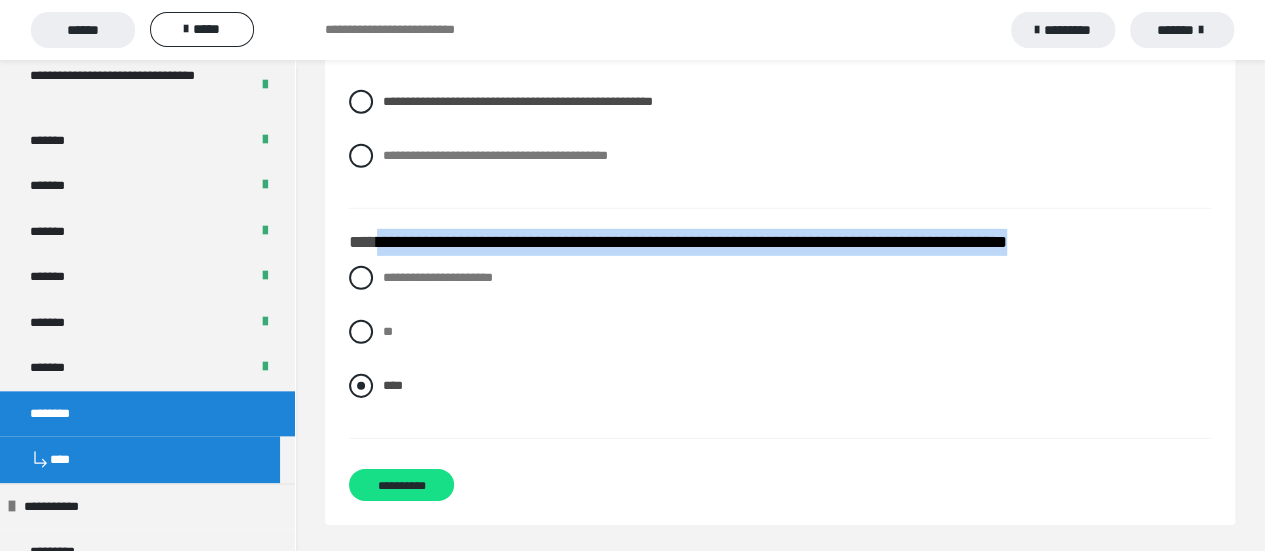 click on "****" at bounding box center (780, 386) 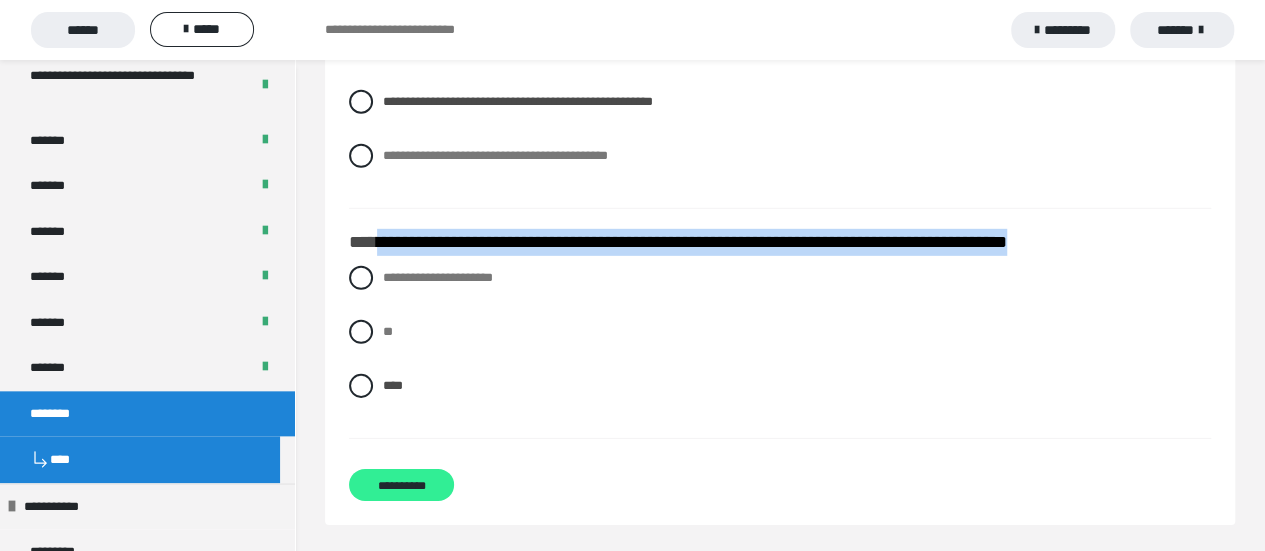 click on "**********" at bounding box center (401, 485) 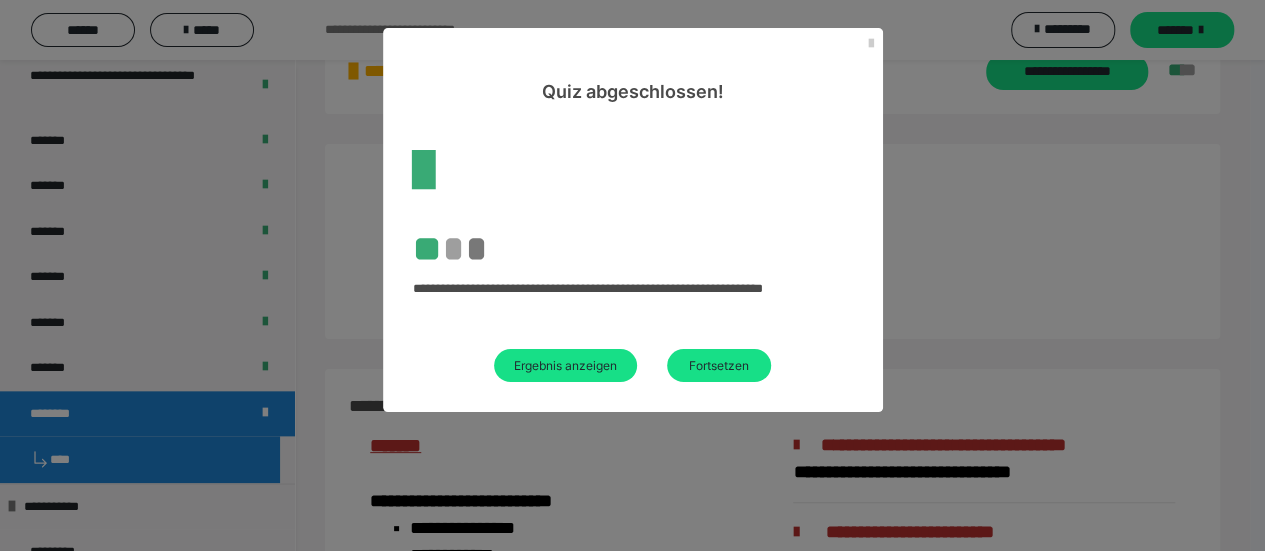 scroll, scrollTop: 2407, scrollLeft: 0, axis: vertical 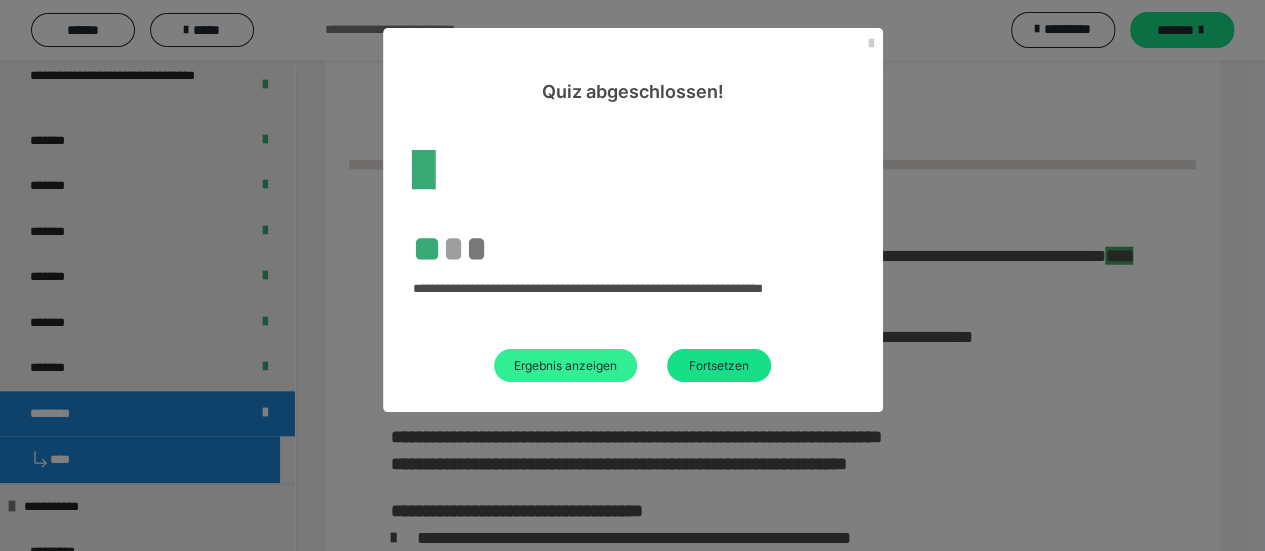 click on "Ergebnis anzeigen" at bounding box center [565, 365] 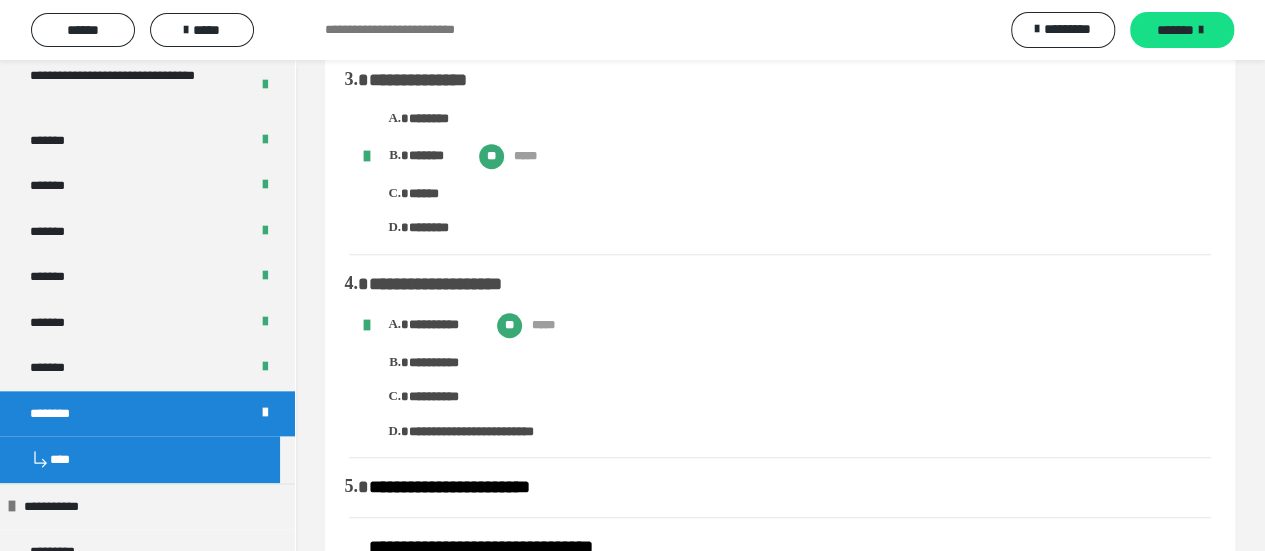 scroll, scrollTop: 100, scrollLeft: 0, axis: vertical 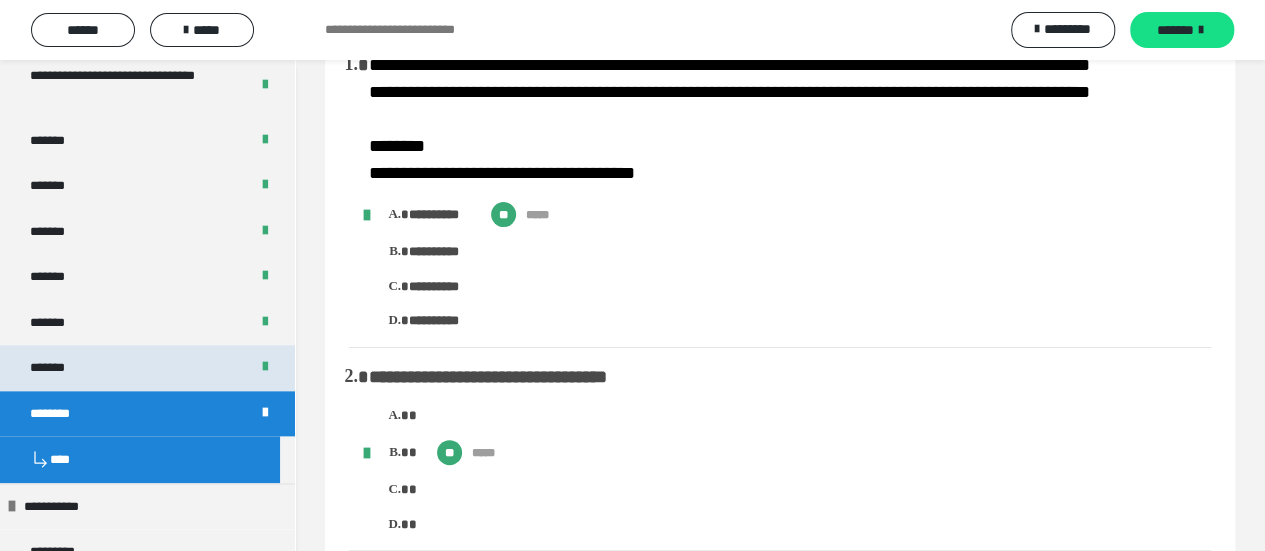 click on "*******" at bounding box center (147, 368) 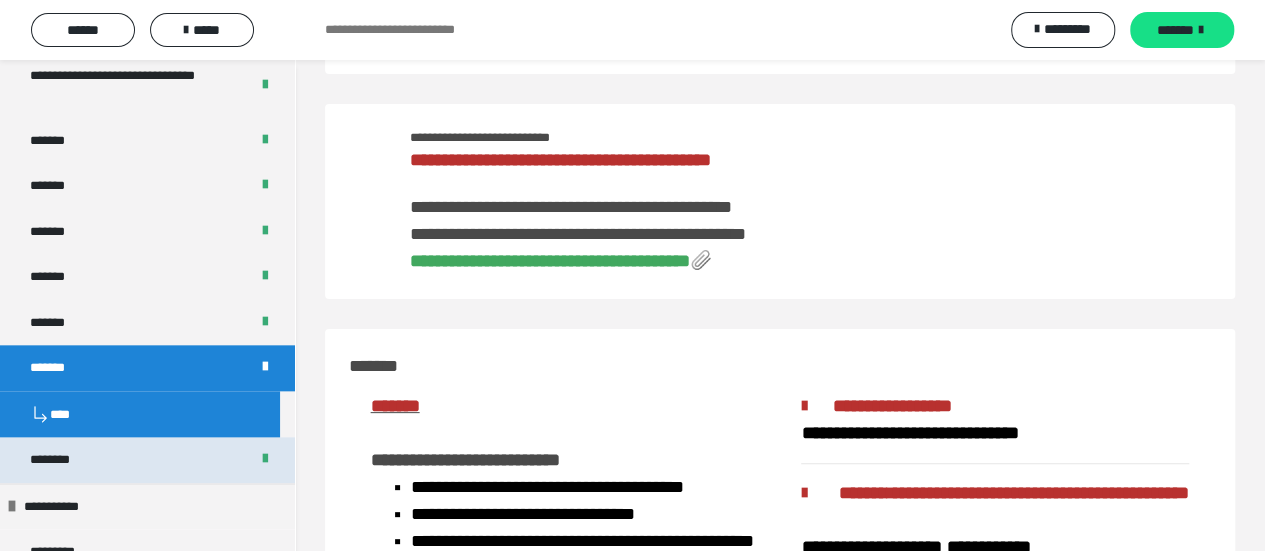 click on "********" at bounding box center (147, 460) 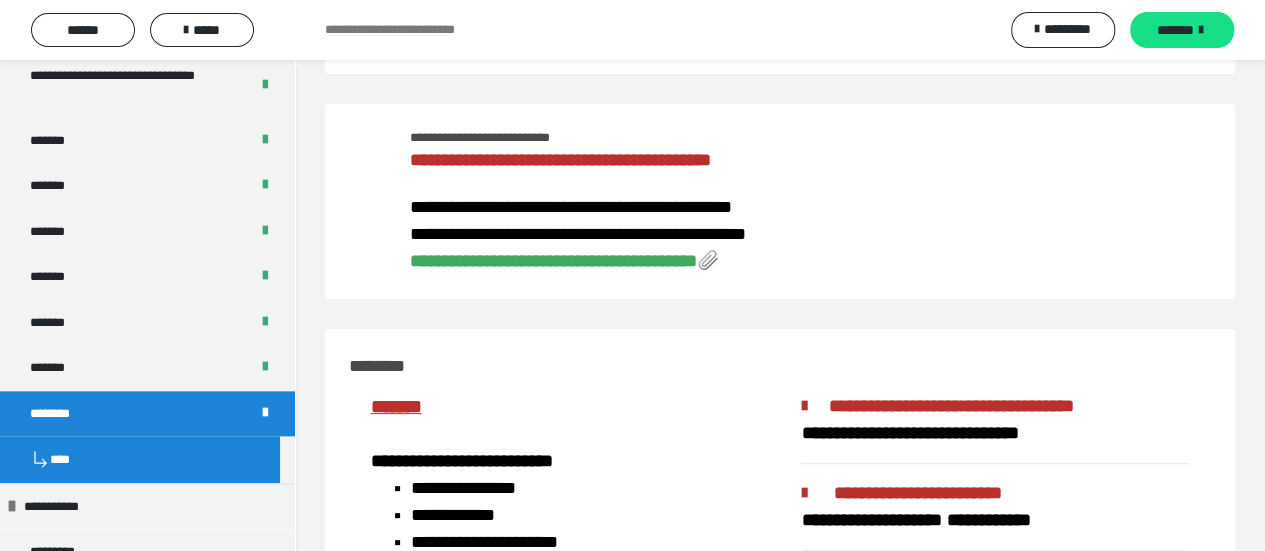 click on "**********" at bounding box center [553, 261] 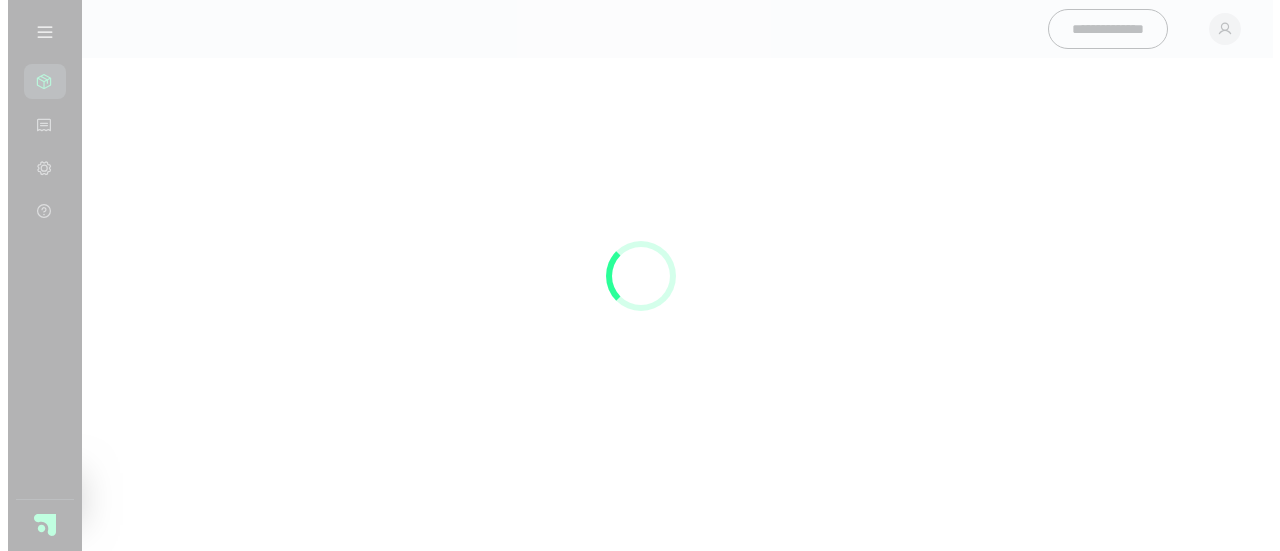 scroll, scrollTop: 0, scrollLeft: 0, axis: both 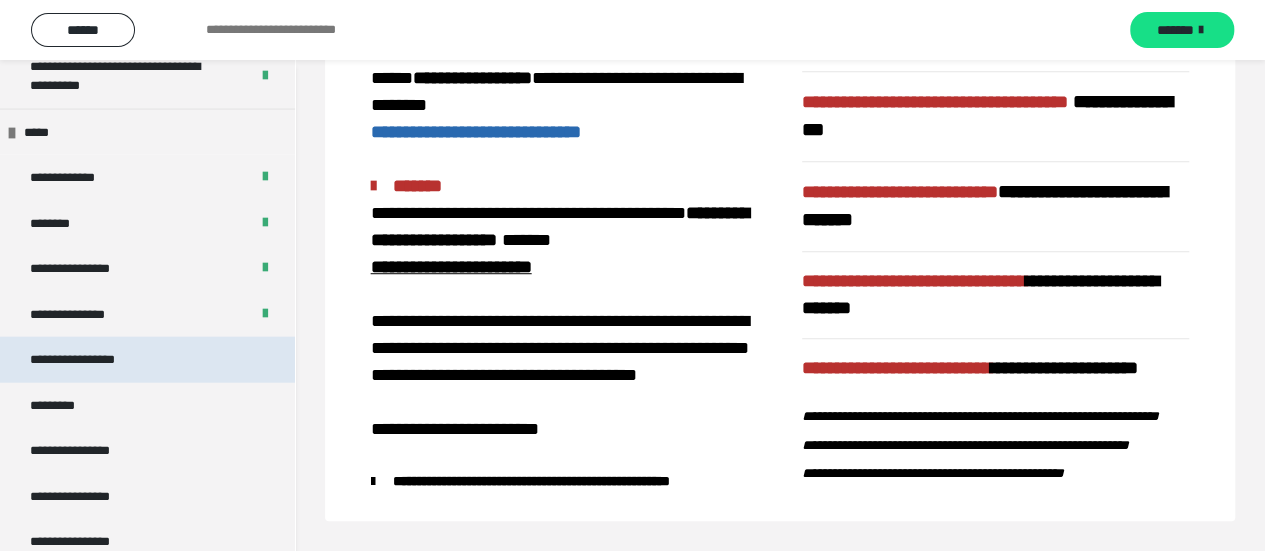 click on "**********" at bounding box center [147, 360] 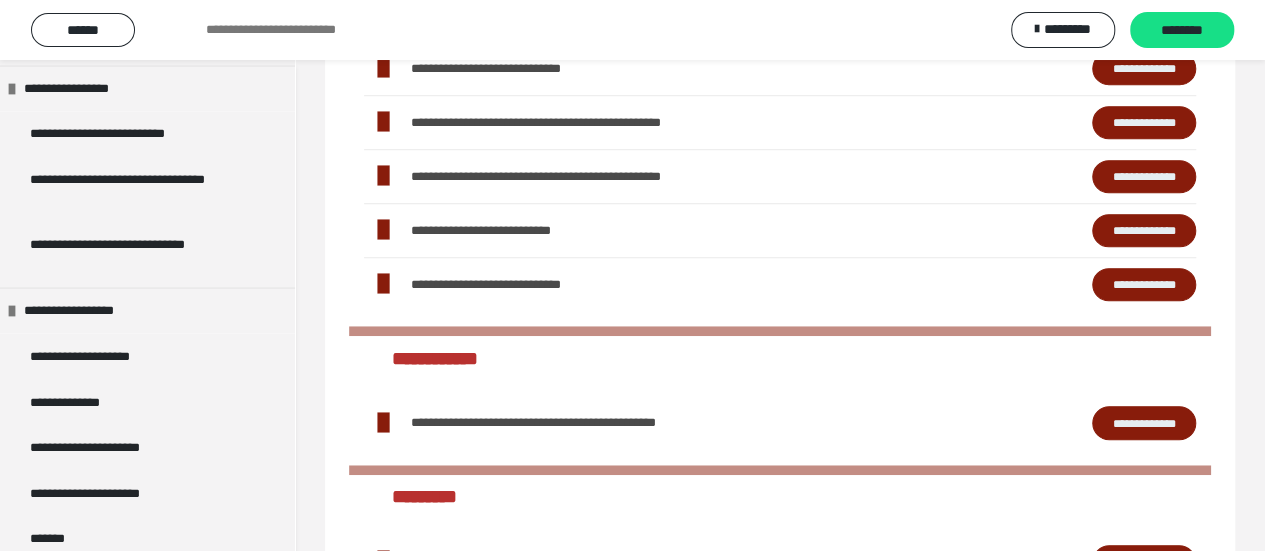 scroll, scrollTop: 1400, scrollLeft: 0, axis: vertical 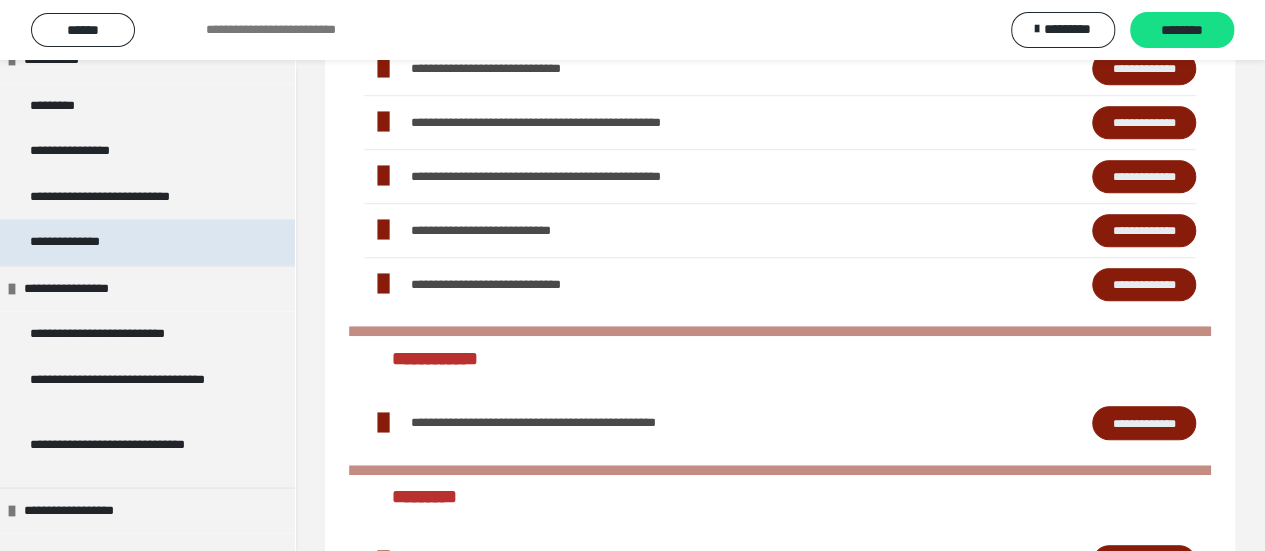 click on "**********" at bounding box center (89, 242) 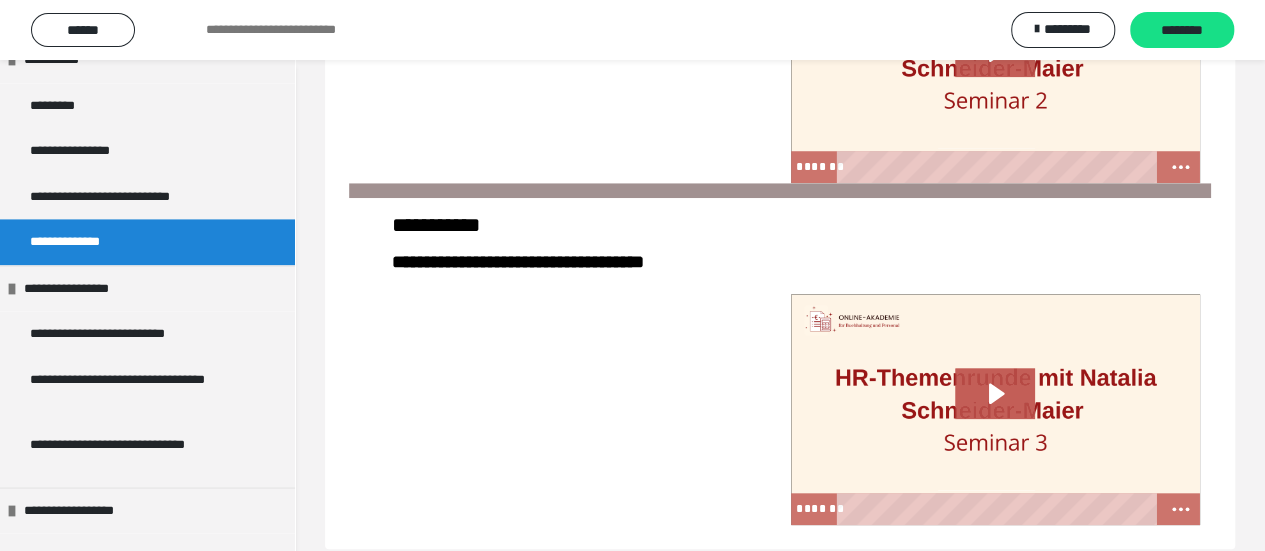 scroll, scrollTop: 747, scrollLeft: 0, axis: vertical 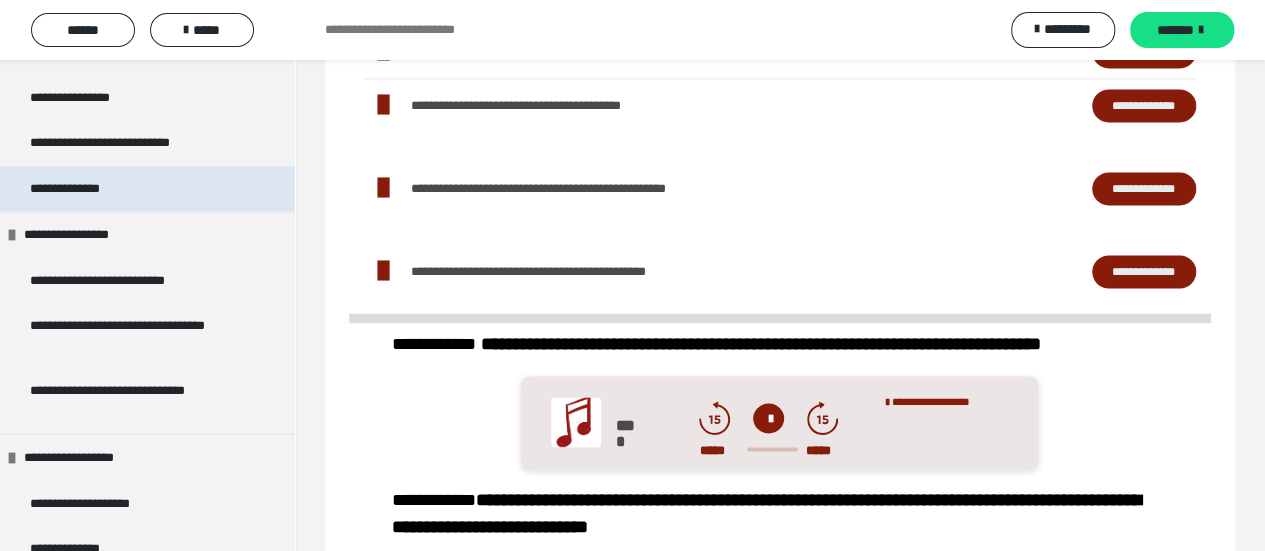 click on "**********" at bounding box center [89, 189] 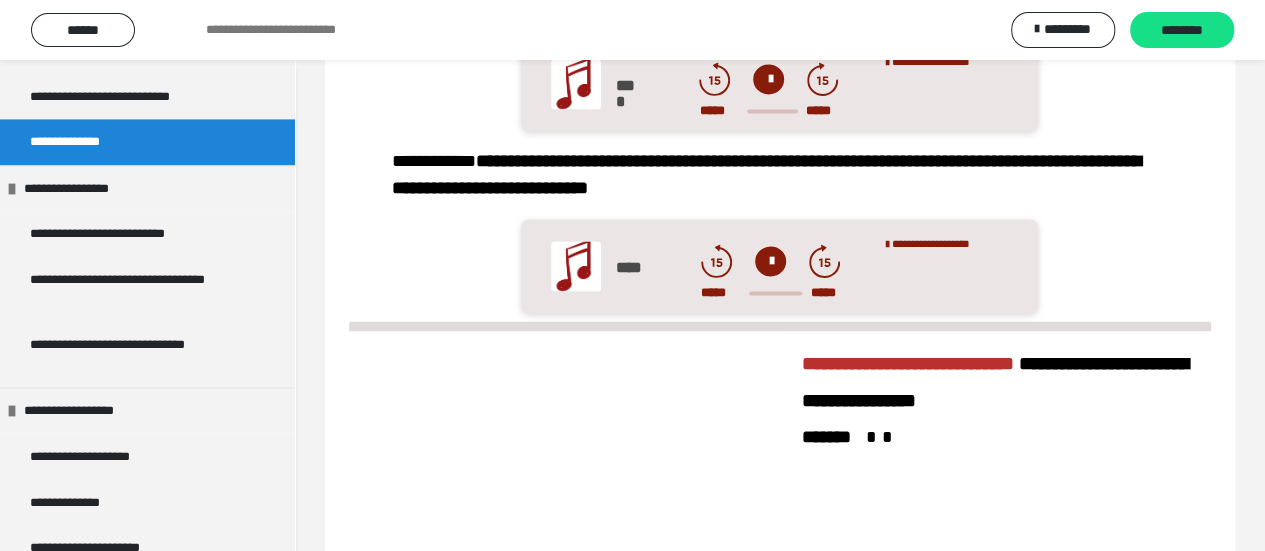 scroll, scrollTop: 1161, scrollLeft: 0, axis: vertical 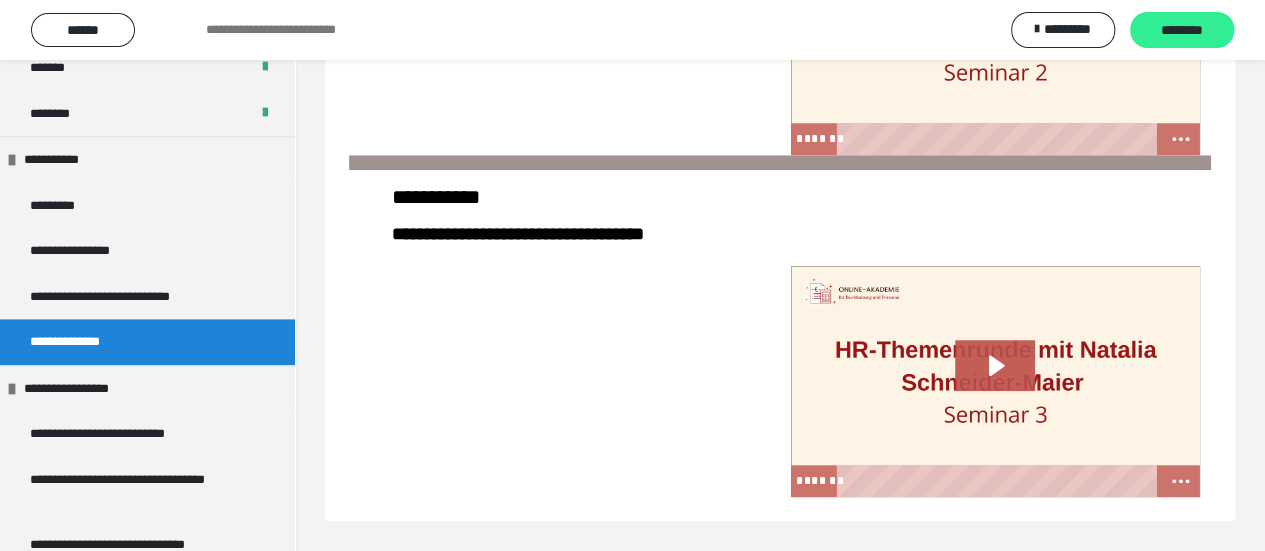 click on "********" at bounding box center [1182, 31] 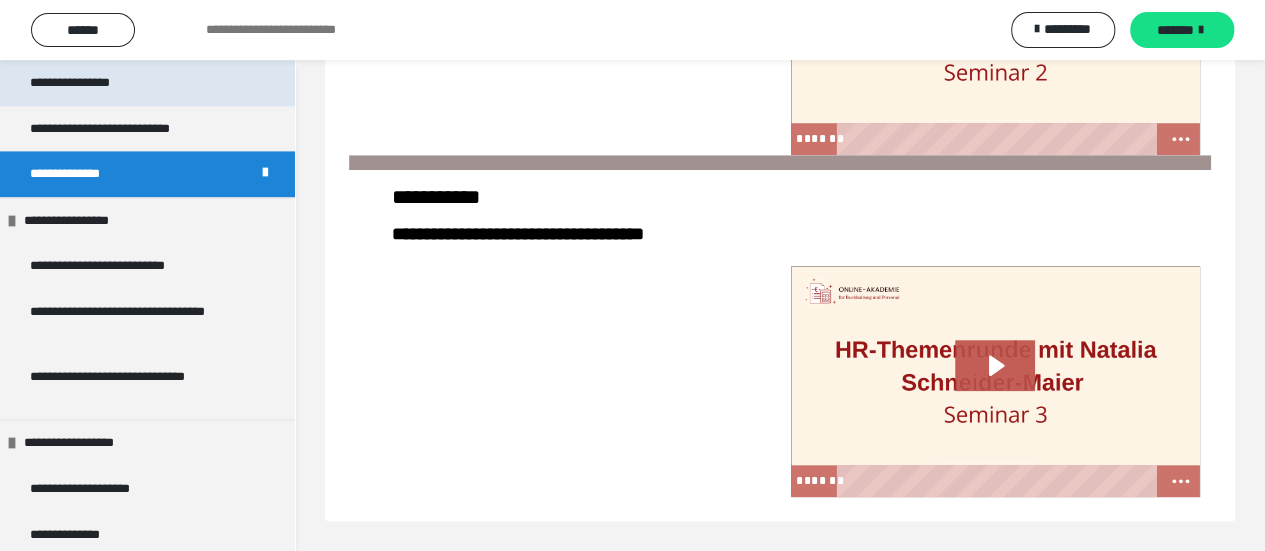scroll, scrollTop: 1500, scrollLeft: 0, axis: vertical 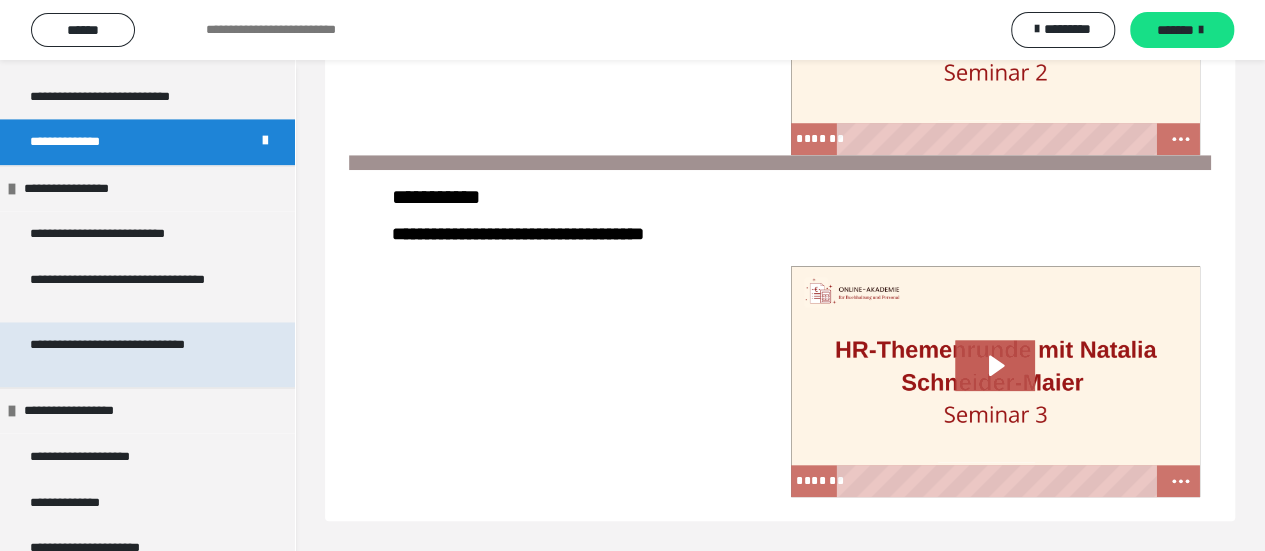 click on "**********" at bounding box center [132, 354] 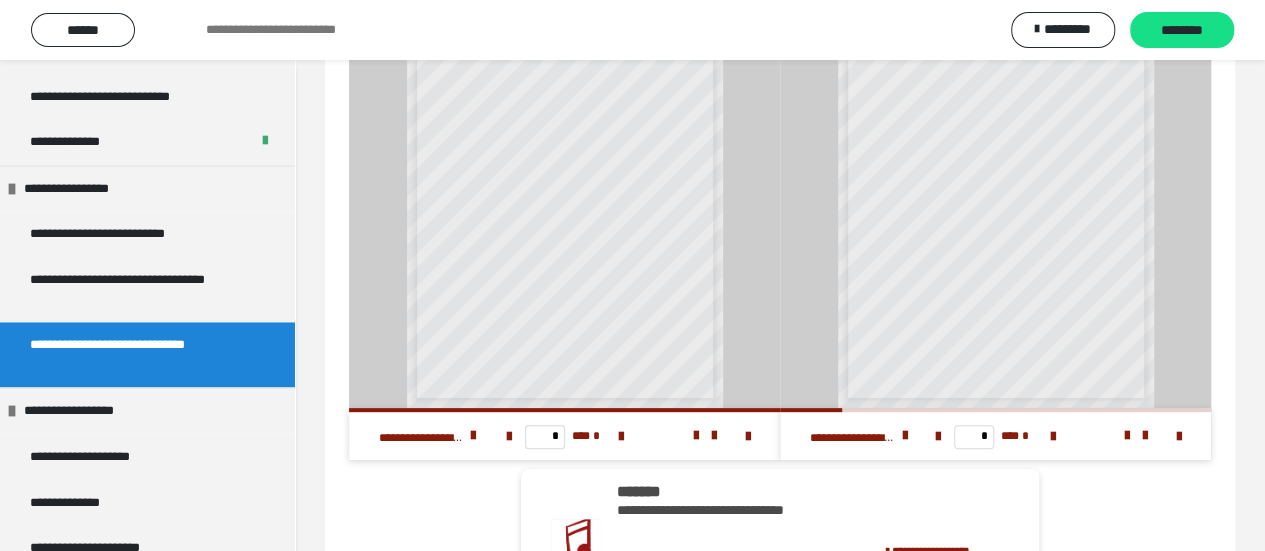 scroll, scrollTop: 180, scrollLeft: 0, axis: vertical 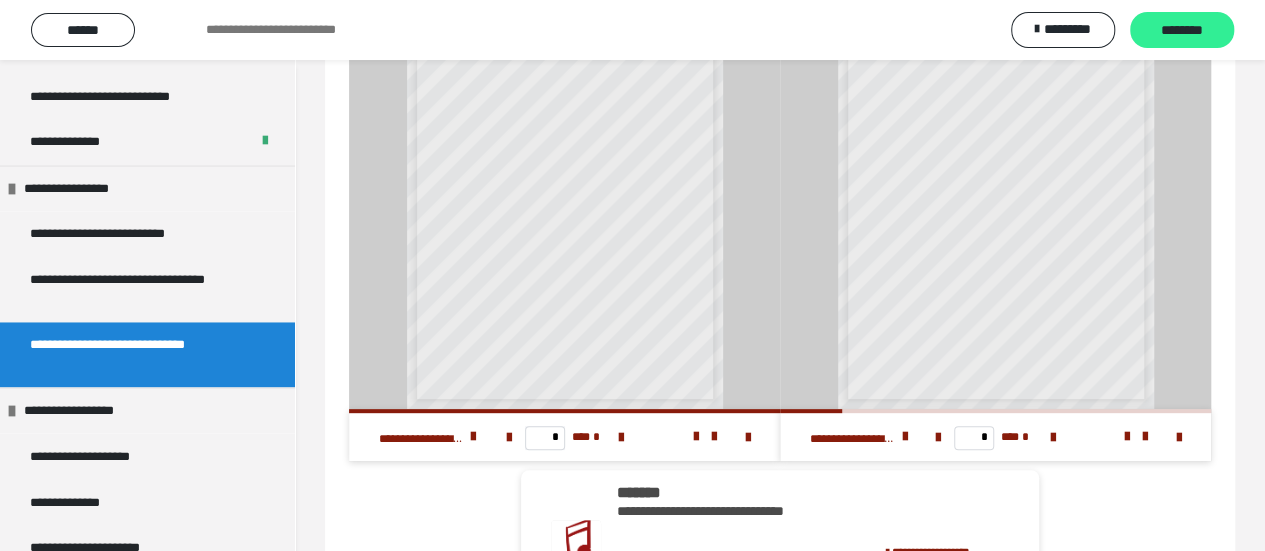 click on "********" at bounding box center [1182, 30] 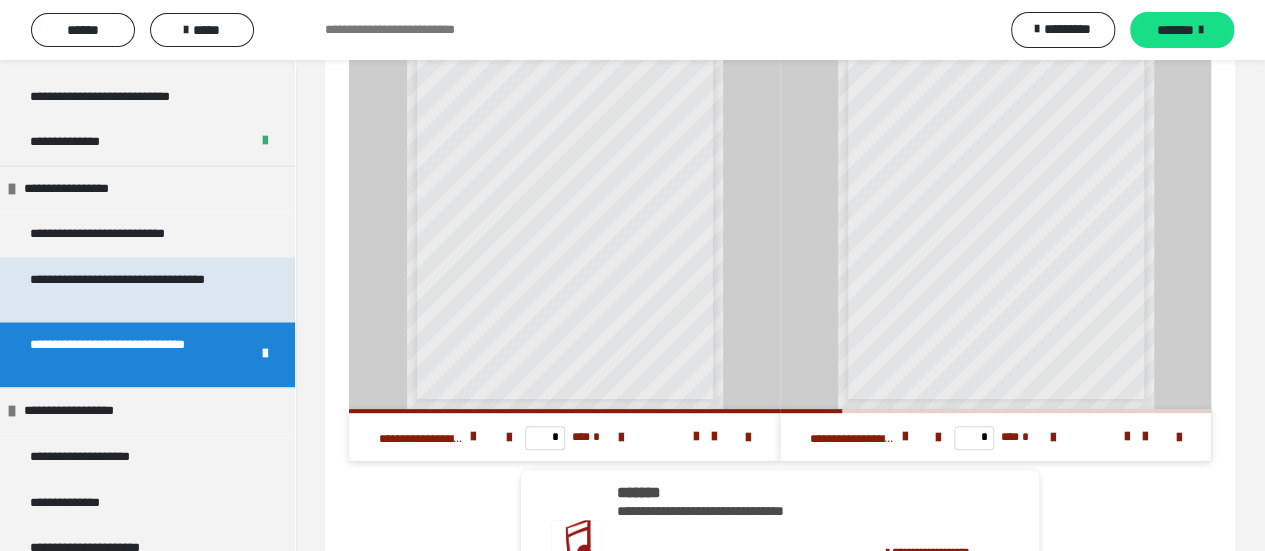 scroll, scrollTop: 1400, scrollLeft: 0, axis: vertical 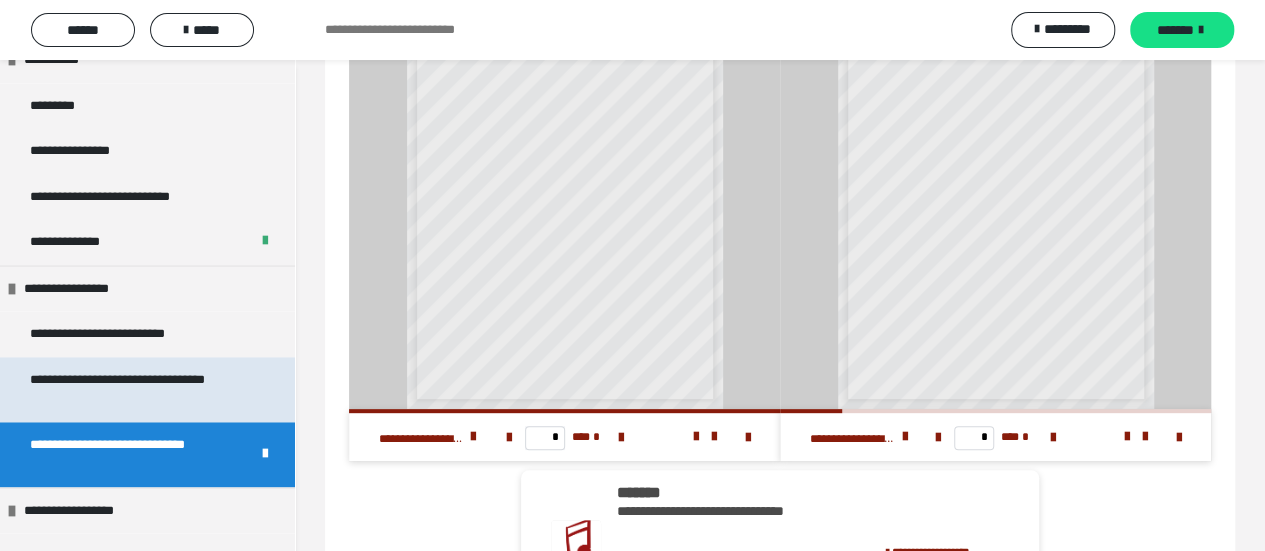 click on "**********" at bounding box center [132, 389] 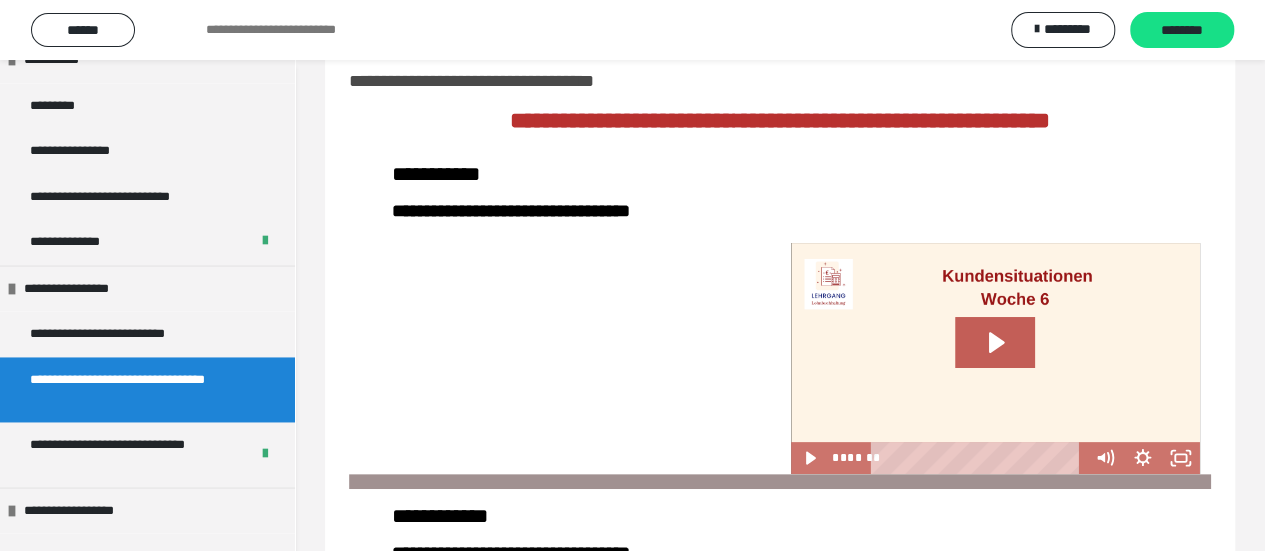 scroll, scrollTop: 0, scrollLeft: 0, axis: both 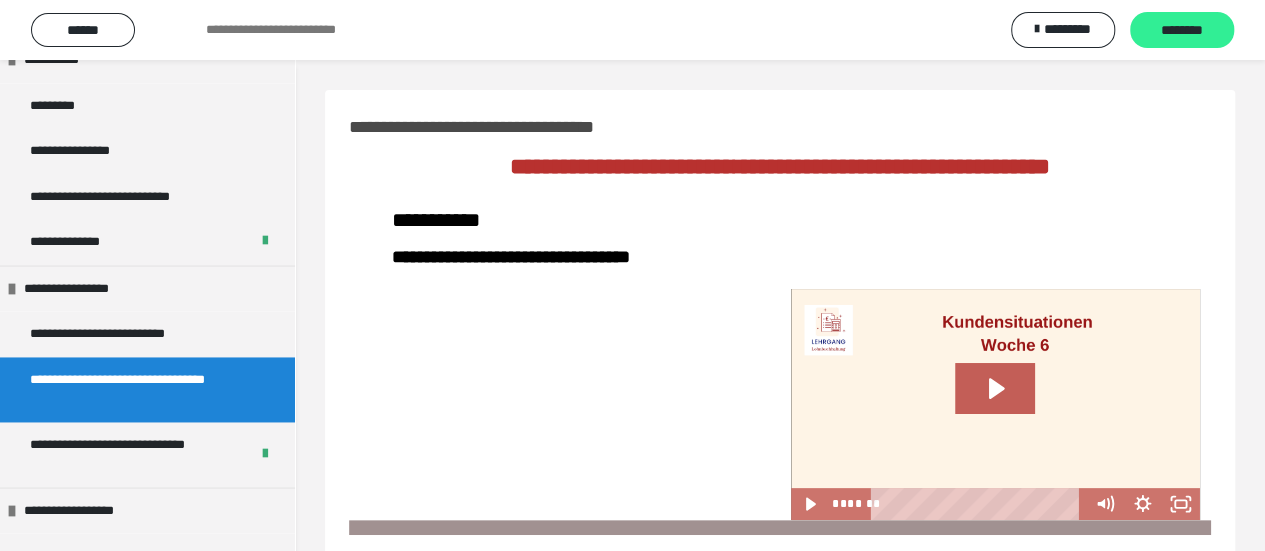 click on "********" at bounding box center (1182, 31) 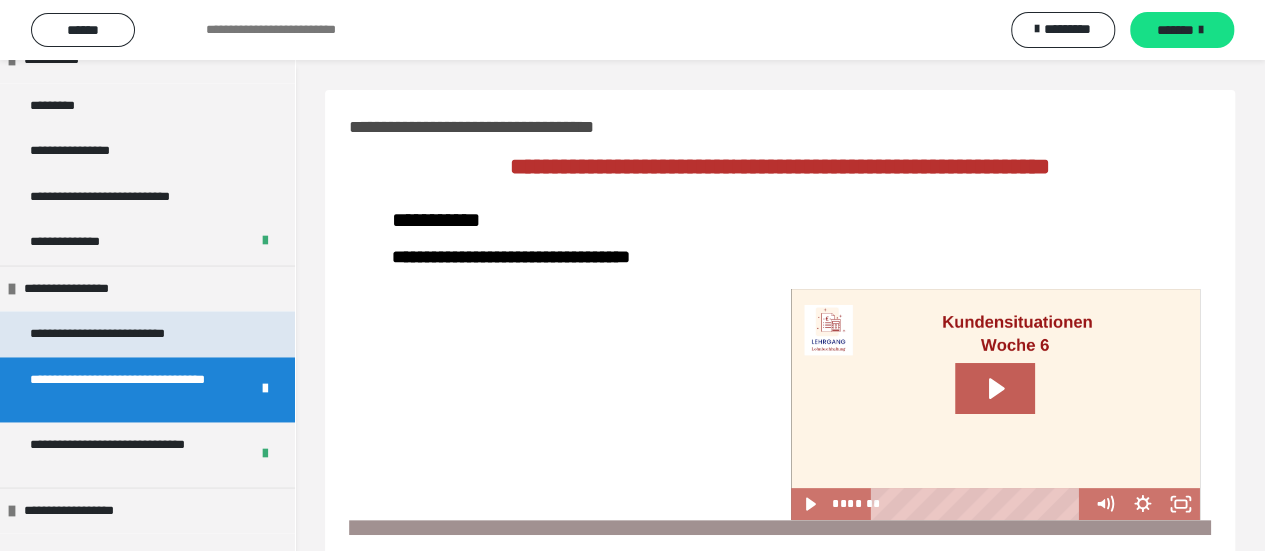 scroll, scrollTop: 1300, scrollLeft: 0, axis: vertical 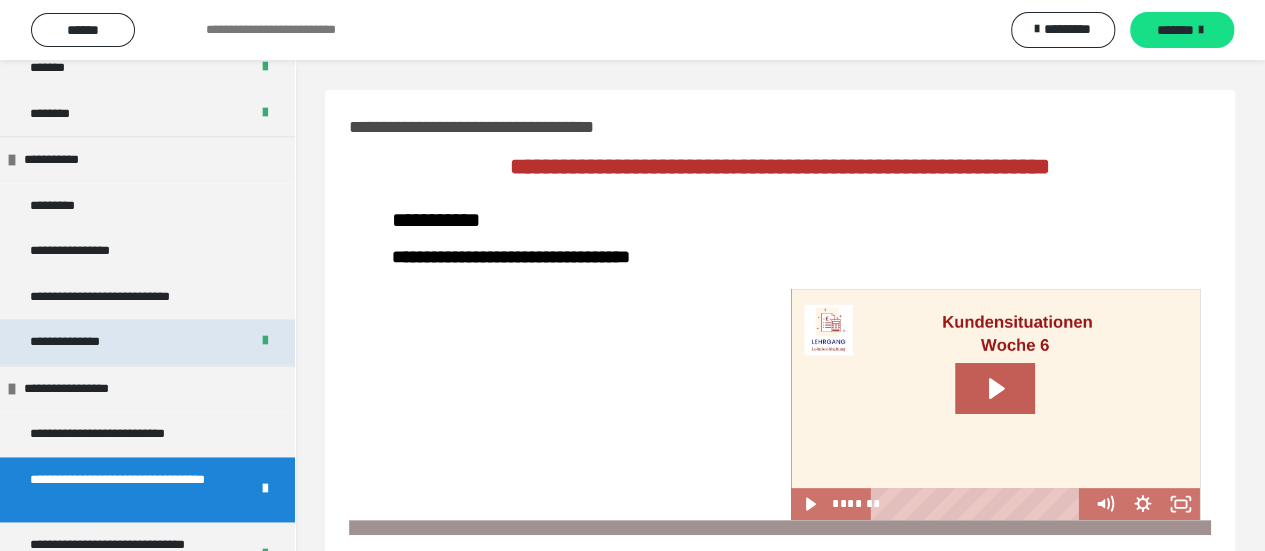 click on "**********" at bounding box center (89, 342) 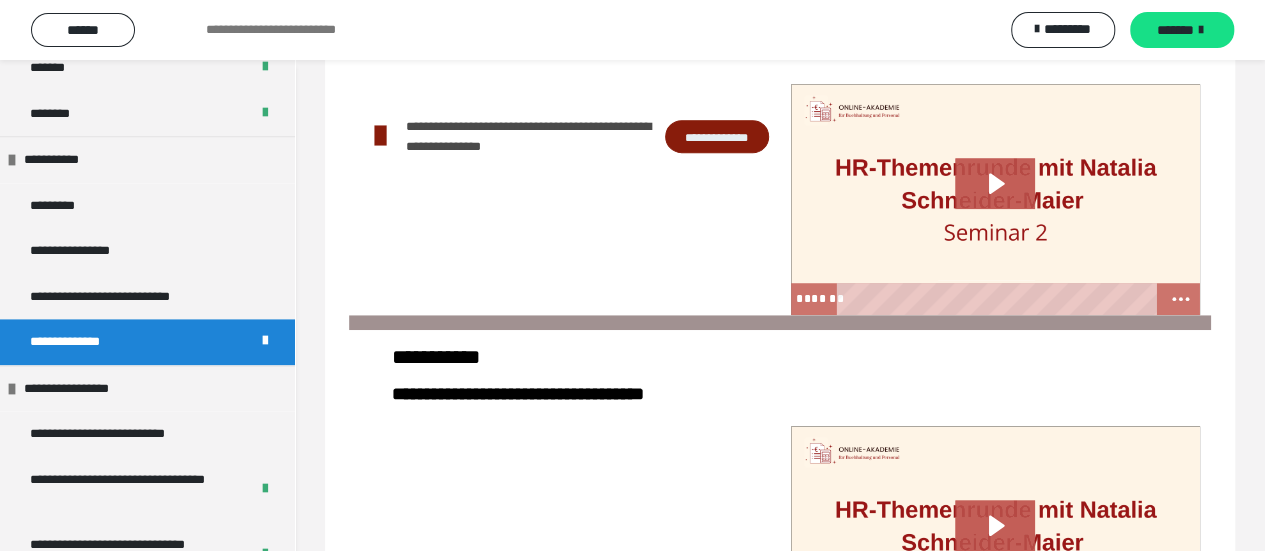 scroll, scrollTop: 747, scrollLeft: 0, axis: vertical 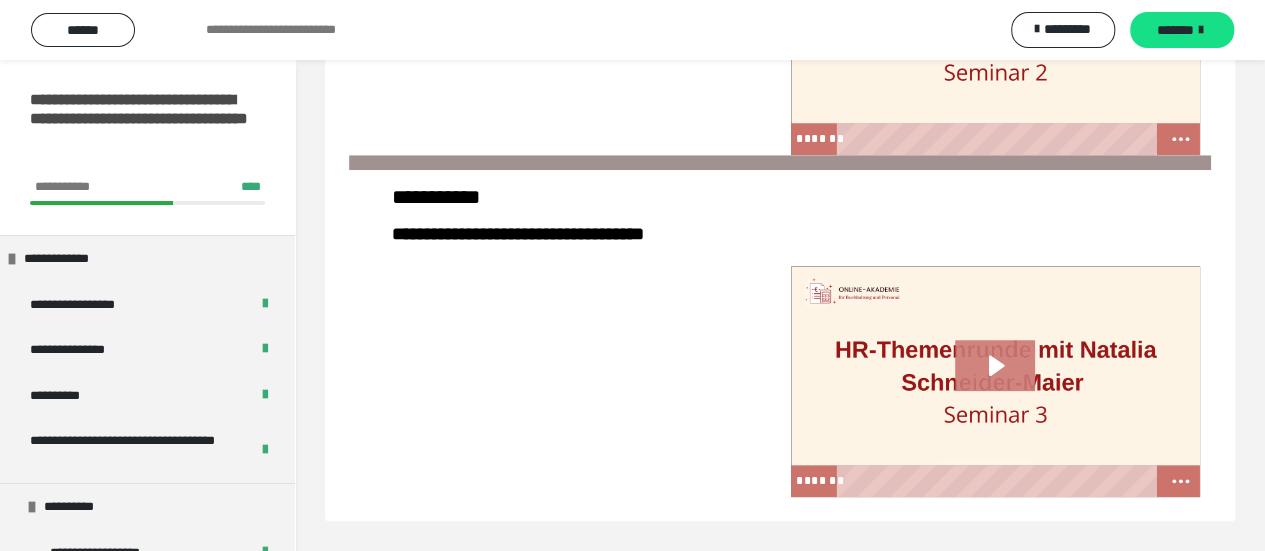 click 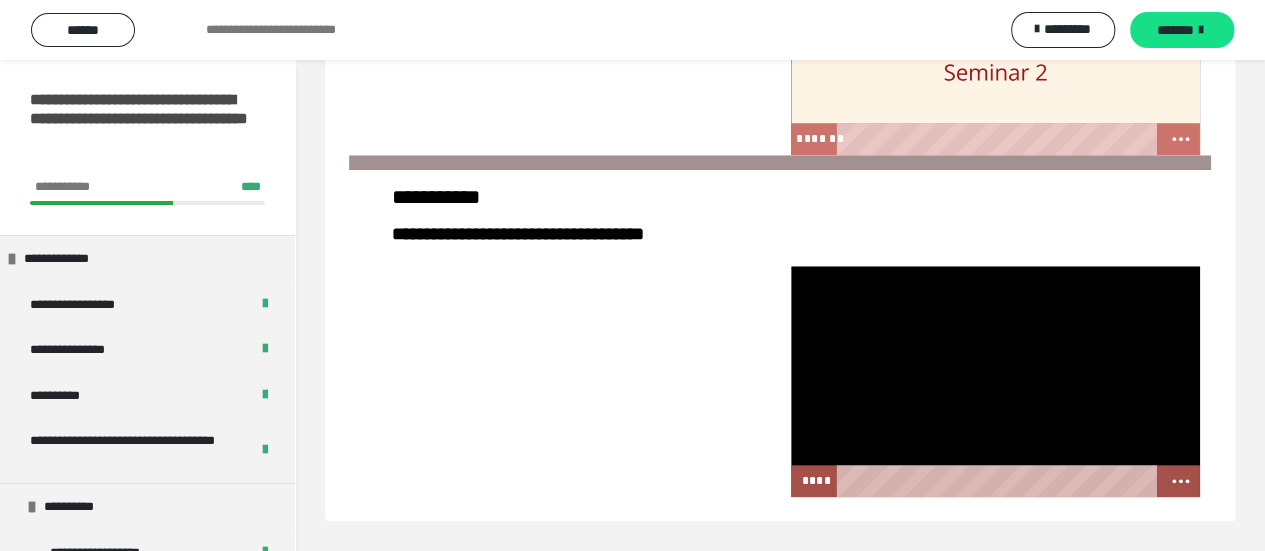 click at bounding box center [564, 381] 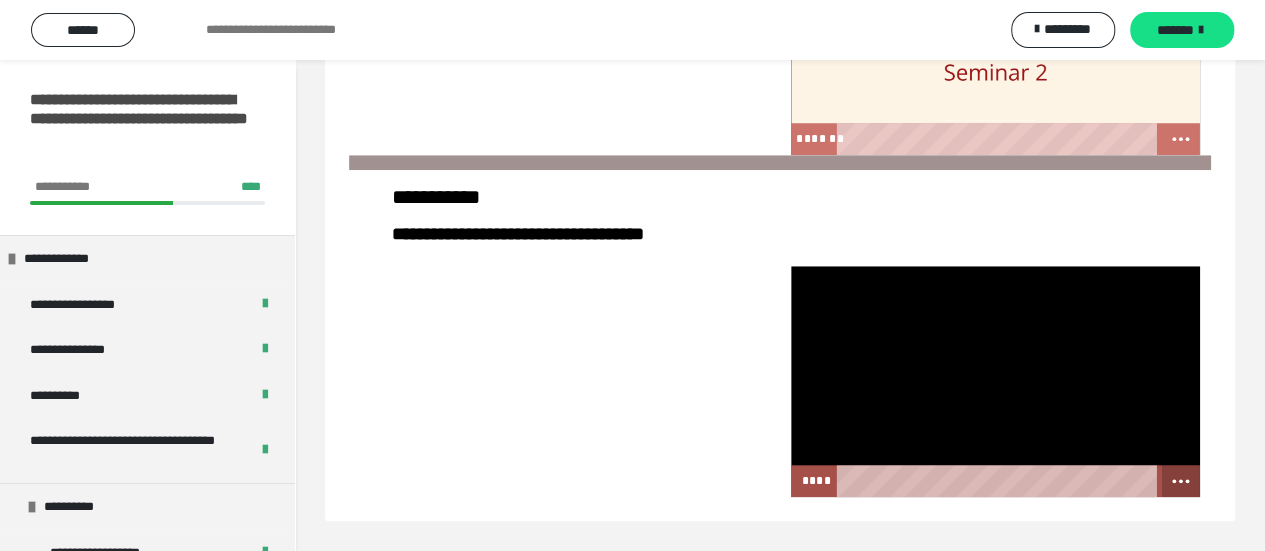 click 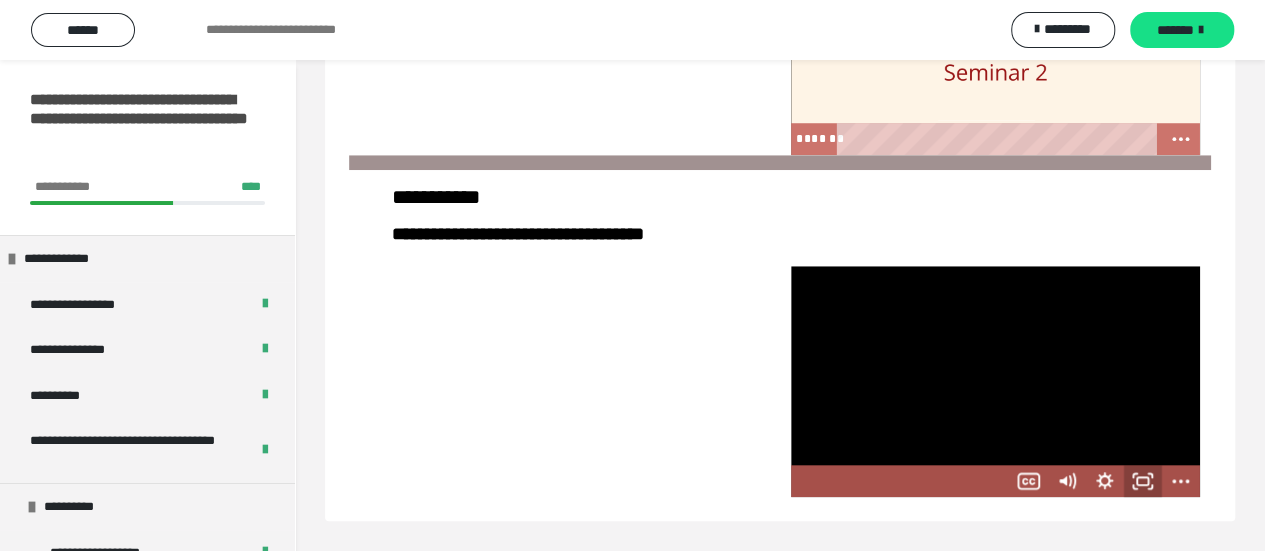 click 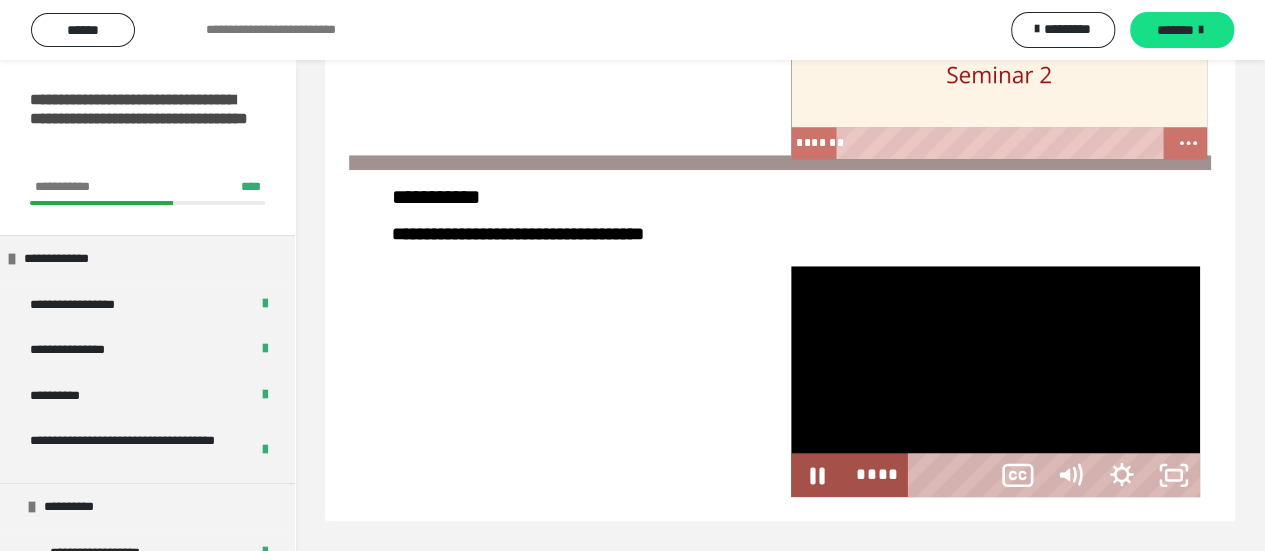 scroll, scrollTop: 591, scrollLeft: 0, axis: vertical 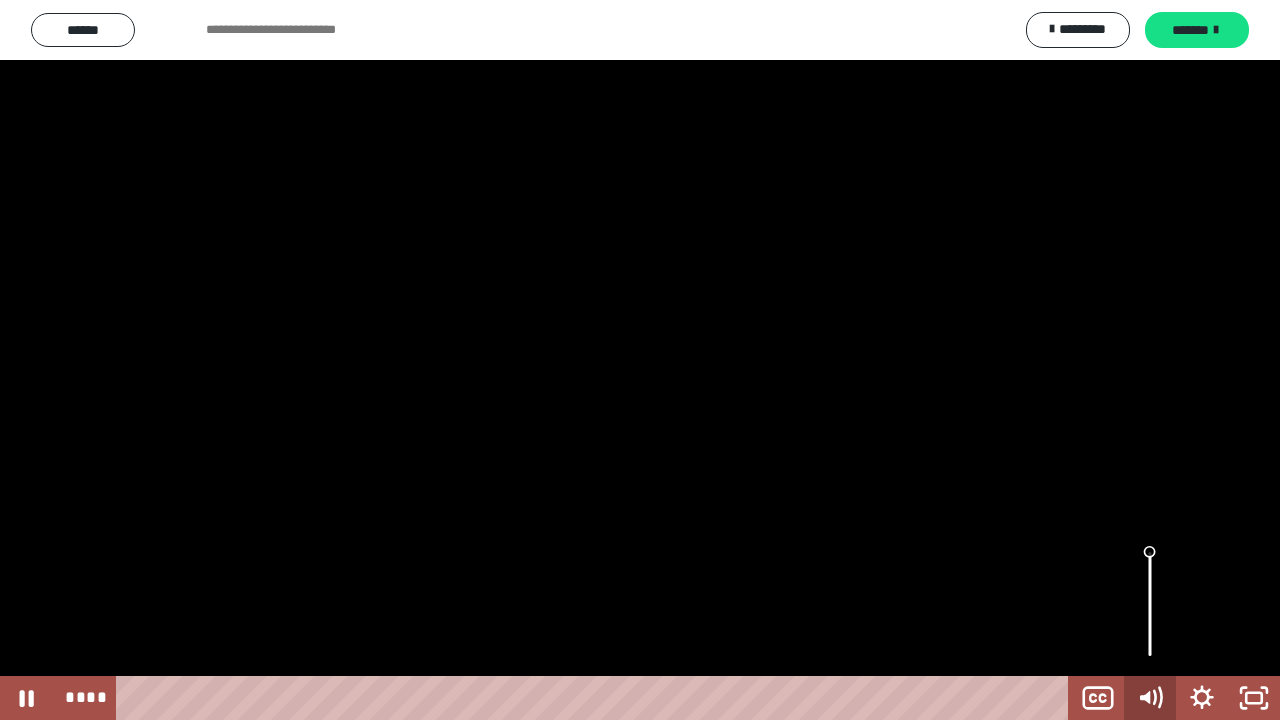 click 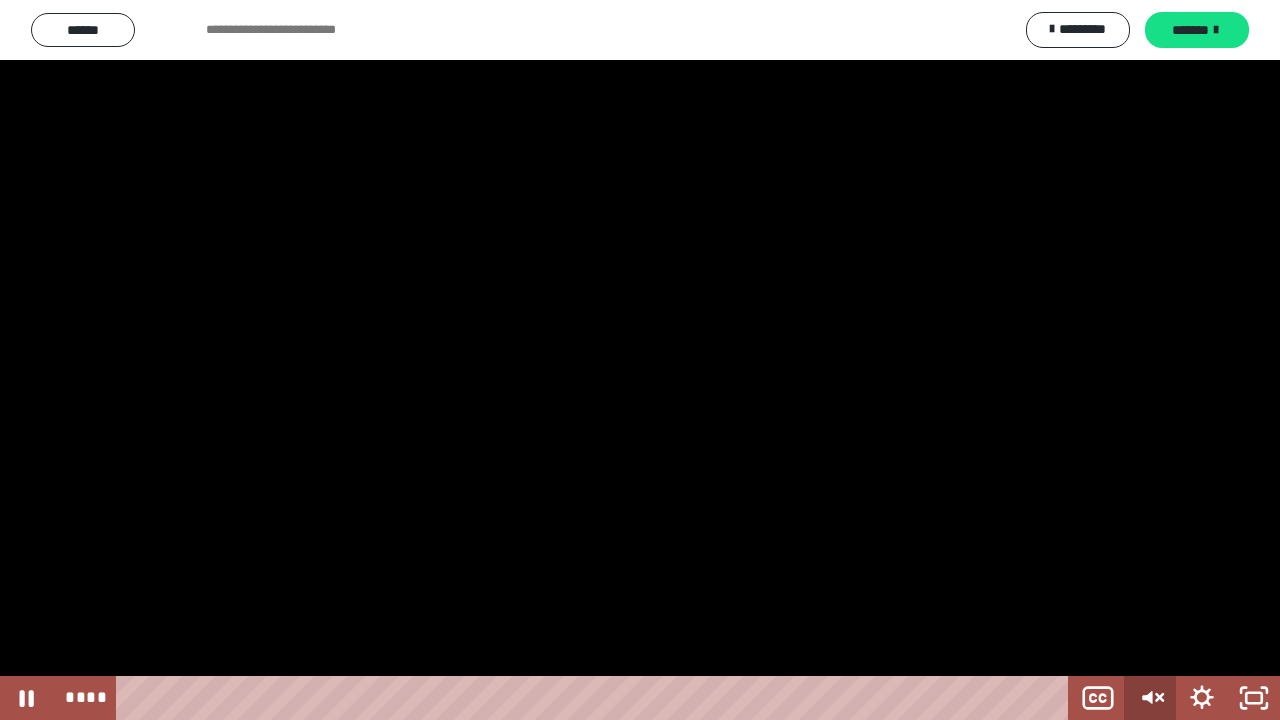 click 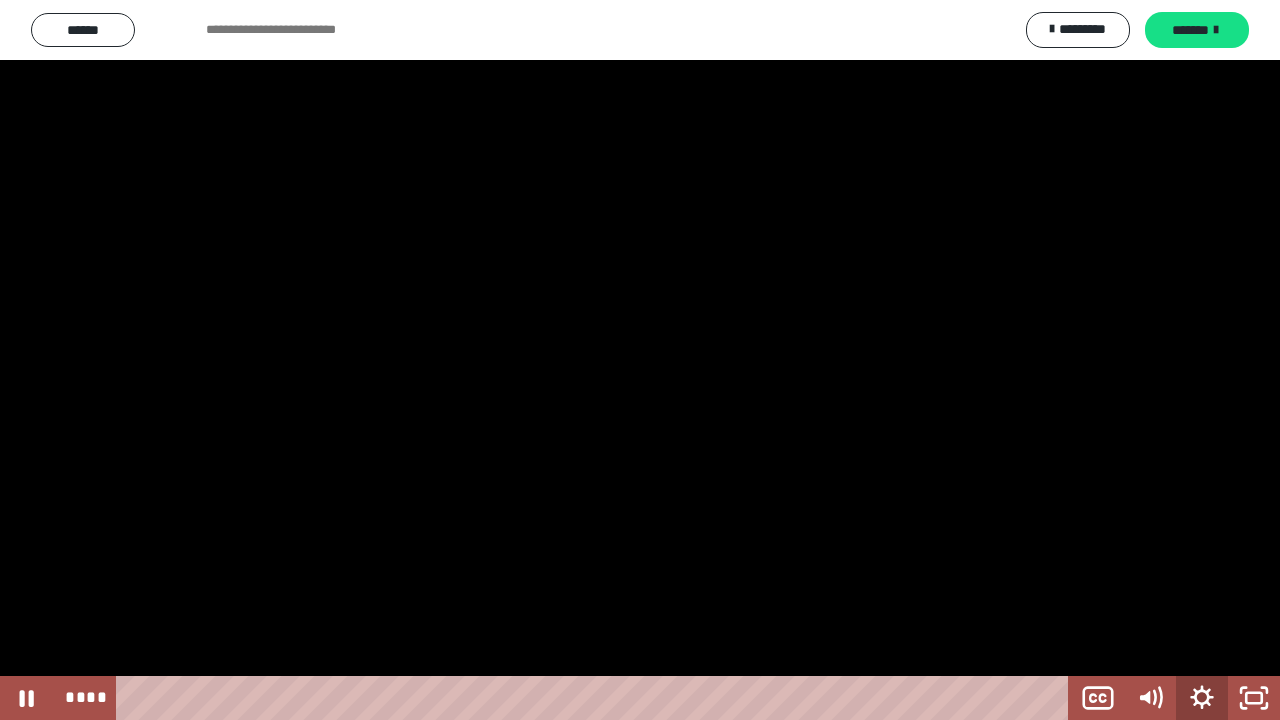 click 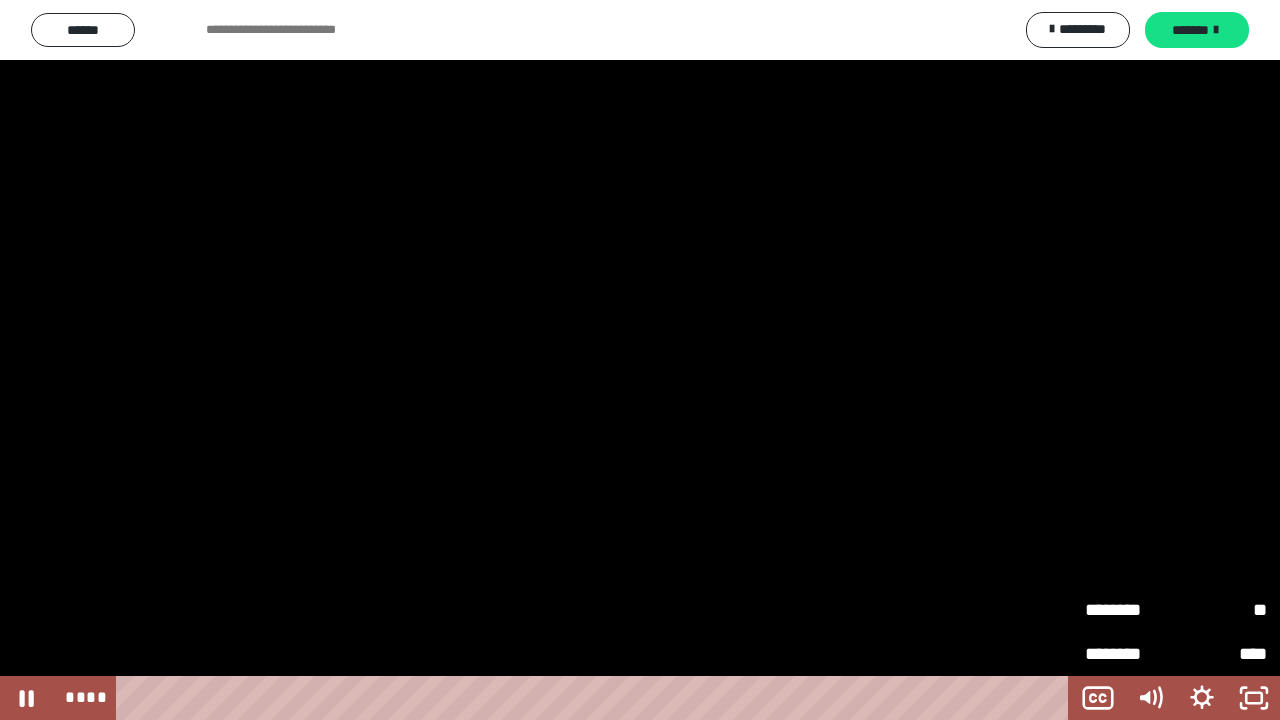 click on "****" at bounding box center (1221, 649) 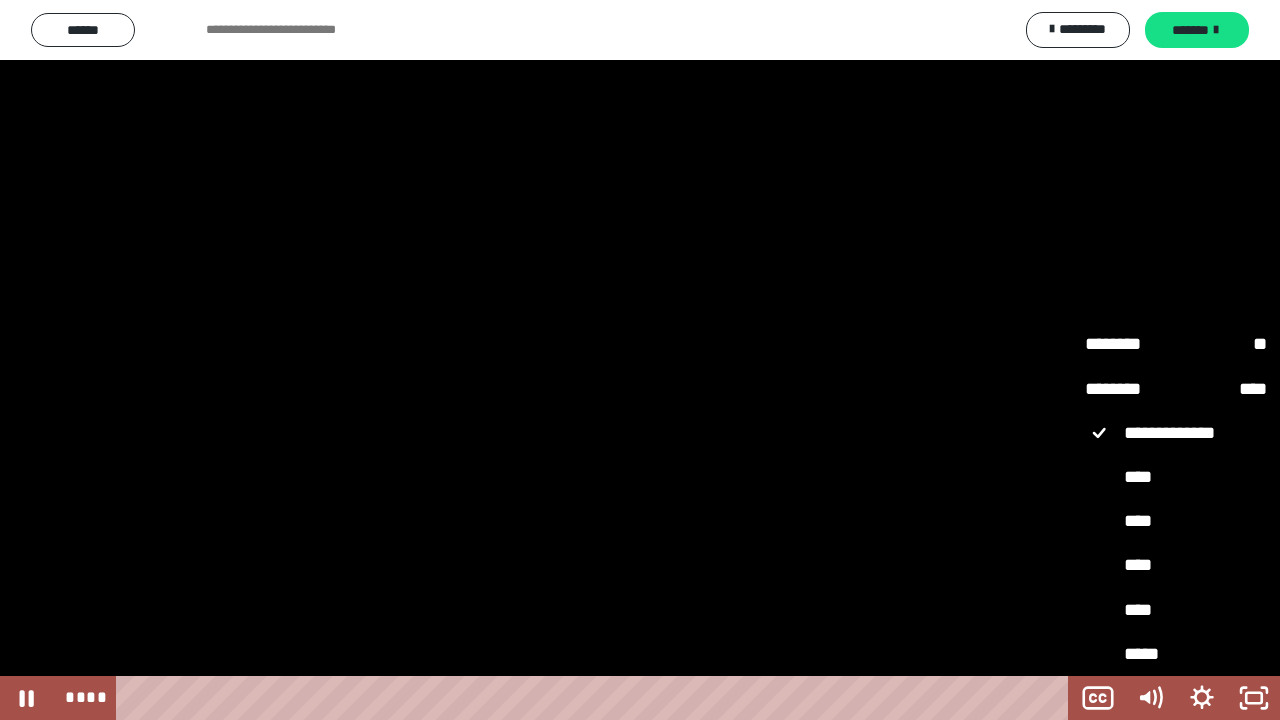 click on "****" at bounding box center (1176, 565) 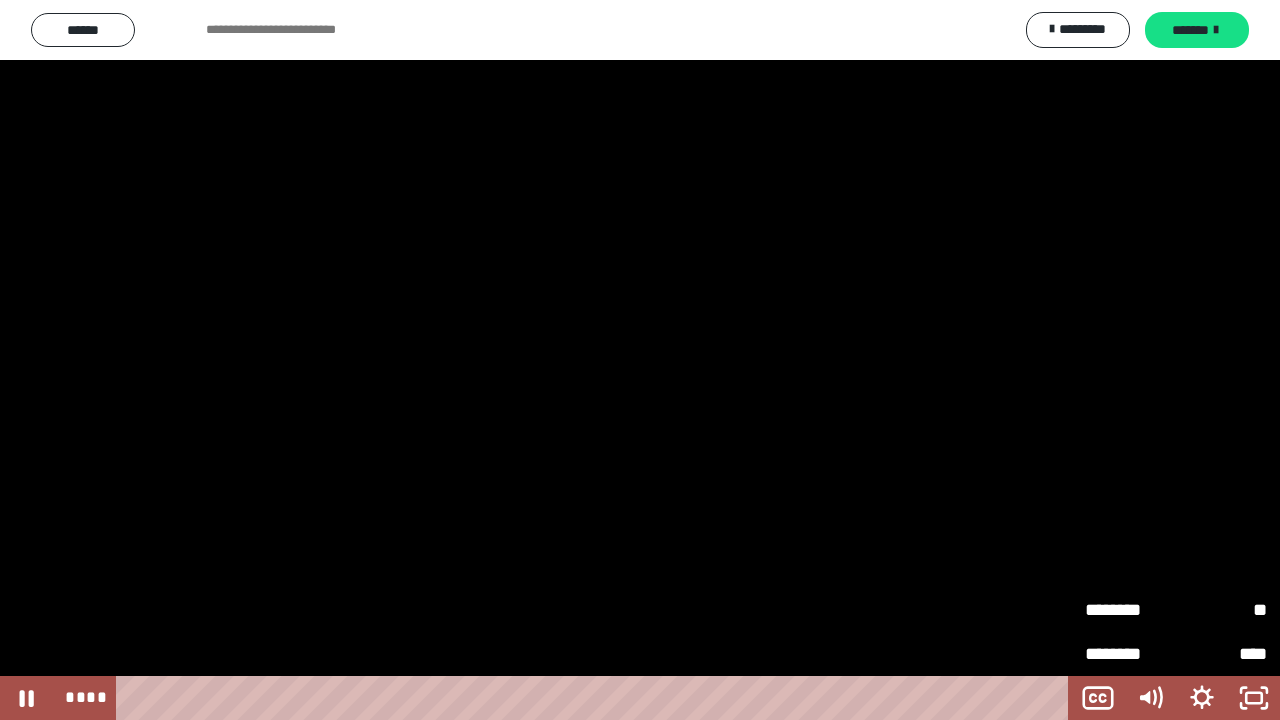 click on "**" at bounding box center [1221, 610] 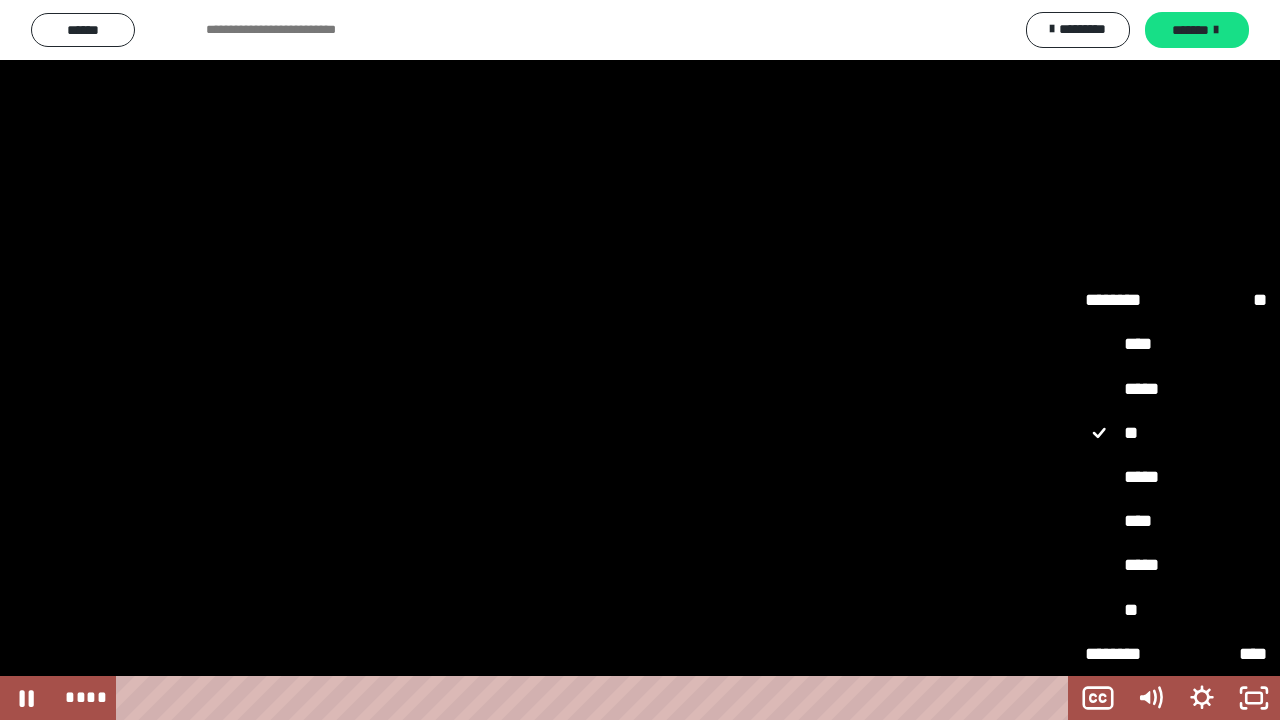 click on "*****" at bounding box center (1176, 565) 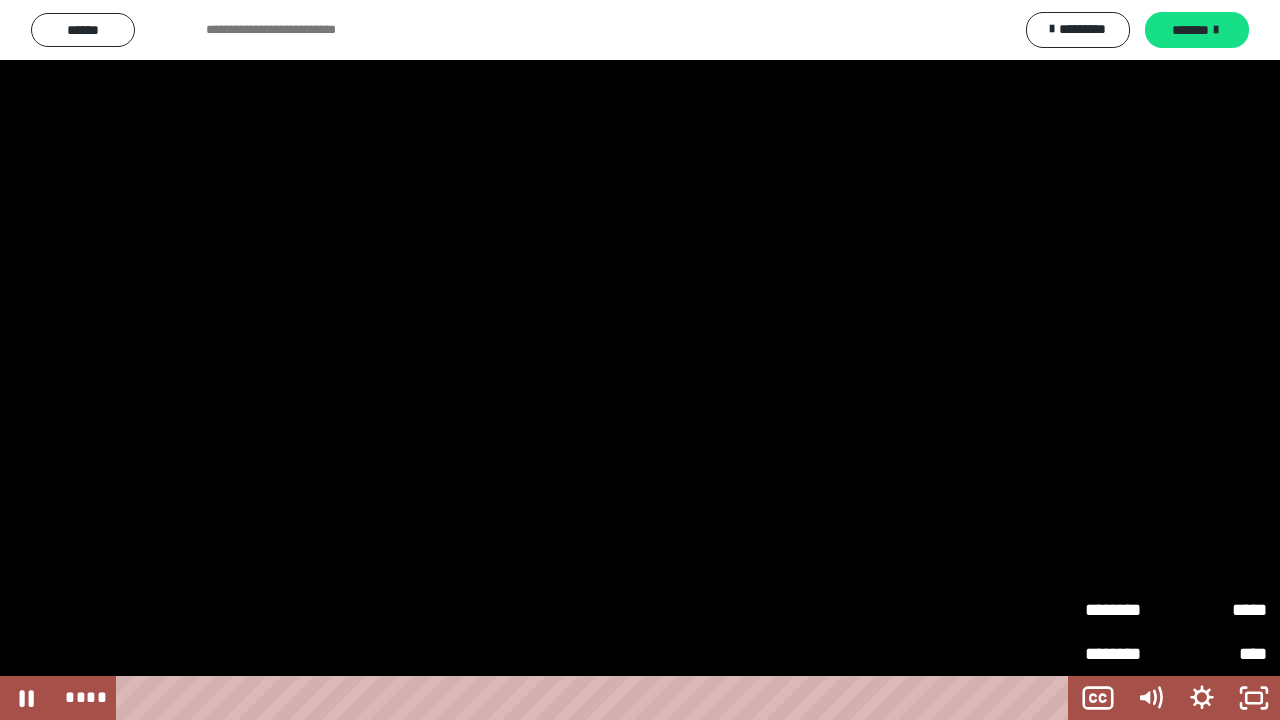 click on "*****" at bounding box center (1221, 610) 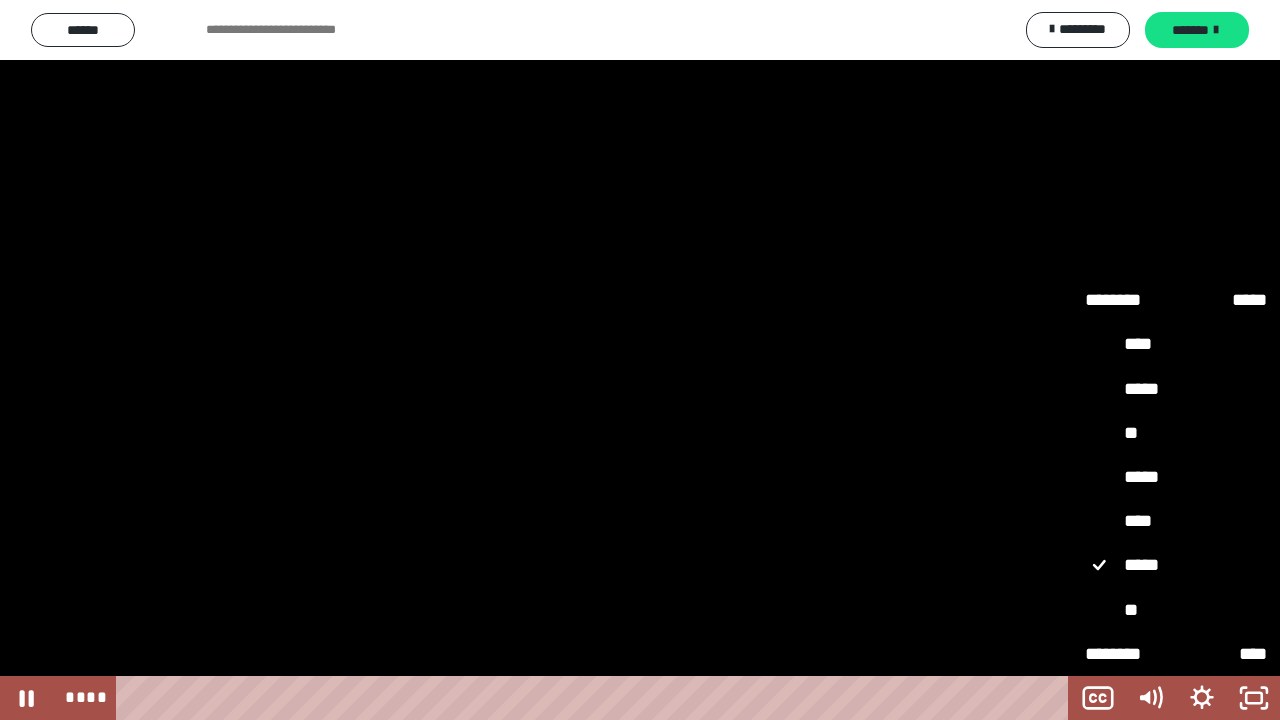 click on "**" at bounding box center [1176, 610] 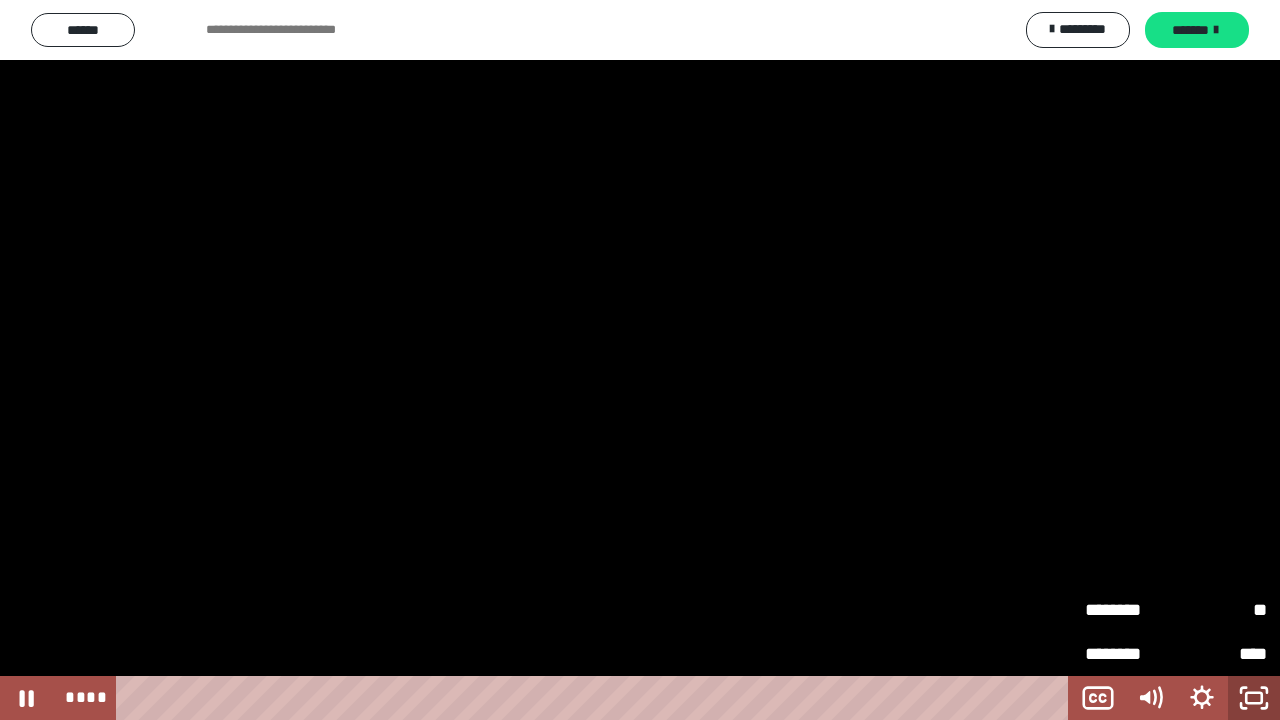 click 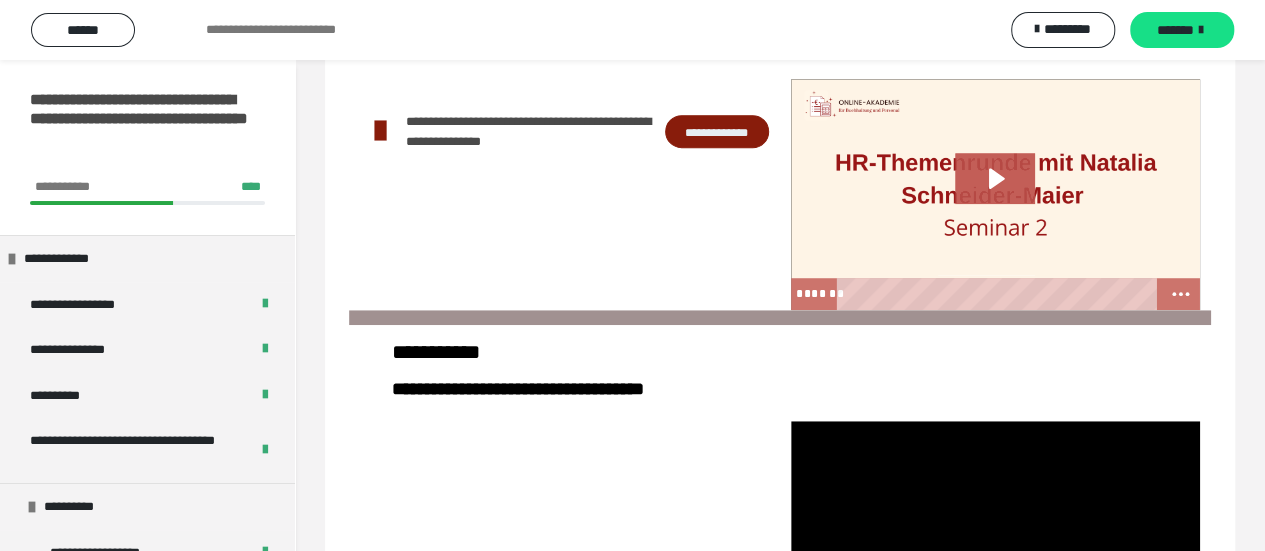 click at bounding box center (564, 436) 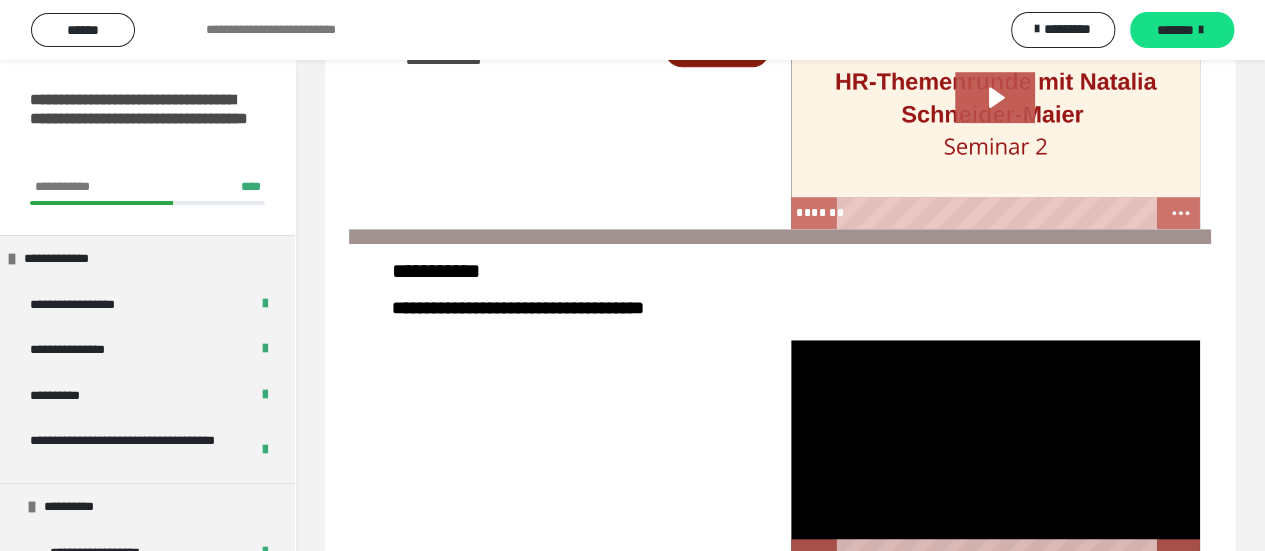 scroll, scrollTop: 691, scrollLeft: 0, axis: vertical 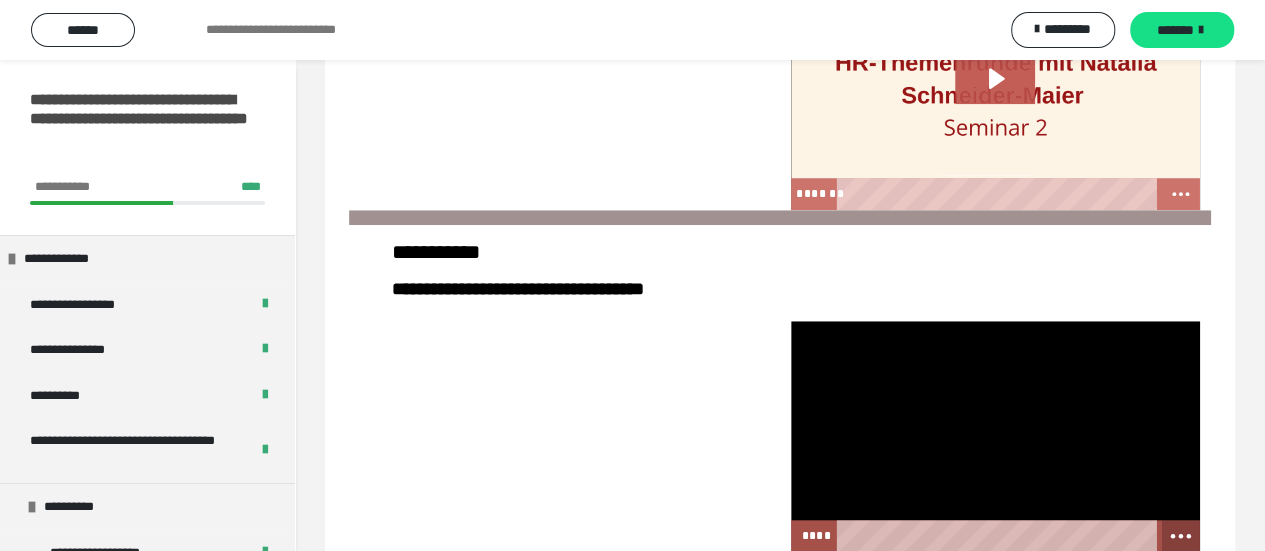 click 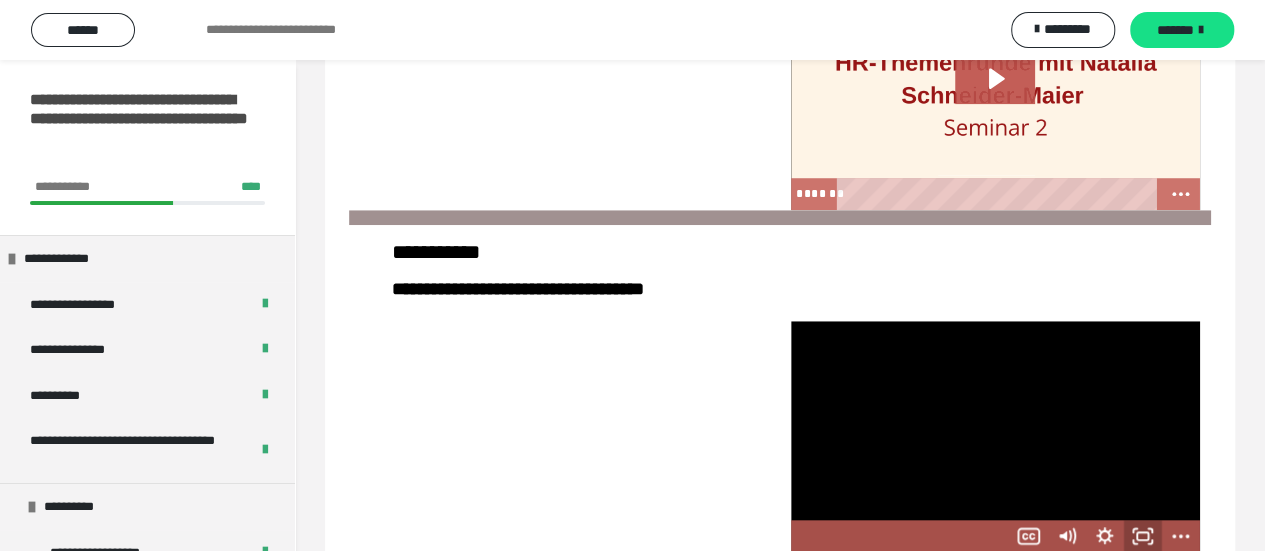 click 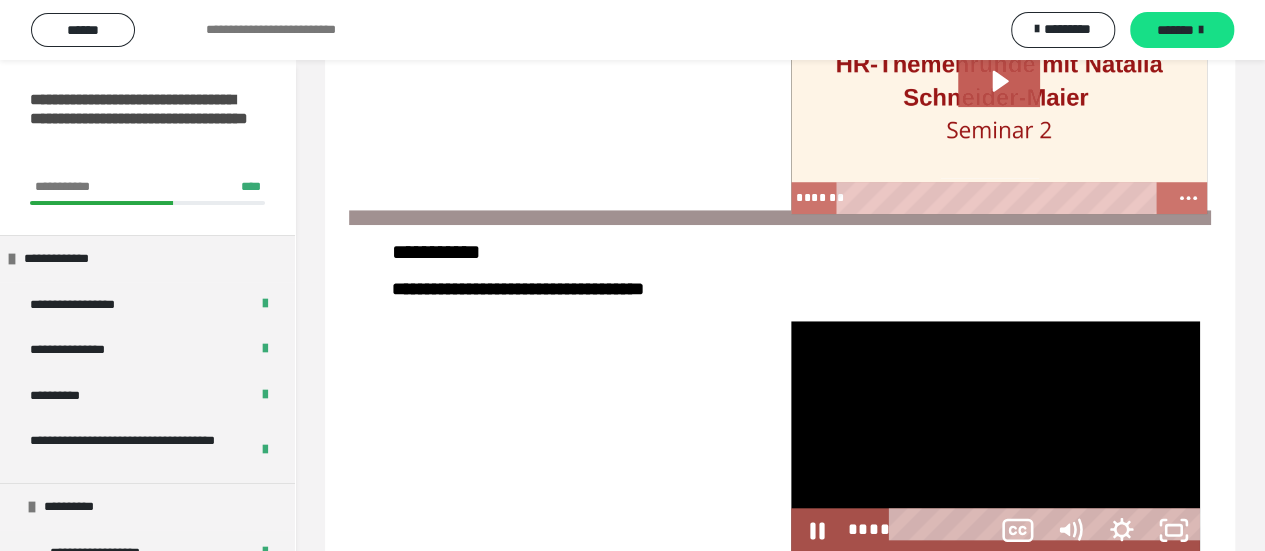 scroll, scrollTop: 591, scrollLeft: 0, axis: vertical 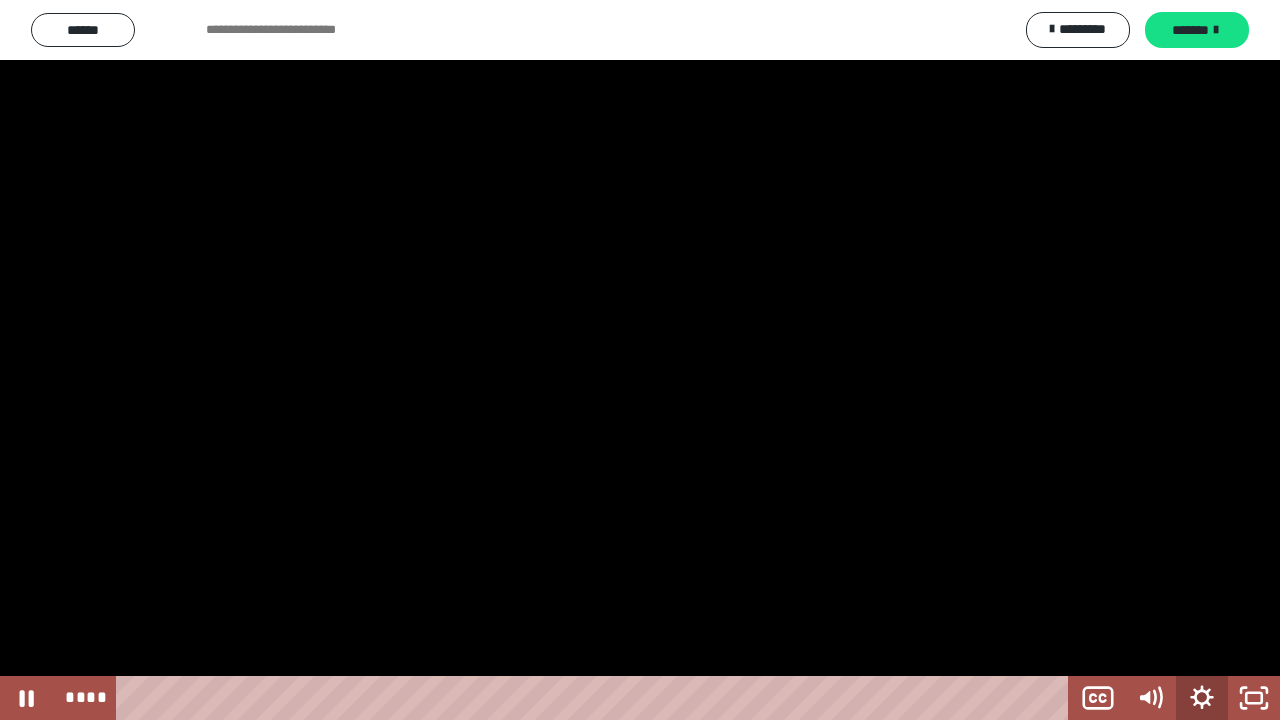 click 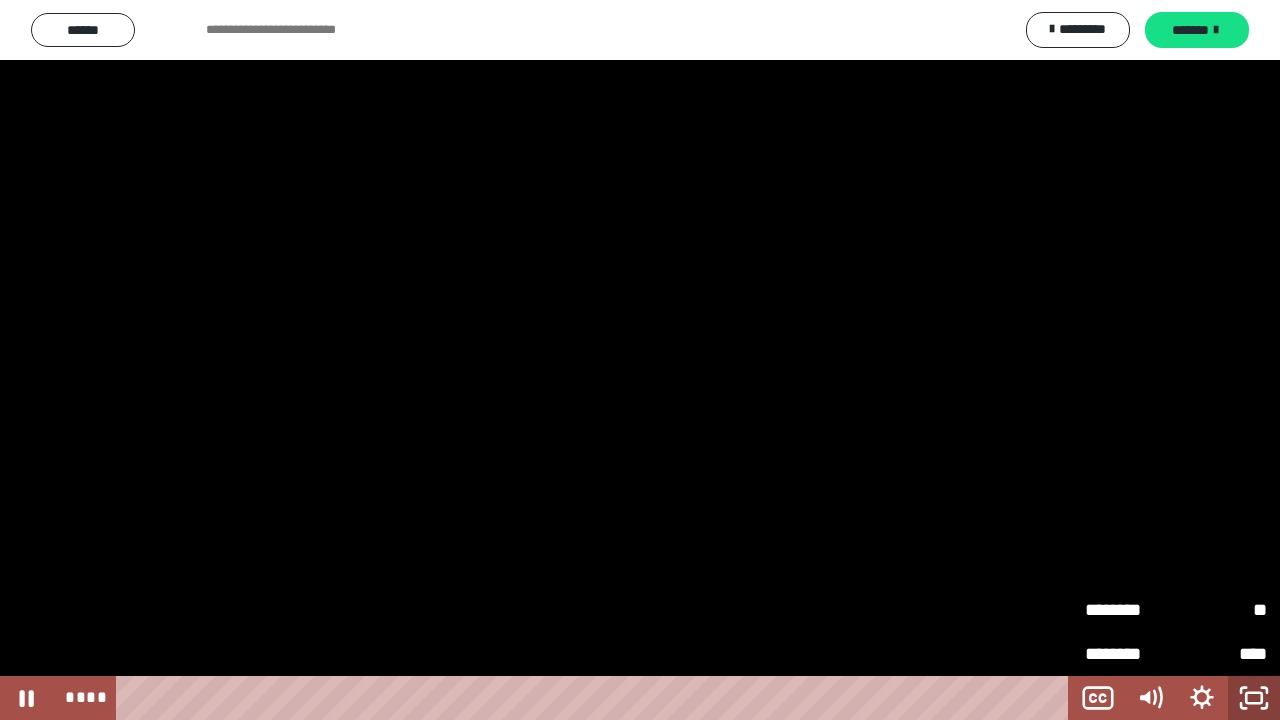 click 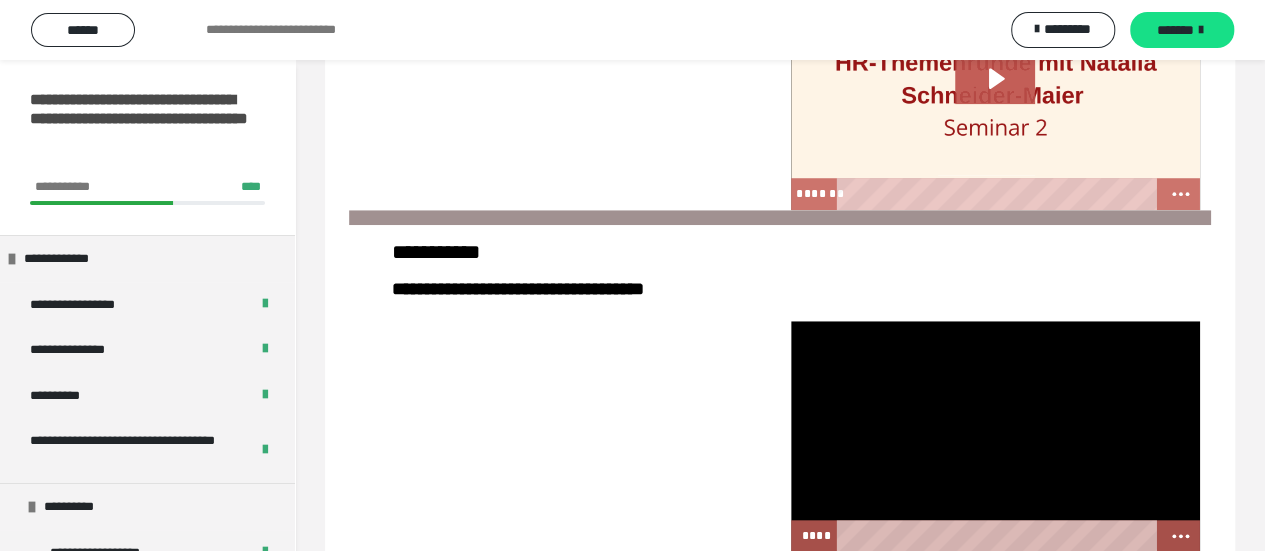 click at bounding box center [564, 436] 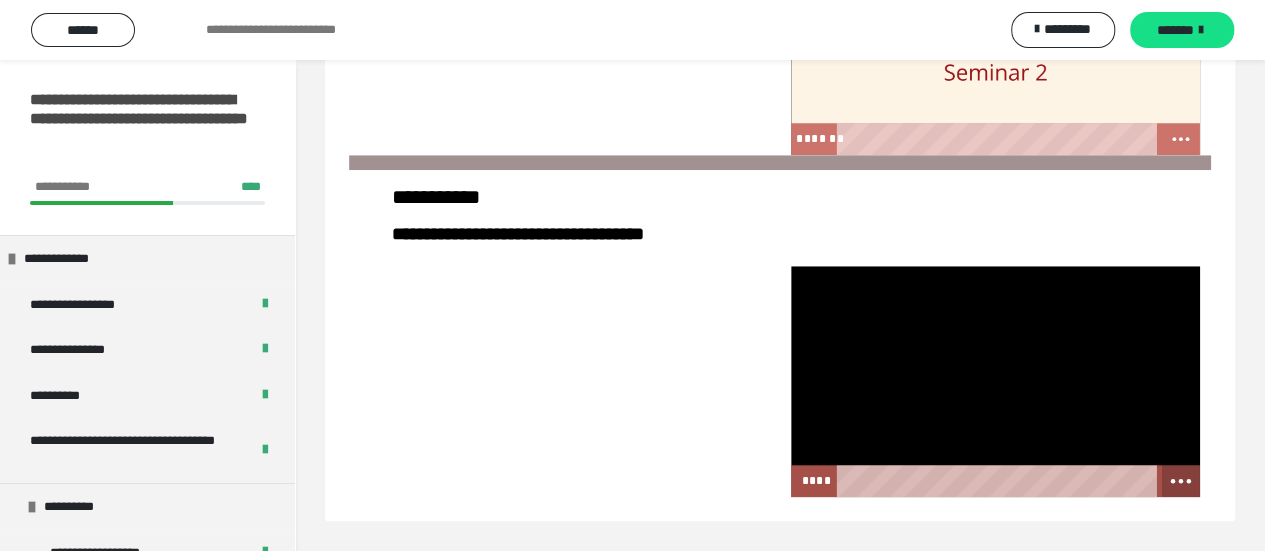 click 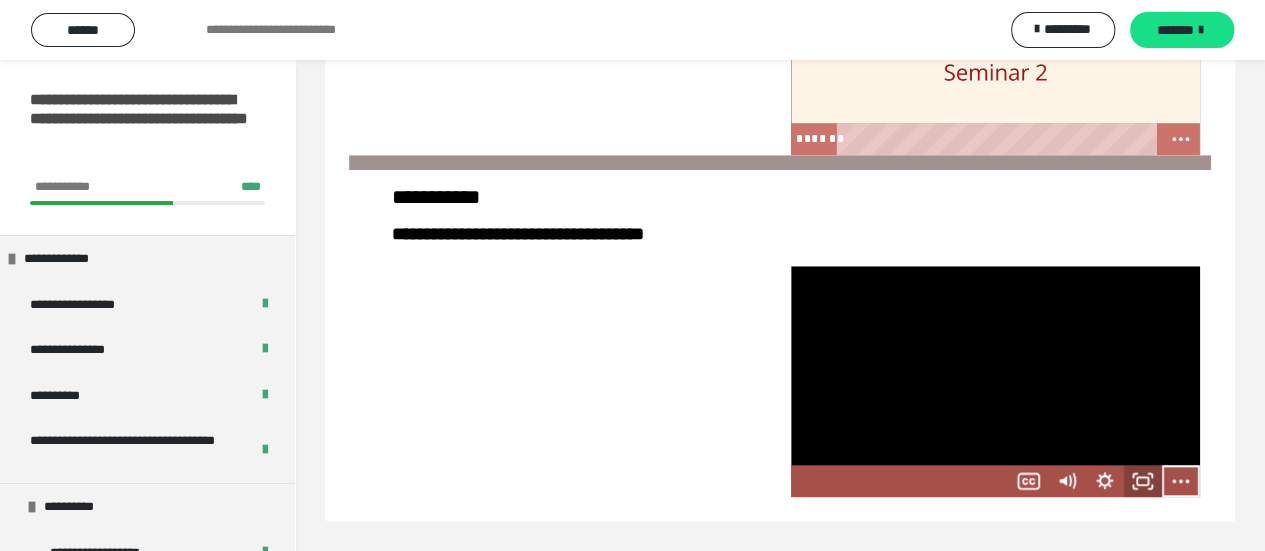 click 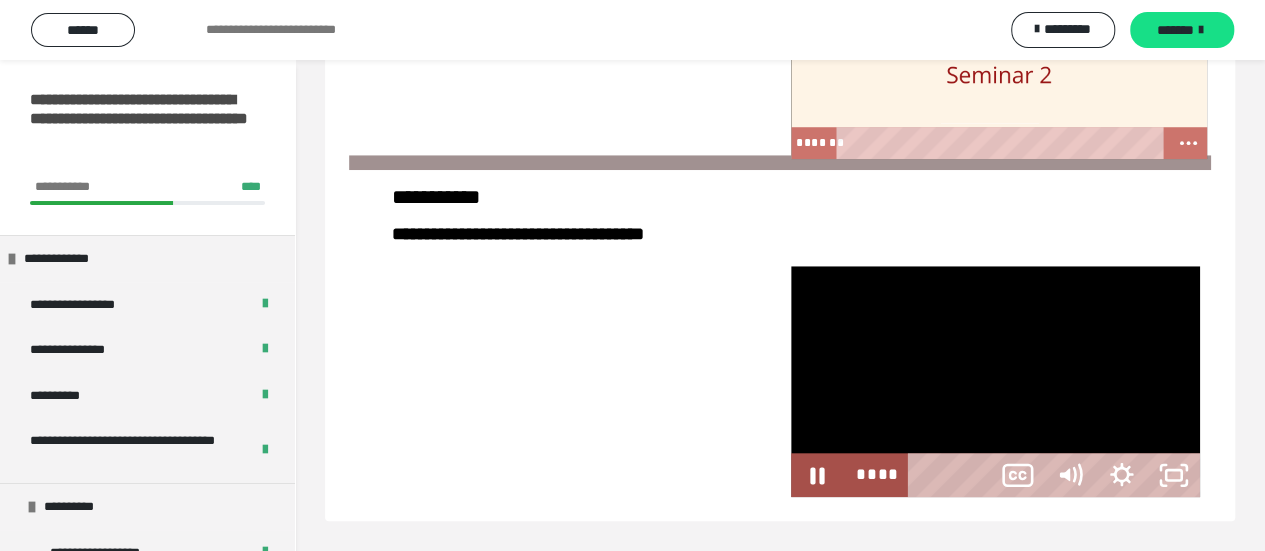 scroll, scrollTop: 591, scrollLeft: 0, axis: vertical 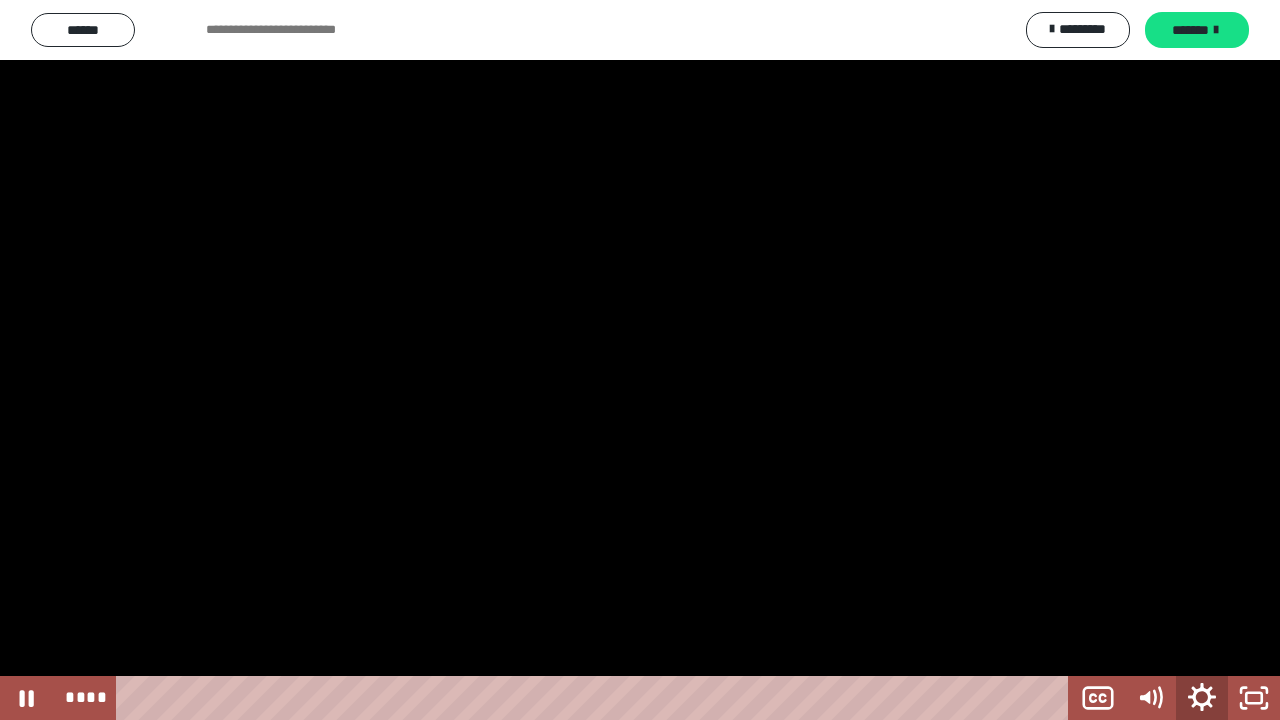 click 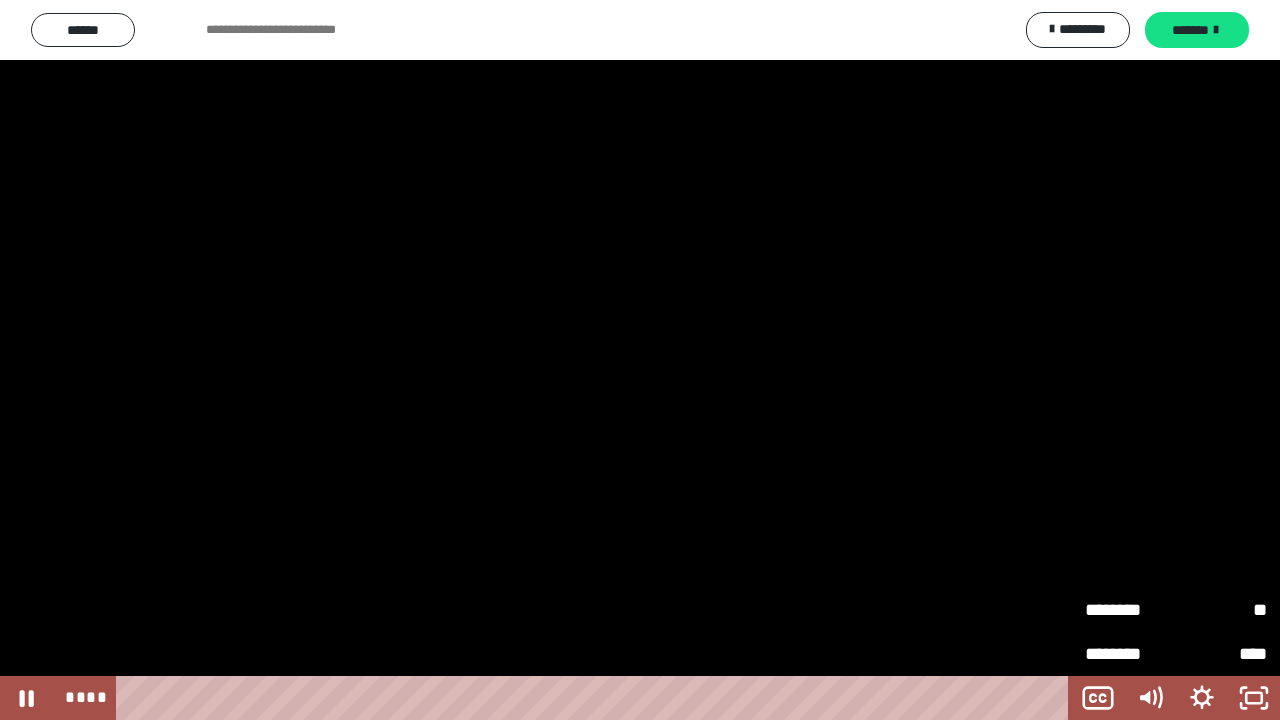 click on "**" at bounding box center (1221, 610) 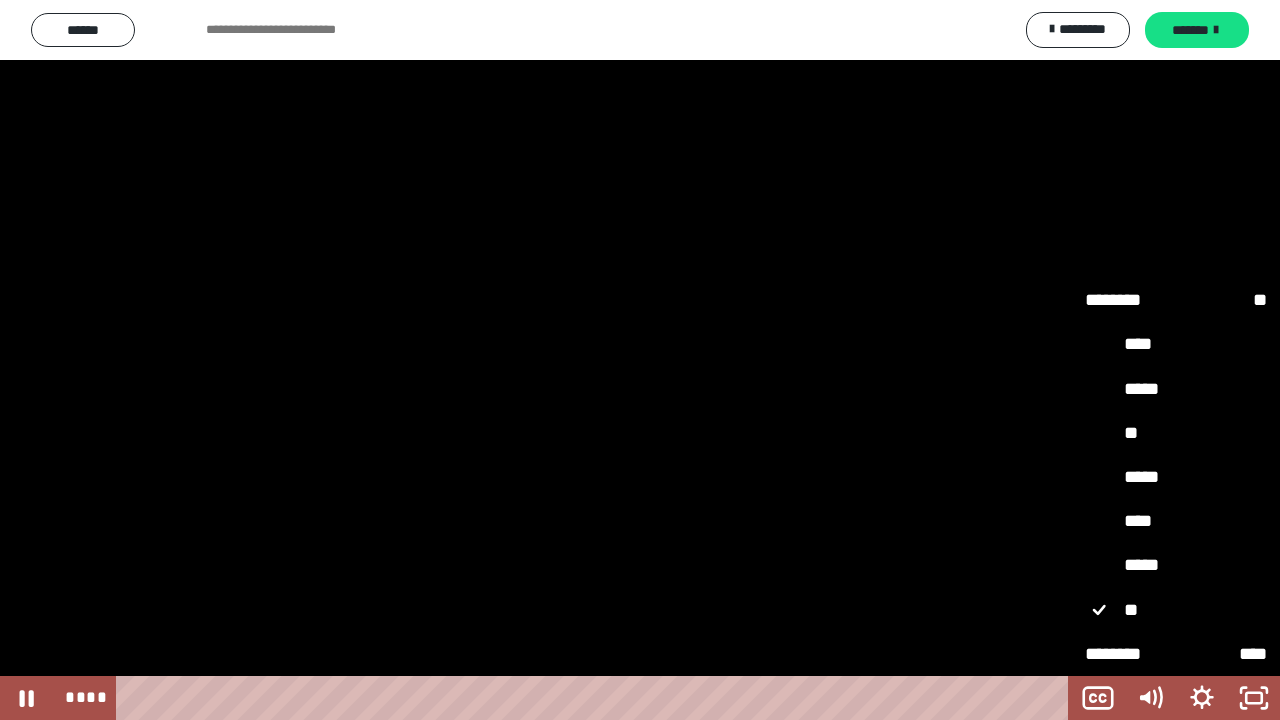 click on "*****" at bounding box center [1176, 565] 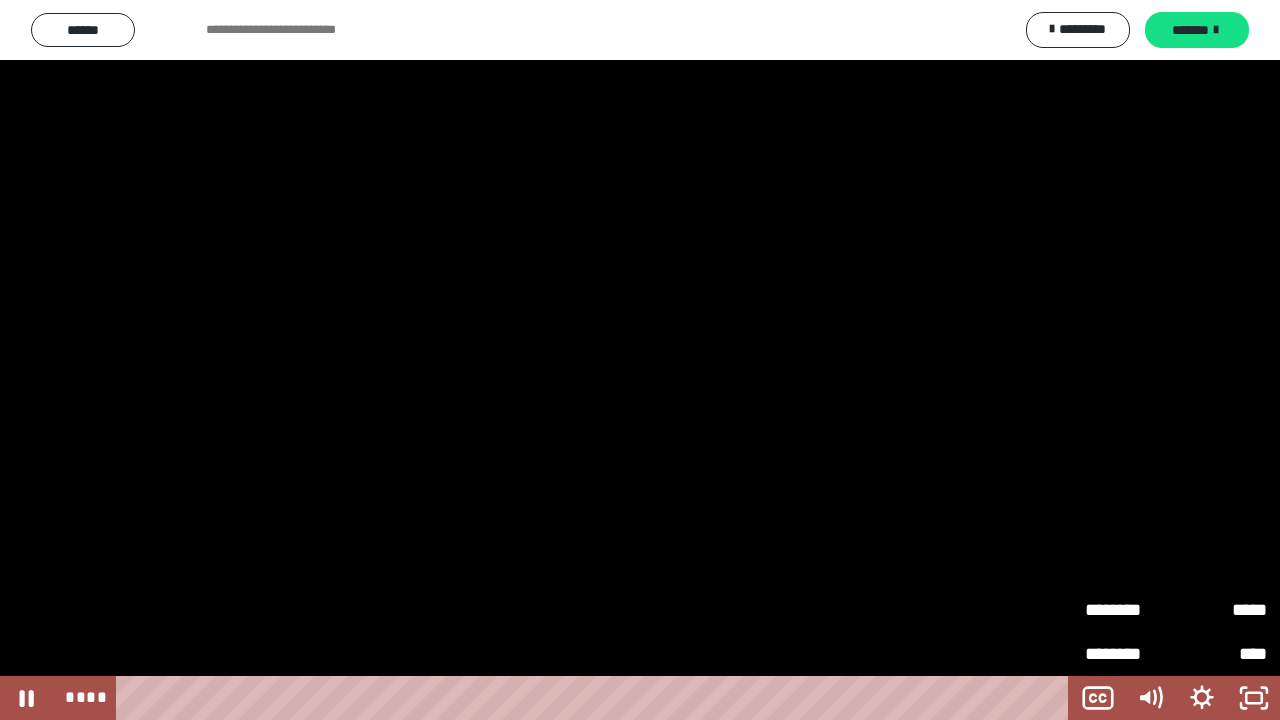 type 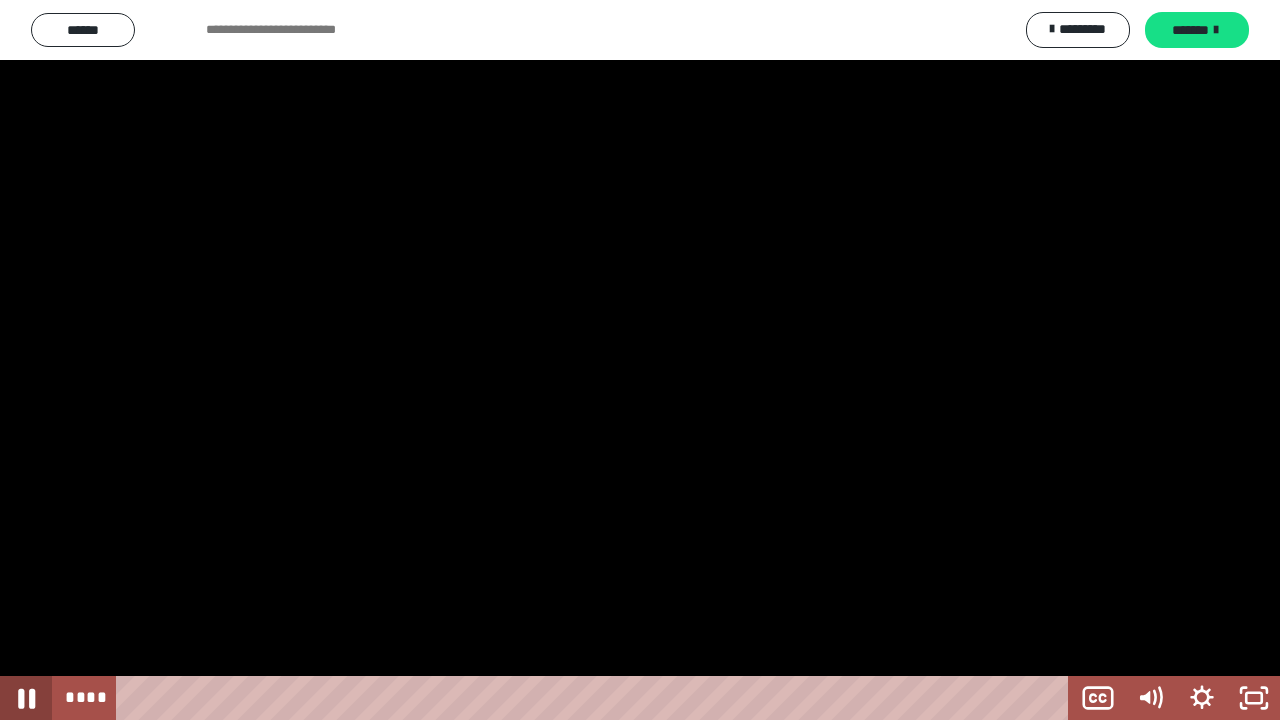 click 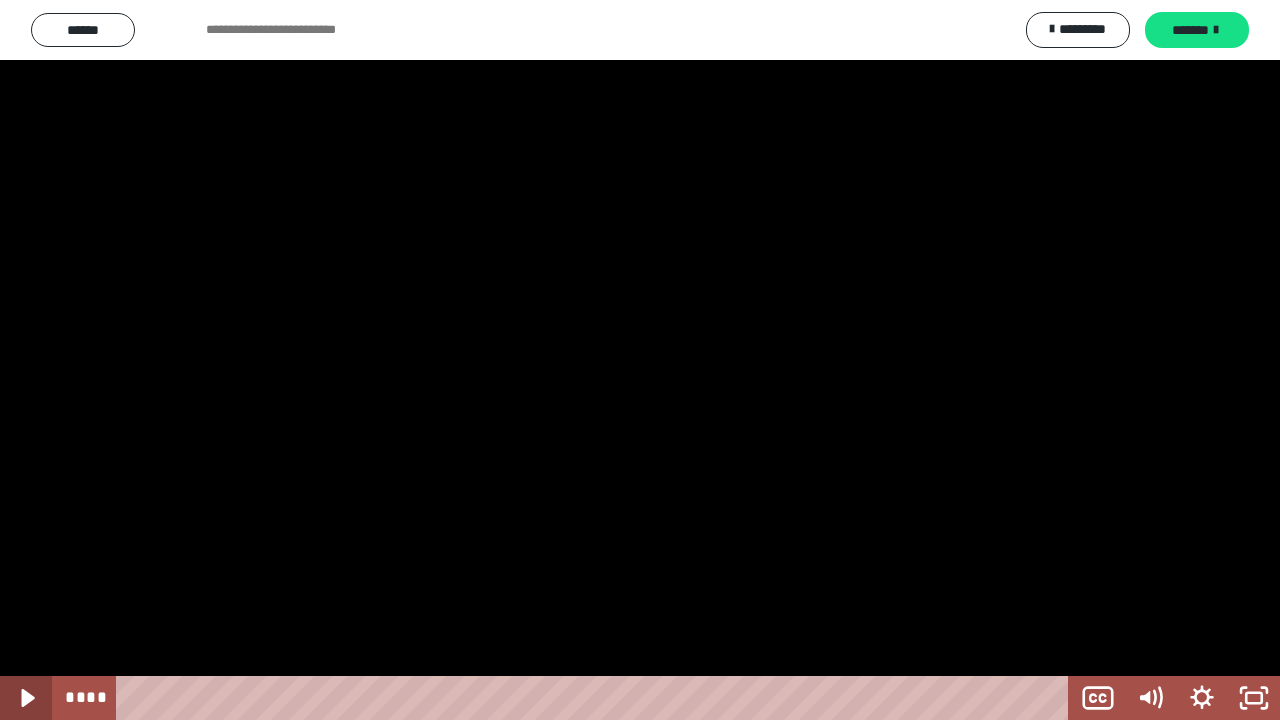 type 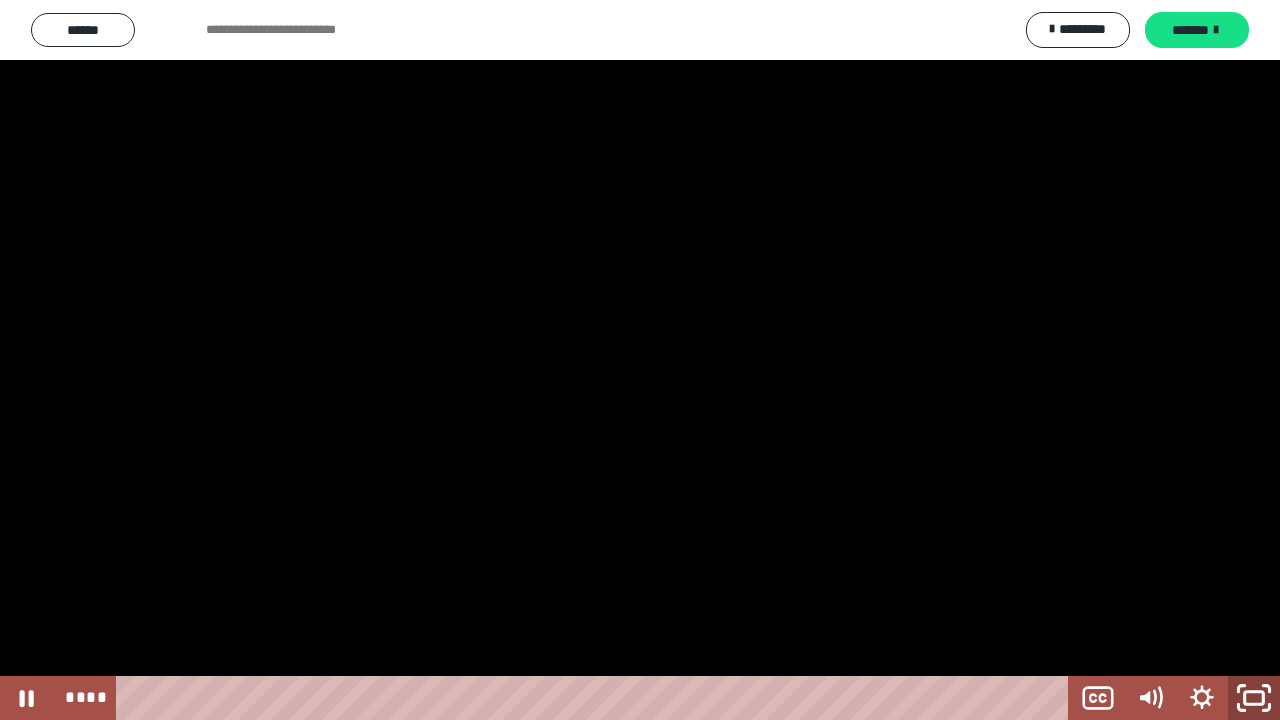 click 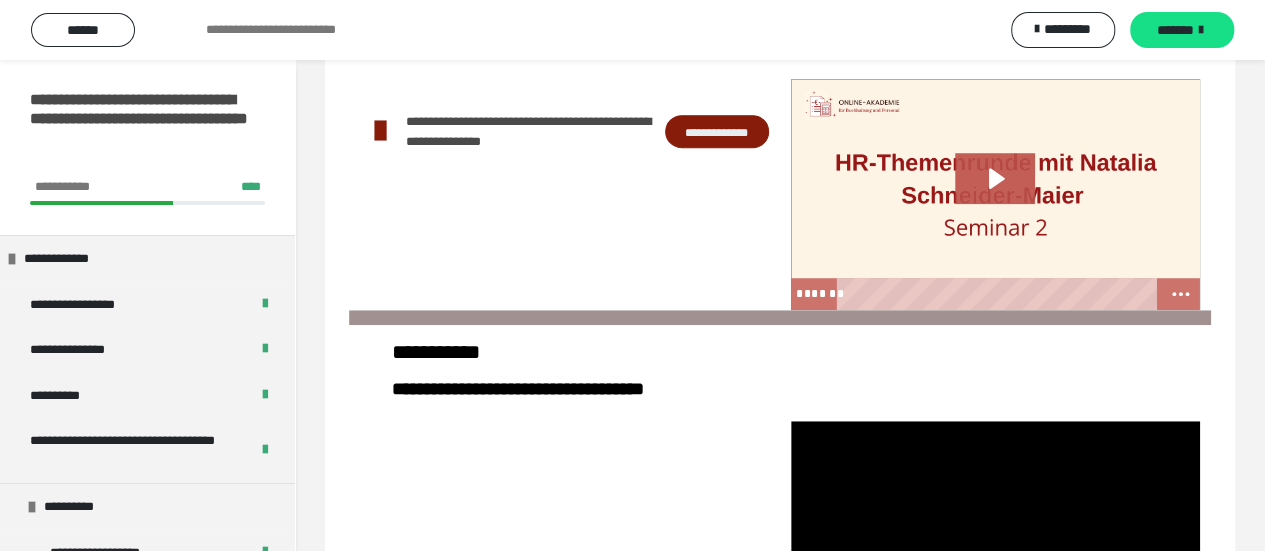 click at bounding box center (564, 536) 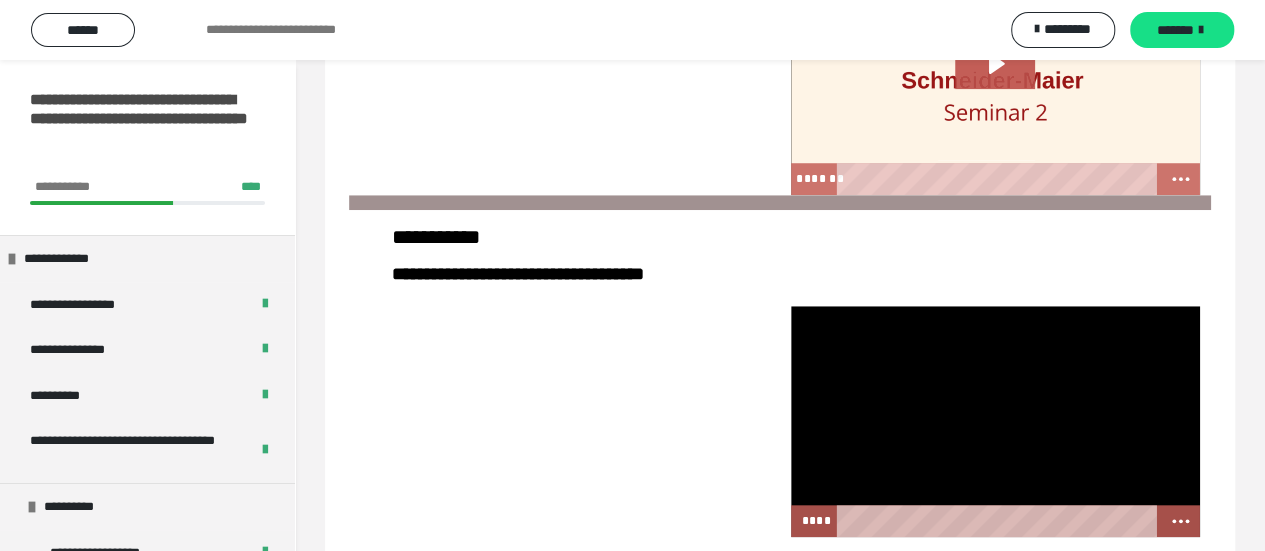 scroll, scrollTop: 747, scrollLeft: 0, axis: vertical 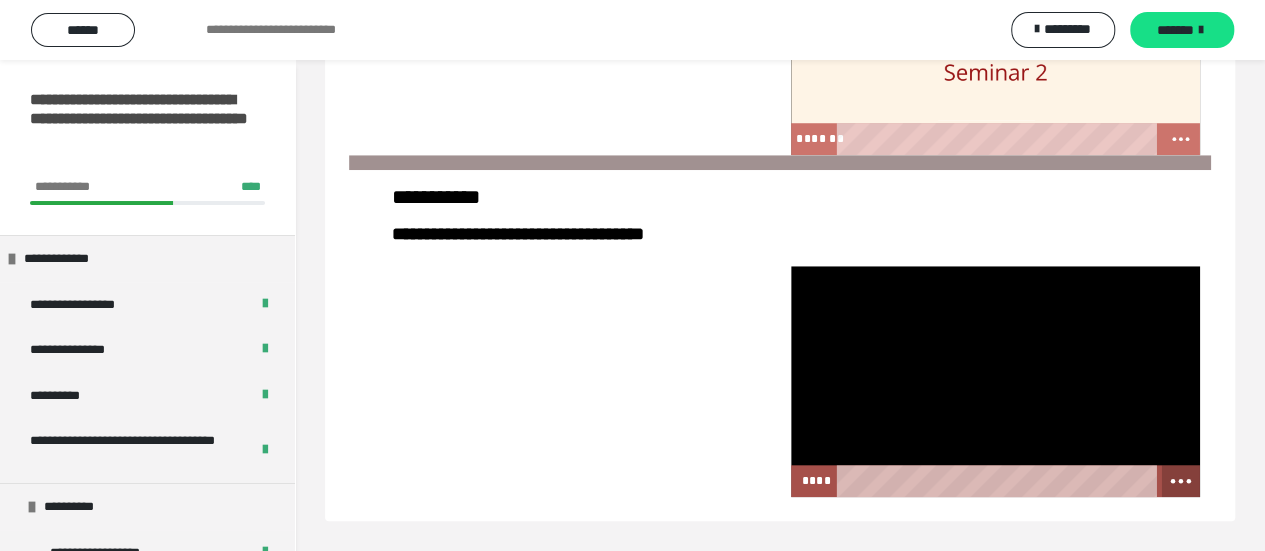 click 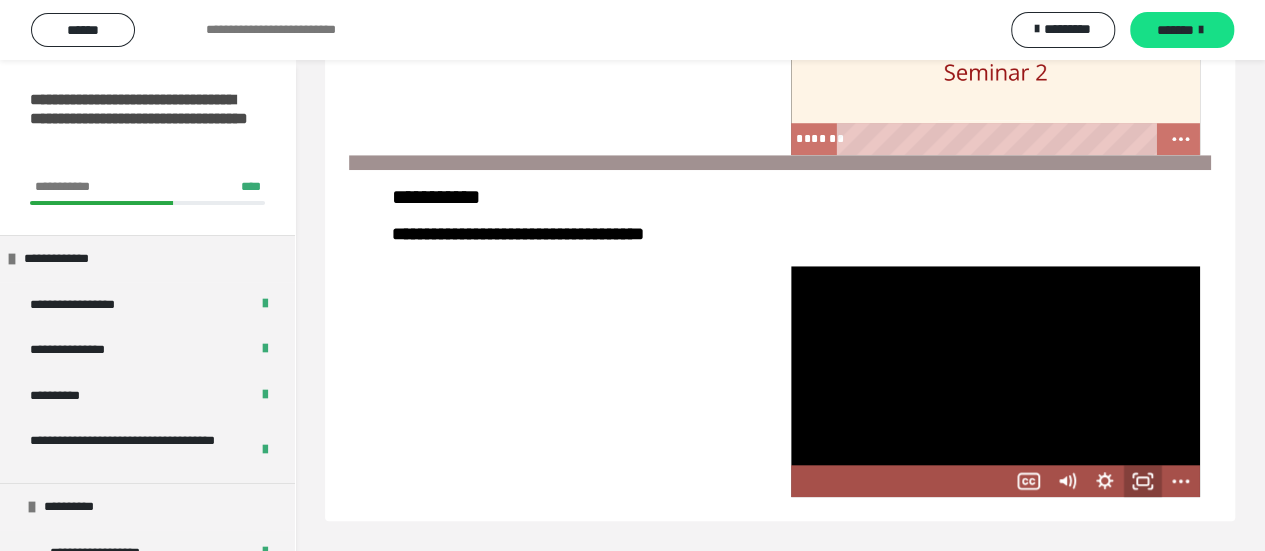 click 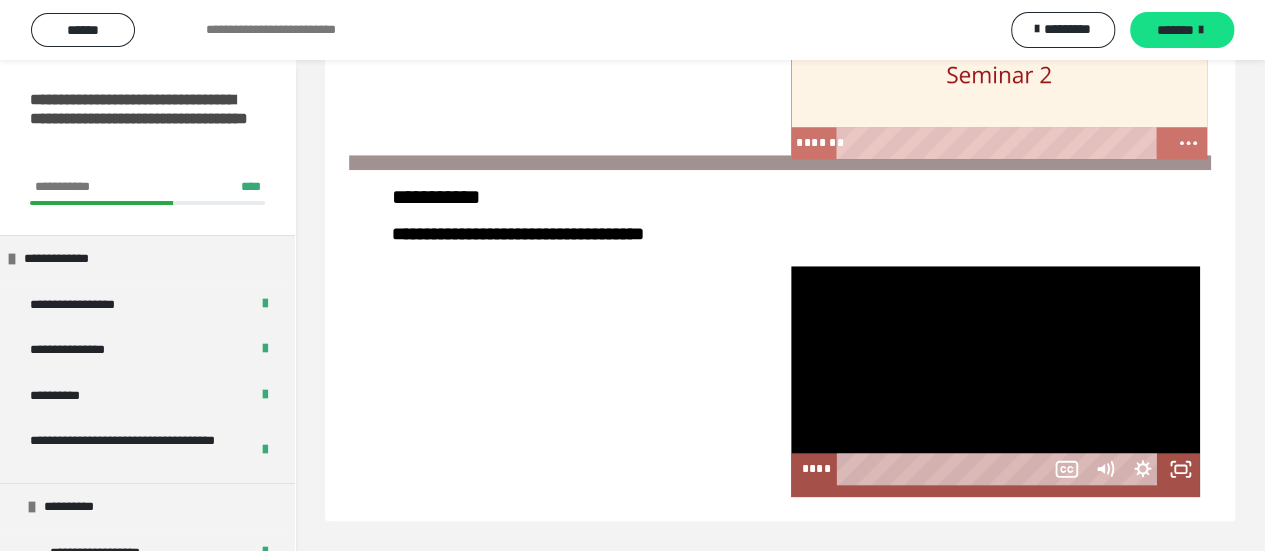 scroll, scrollTop: 591, scrollLeft: 0, axis: vertical 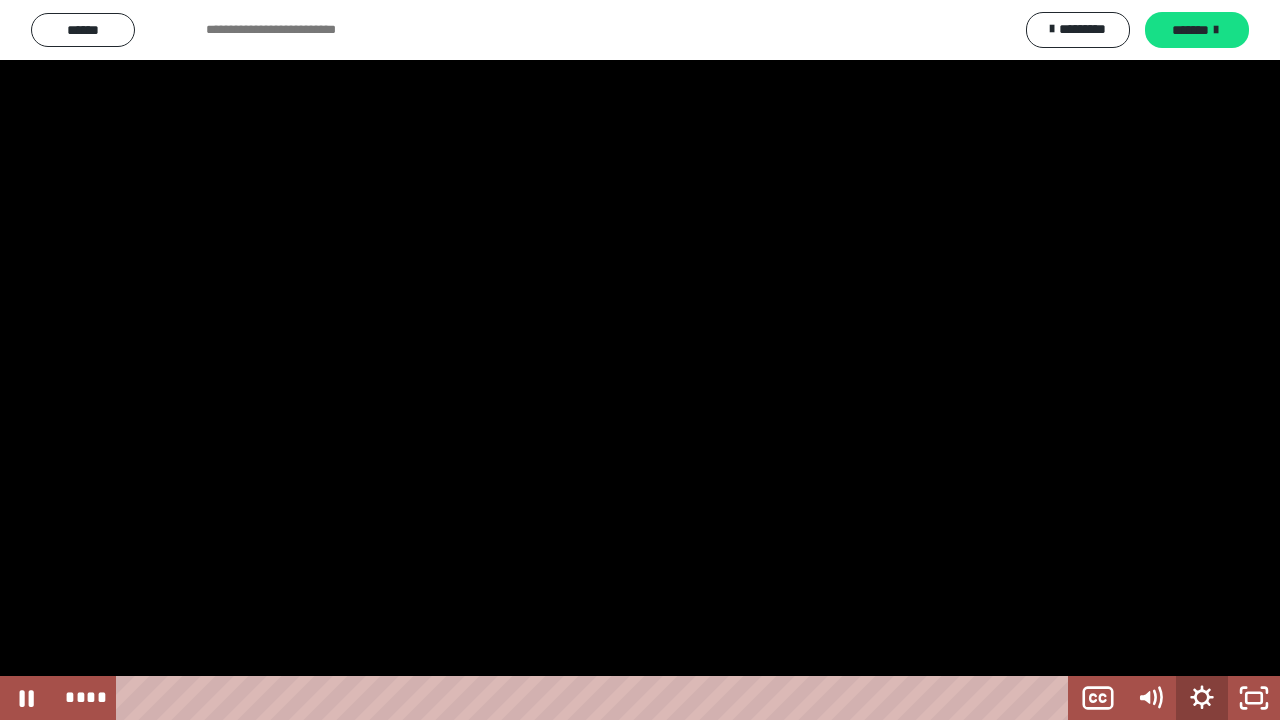 click 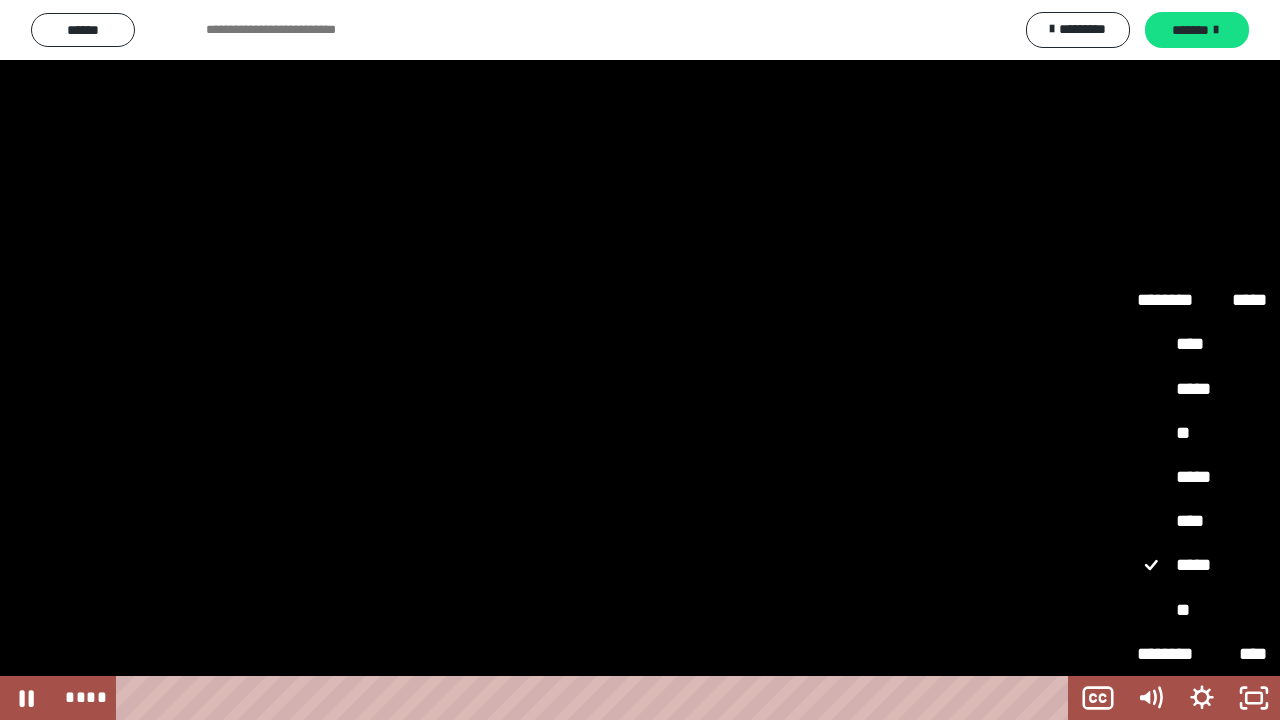 click on "**" at bounding box center (1202, 610) 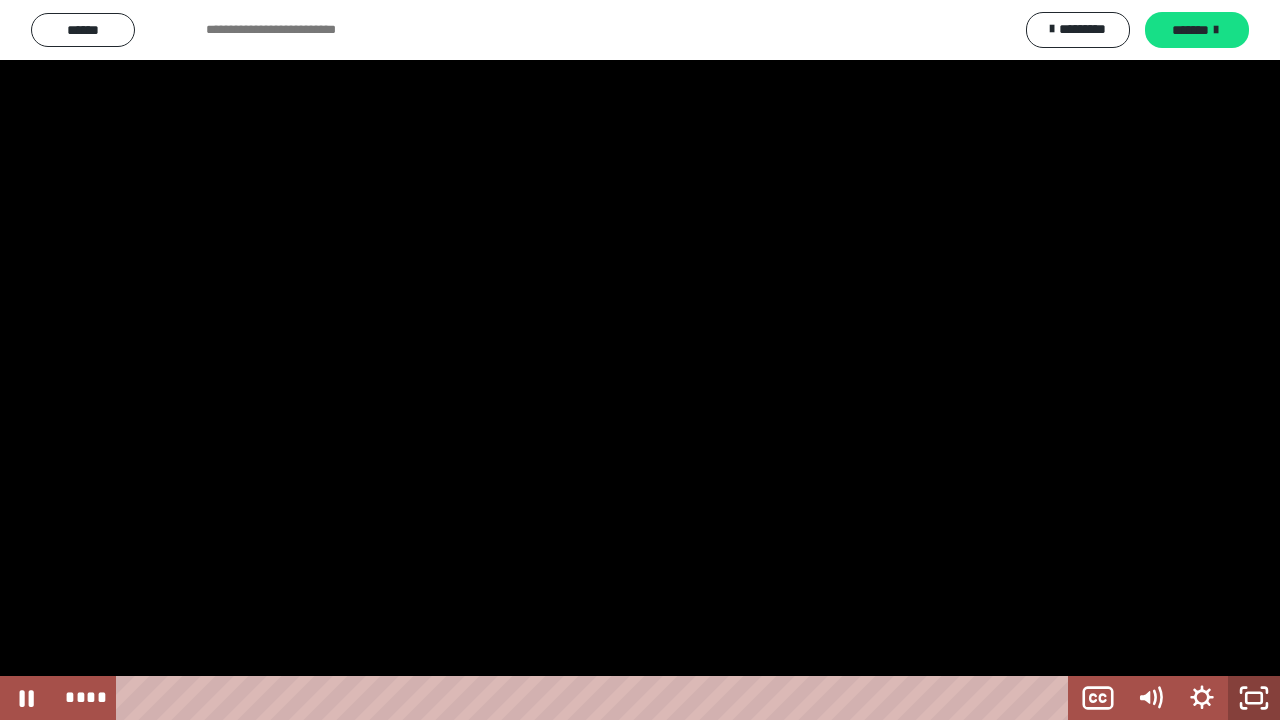 click 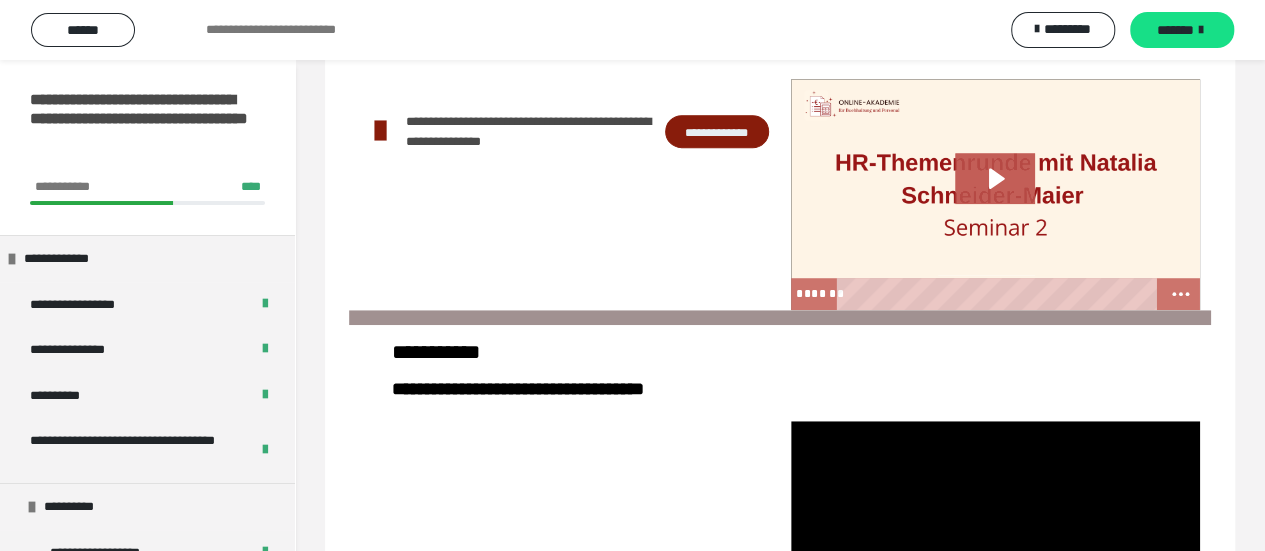 click at bounding box center (564, 536) 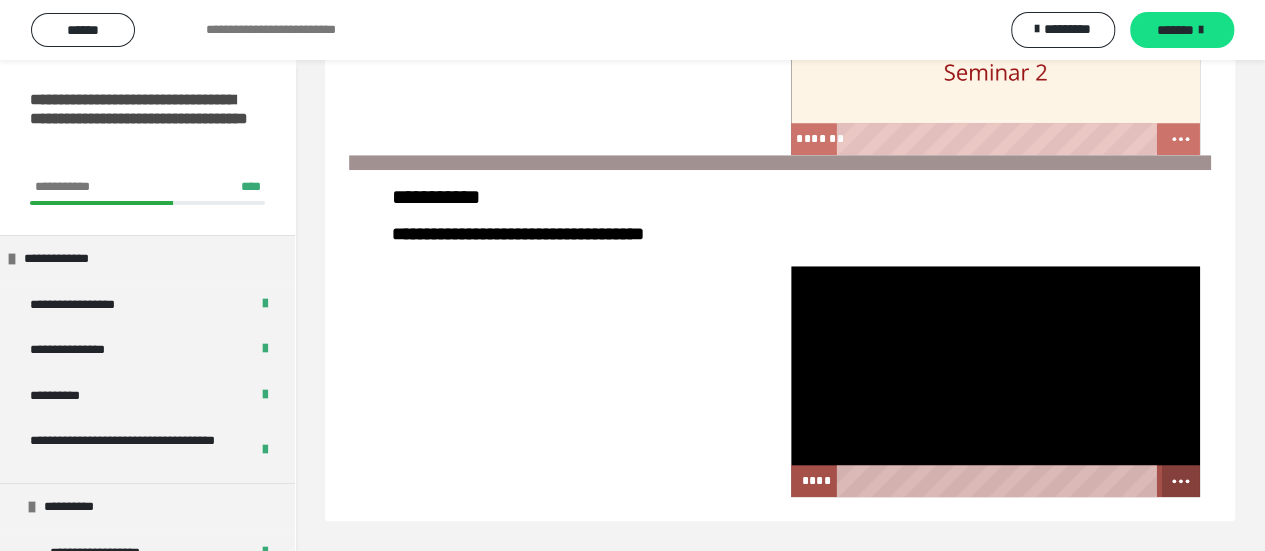 click 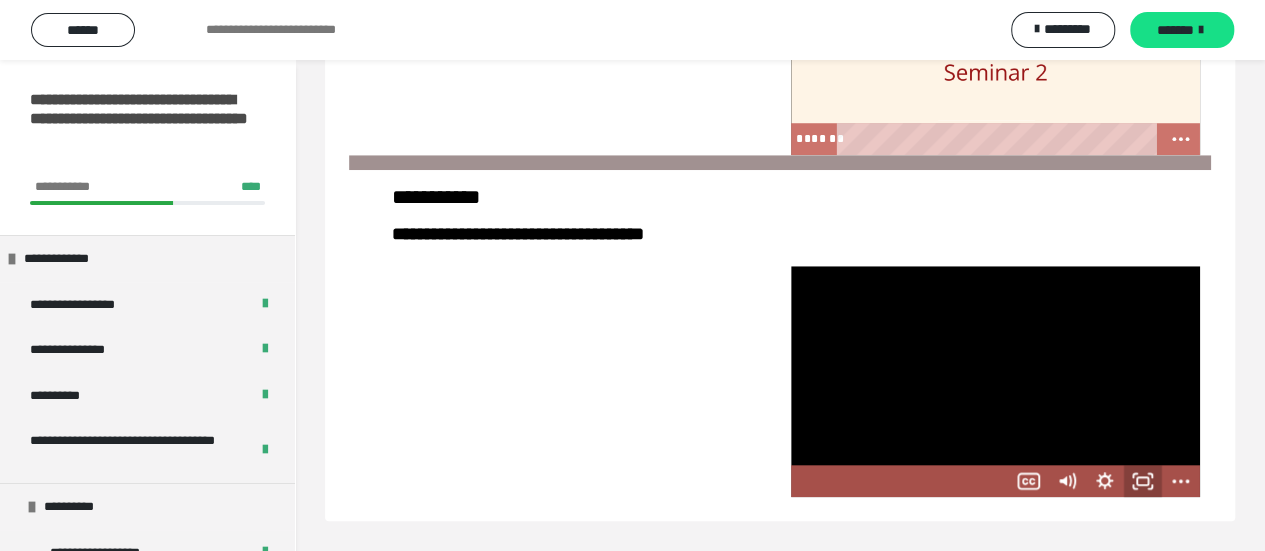 click 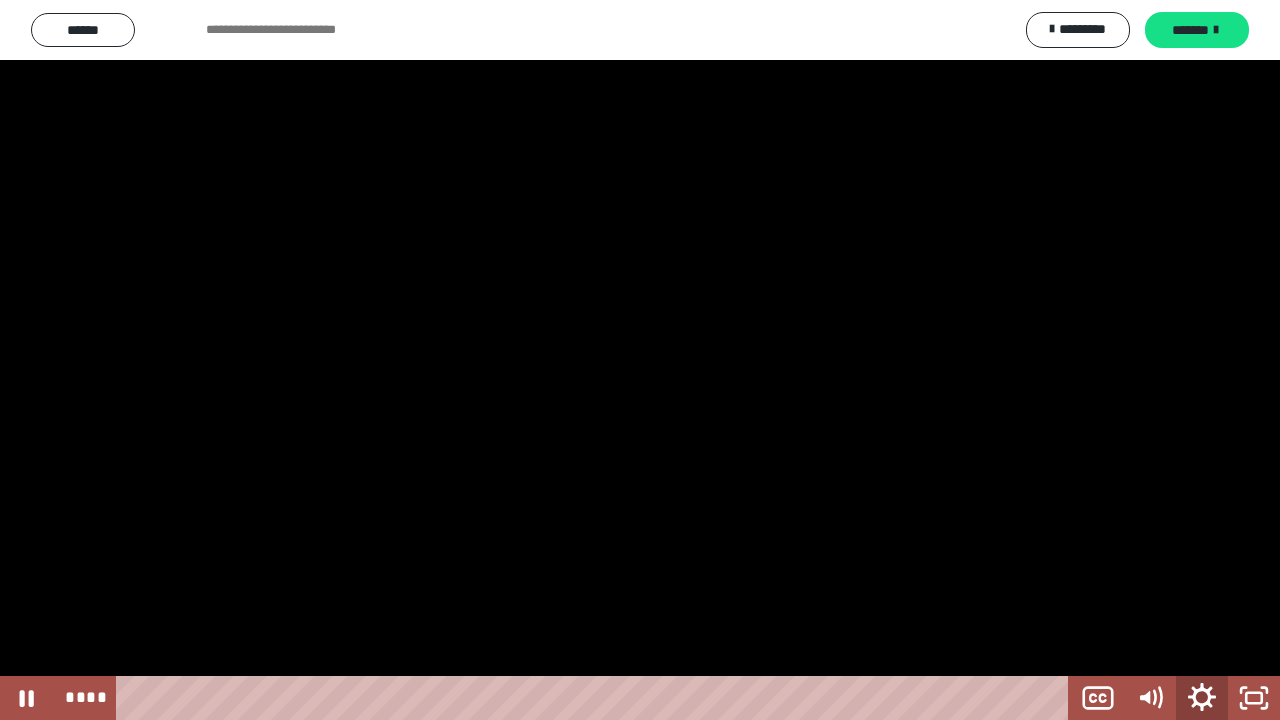 click 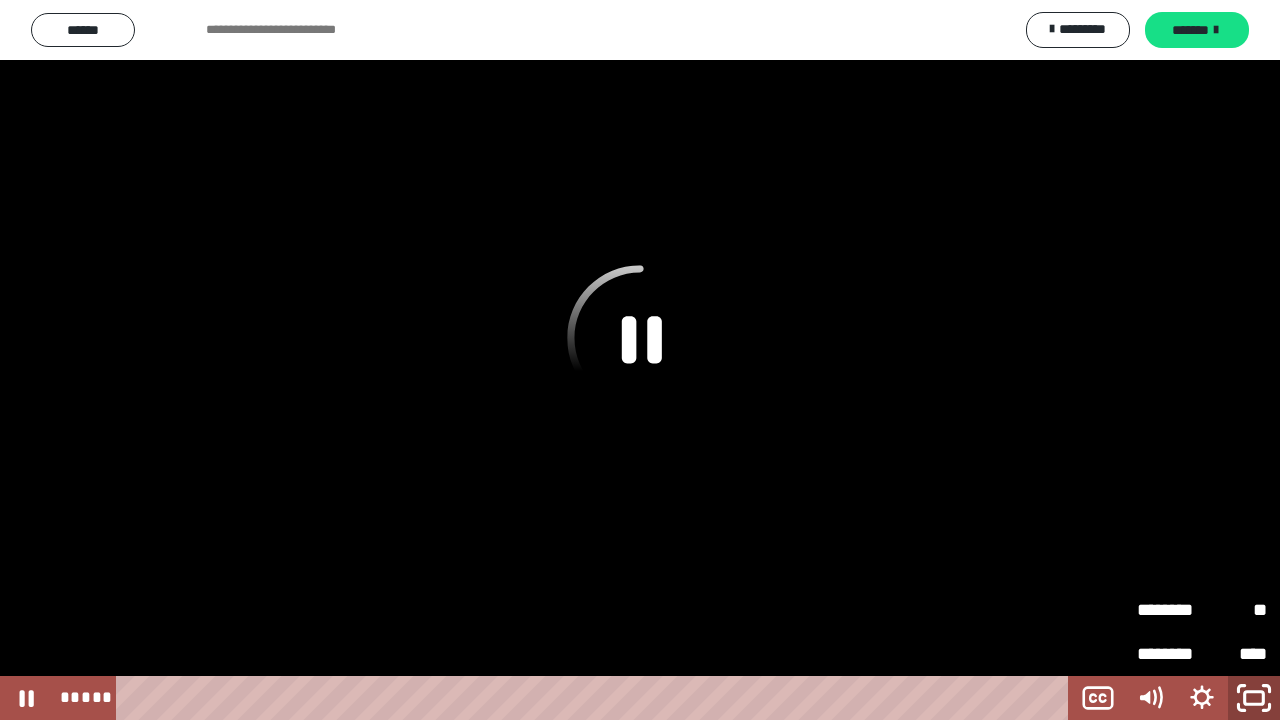 click 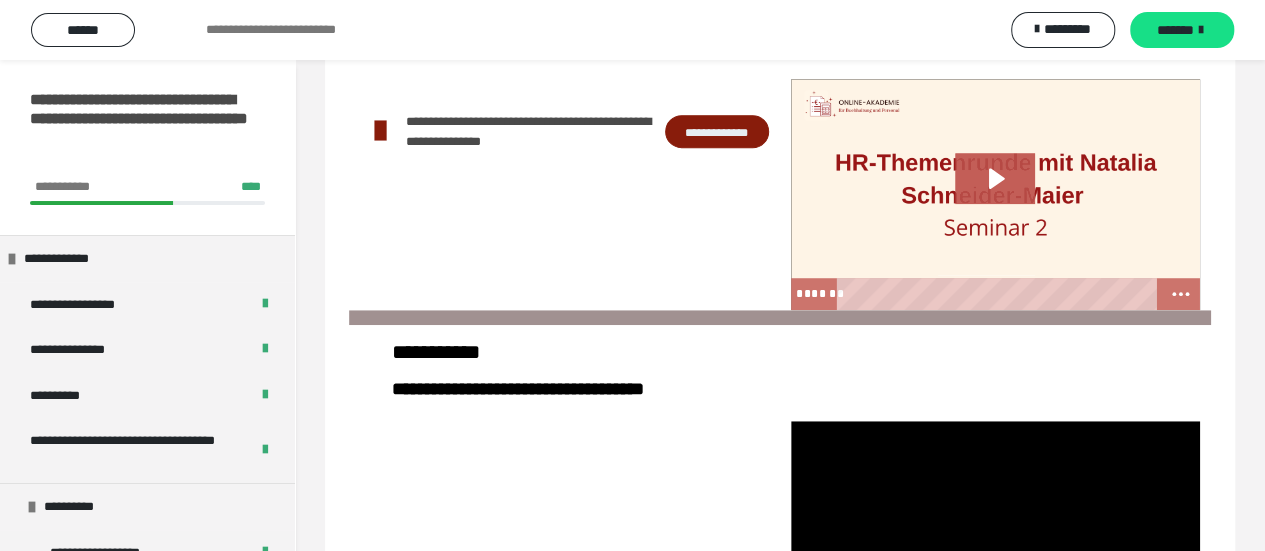 click at bounding box center [564, 536] 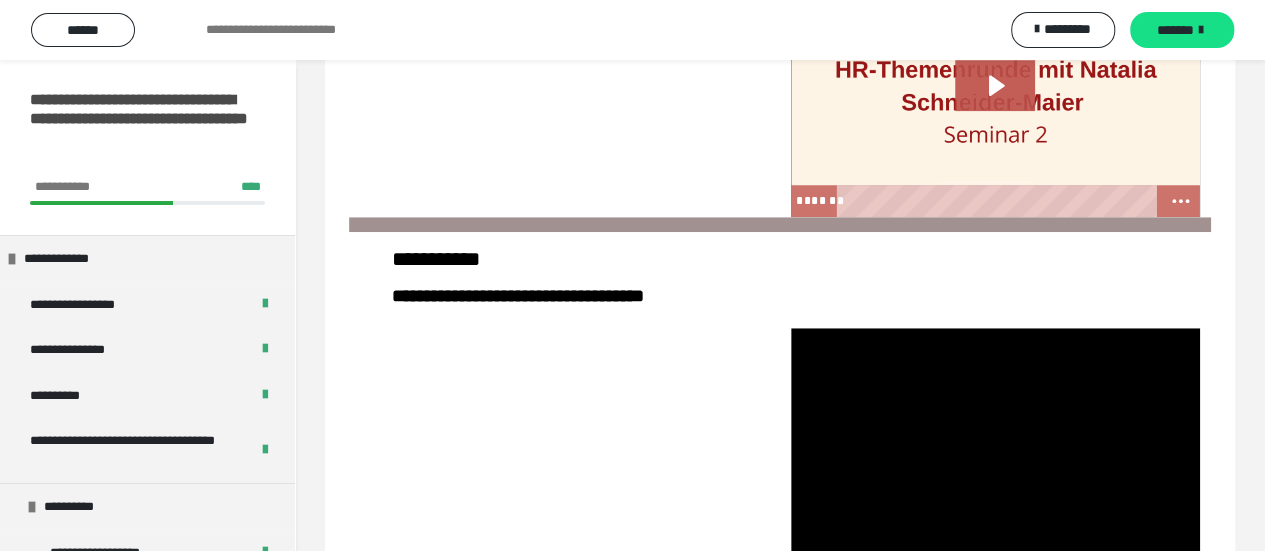 scroll, scrollTop: 747, scrollLeft: 0, axis: vertical 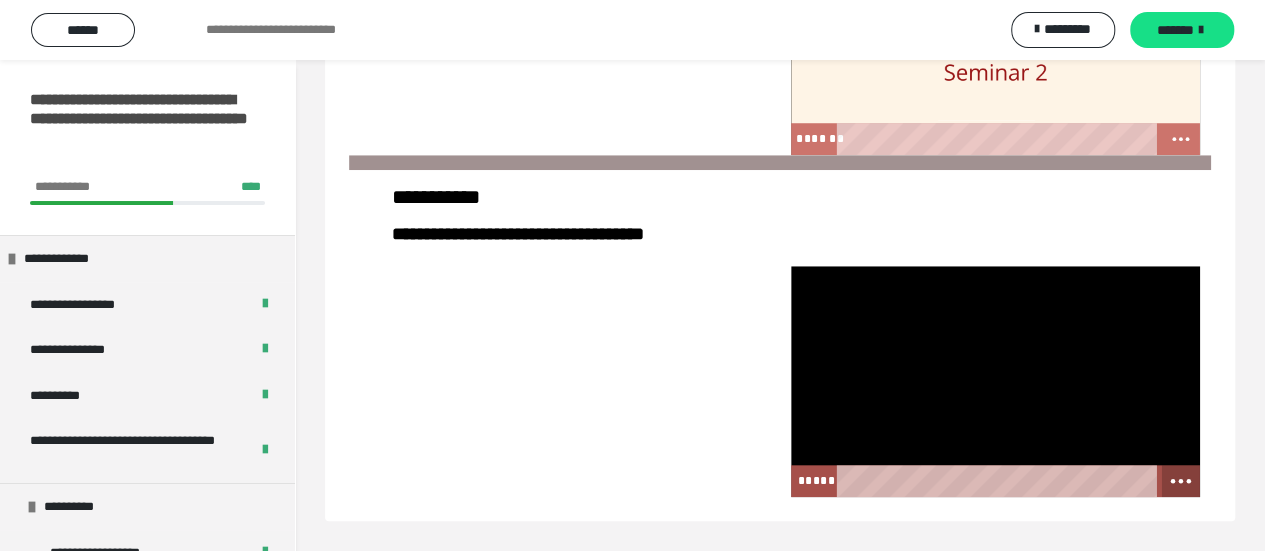 click 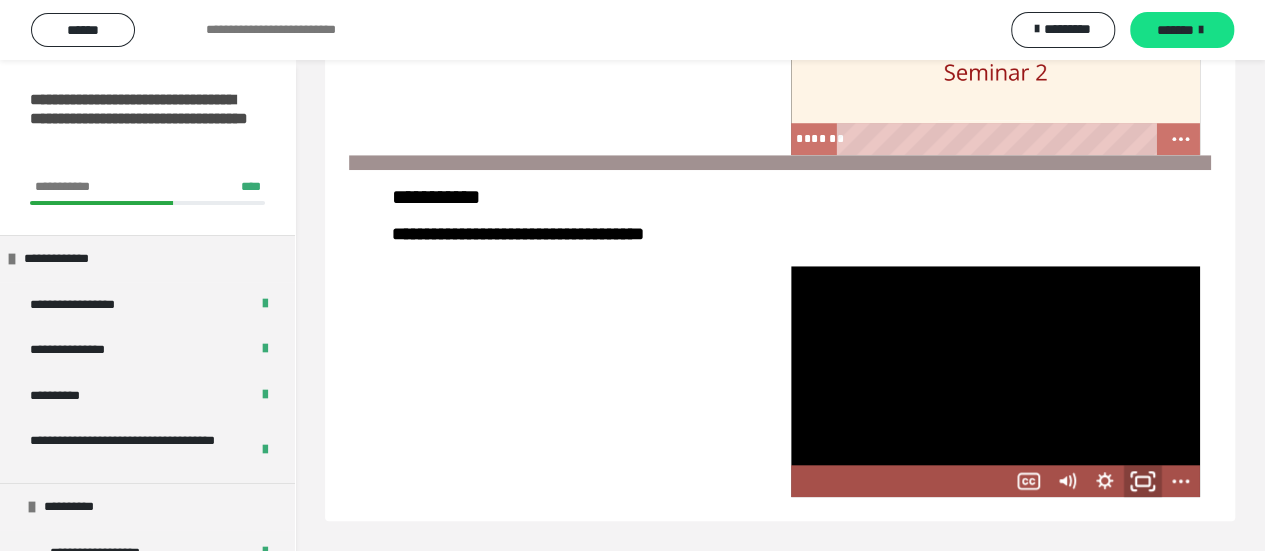 drag, startPoint x: 1142, startPoint y: 483, endPoint x: 1142, endPoint y: 605, distance: 122 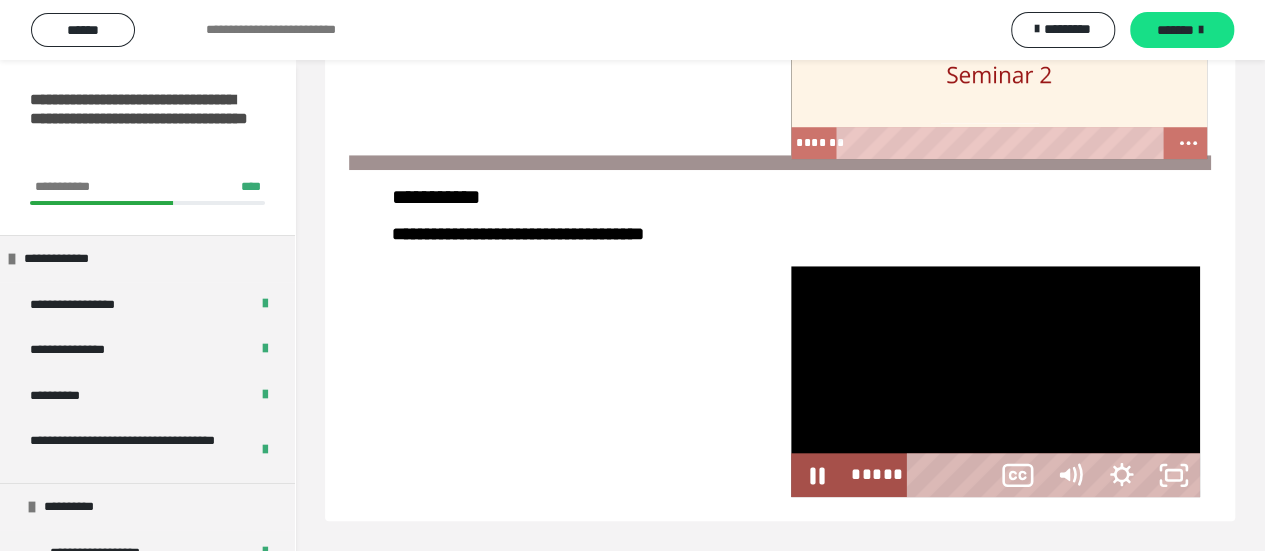 scroll, scrollTop: 591, scrollLeft: 0, axis: vertical 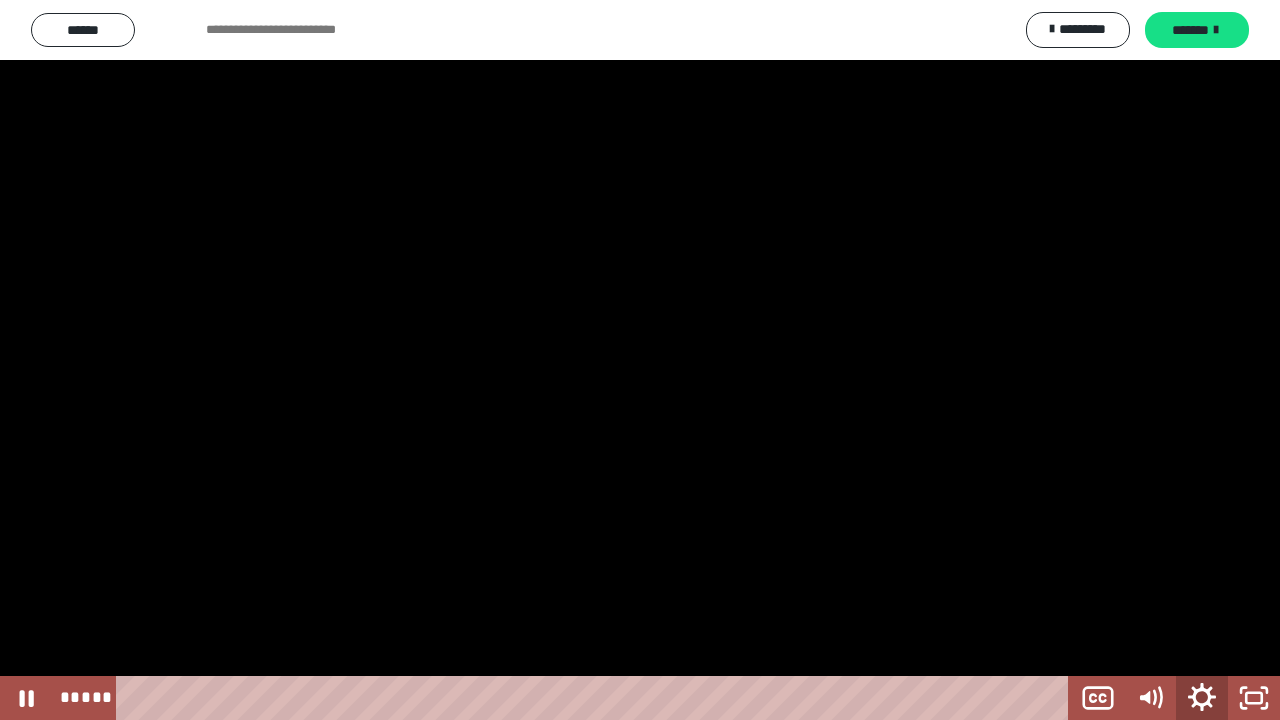 click 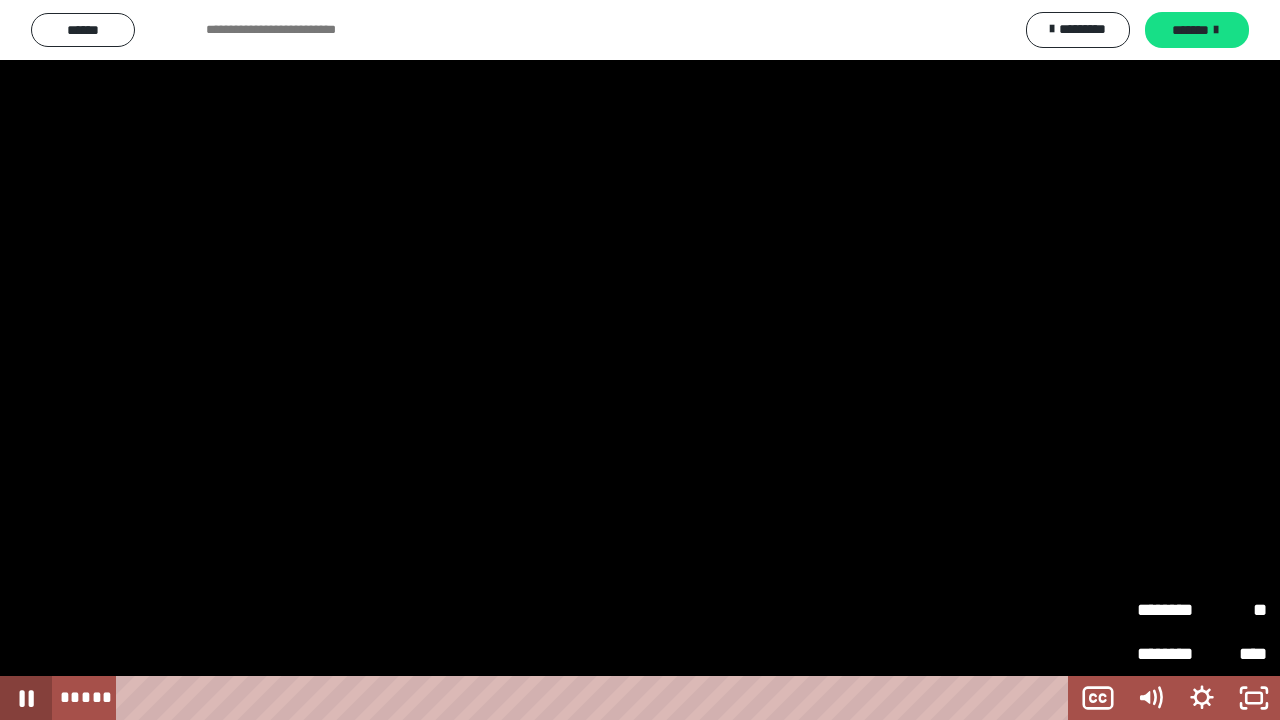 click 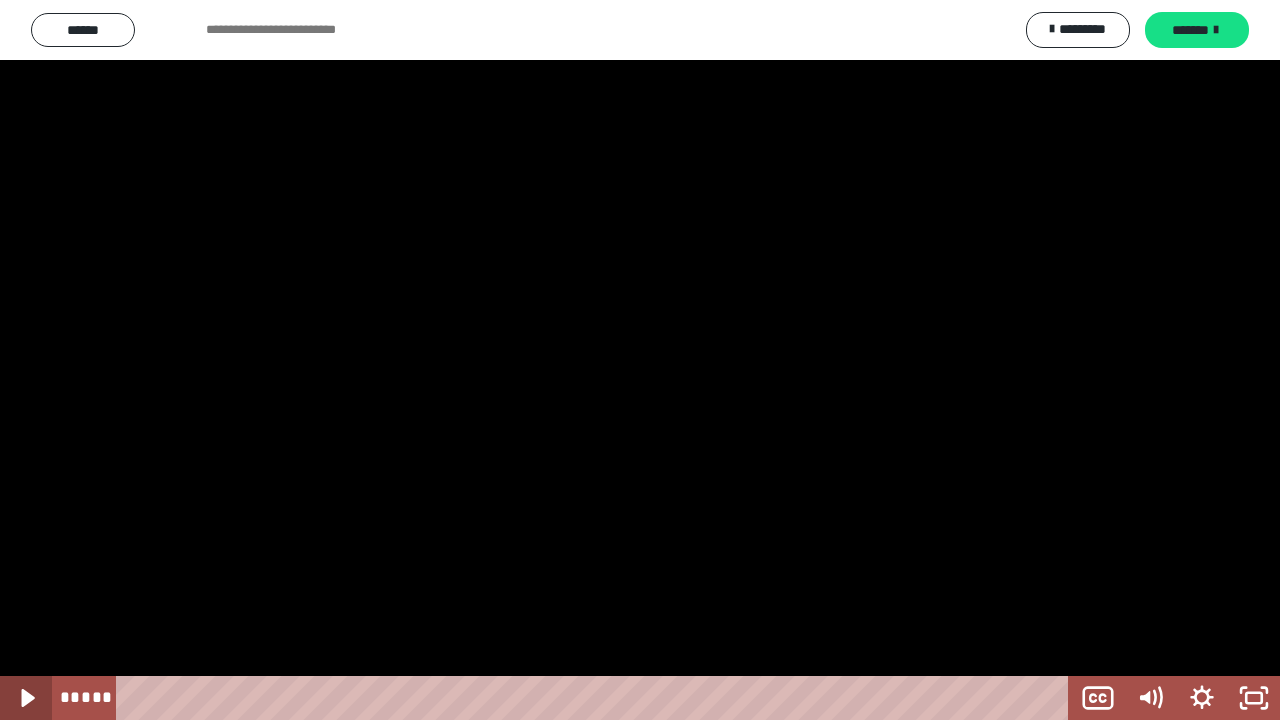 type 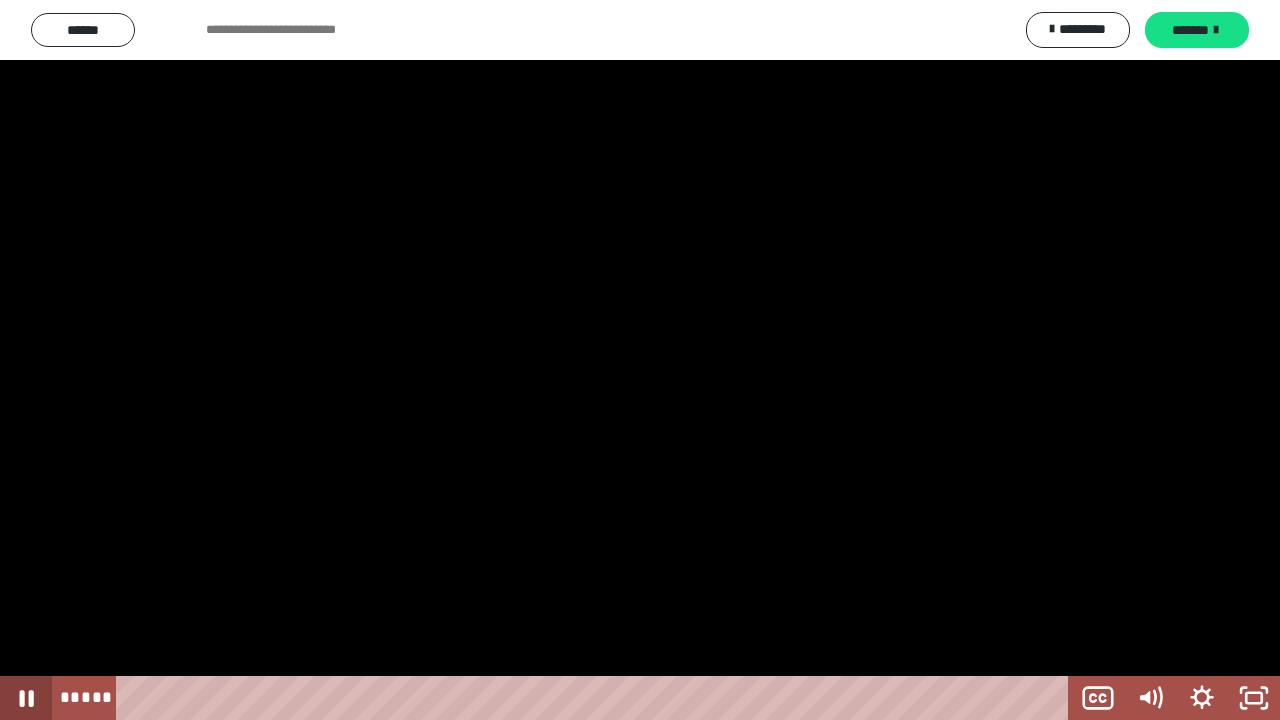 click 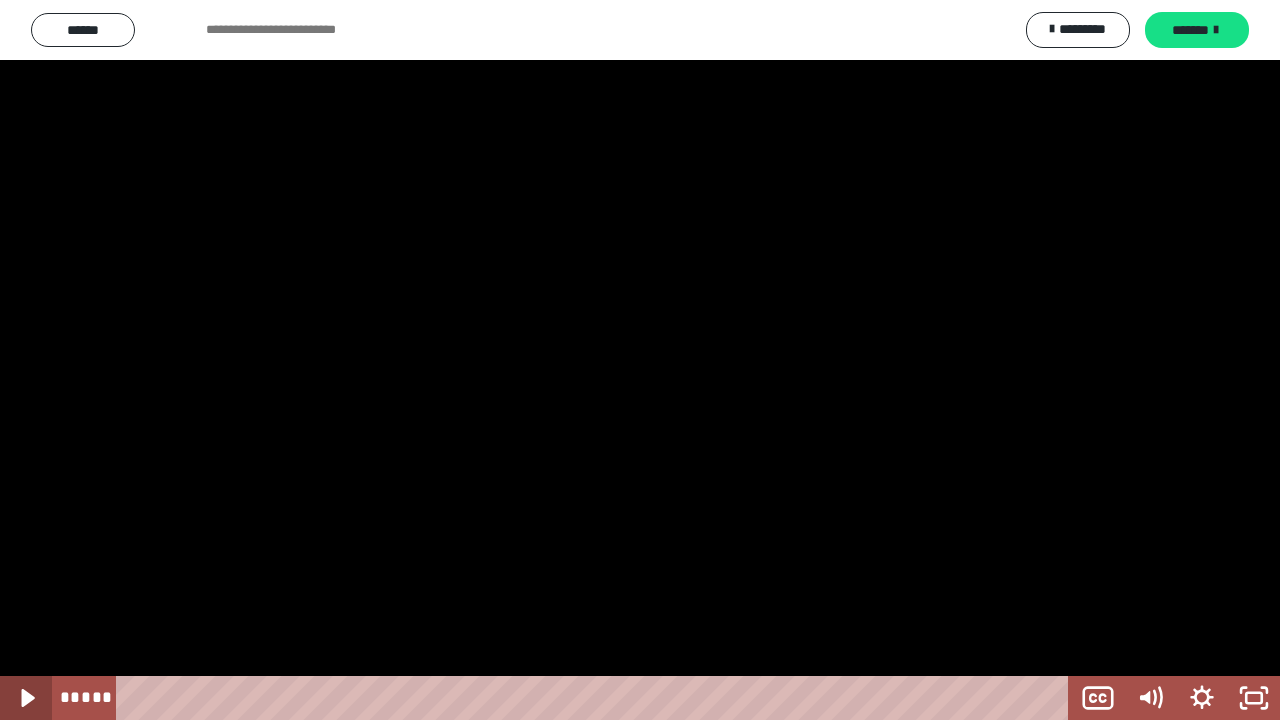 click at bounding box center (26, 698) 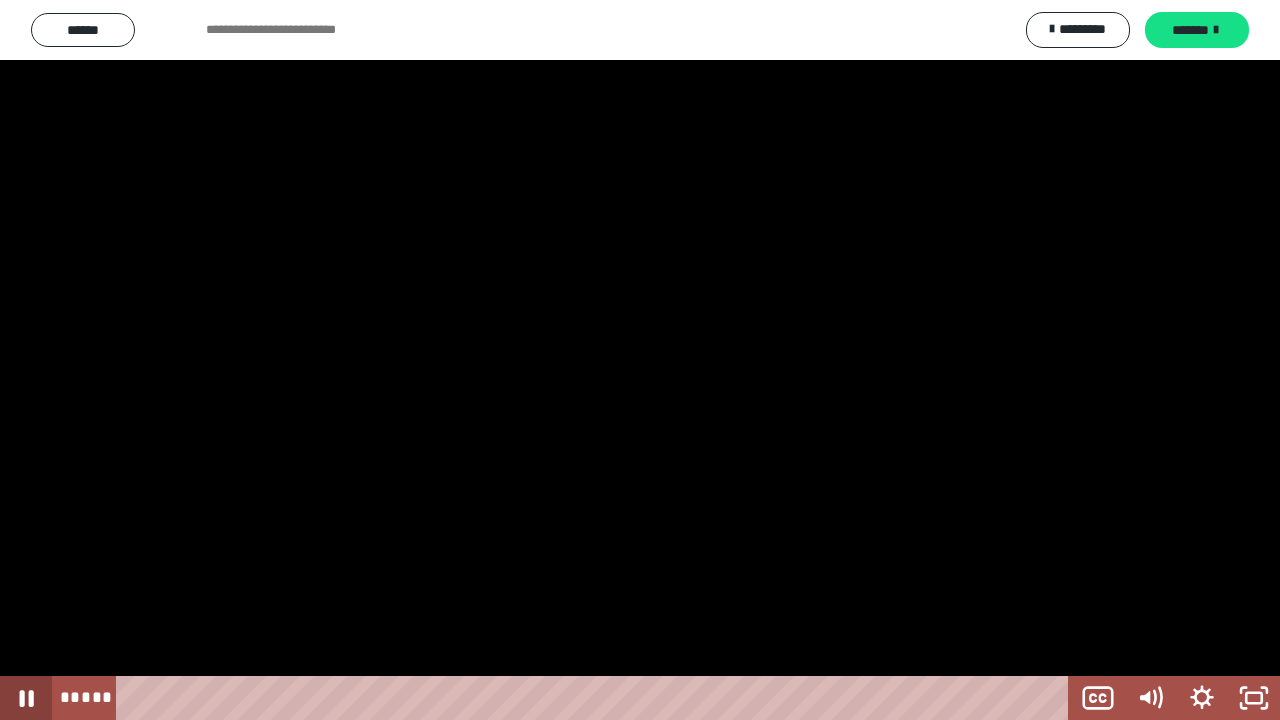 click at bounding box center (26, 698) 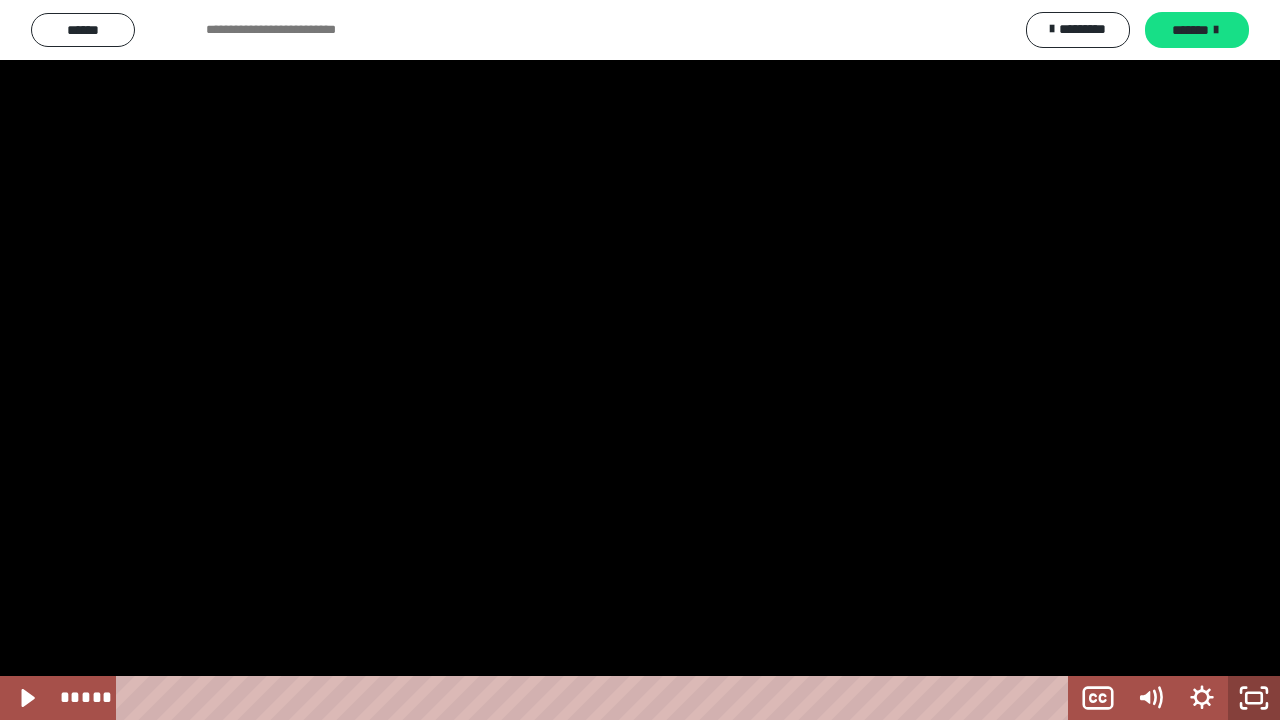click 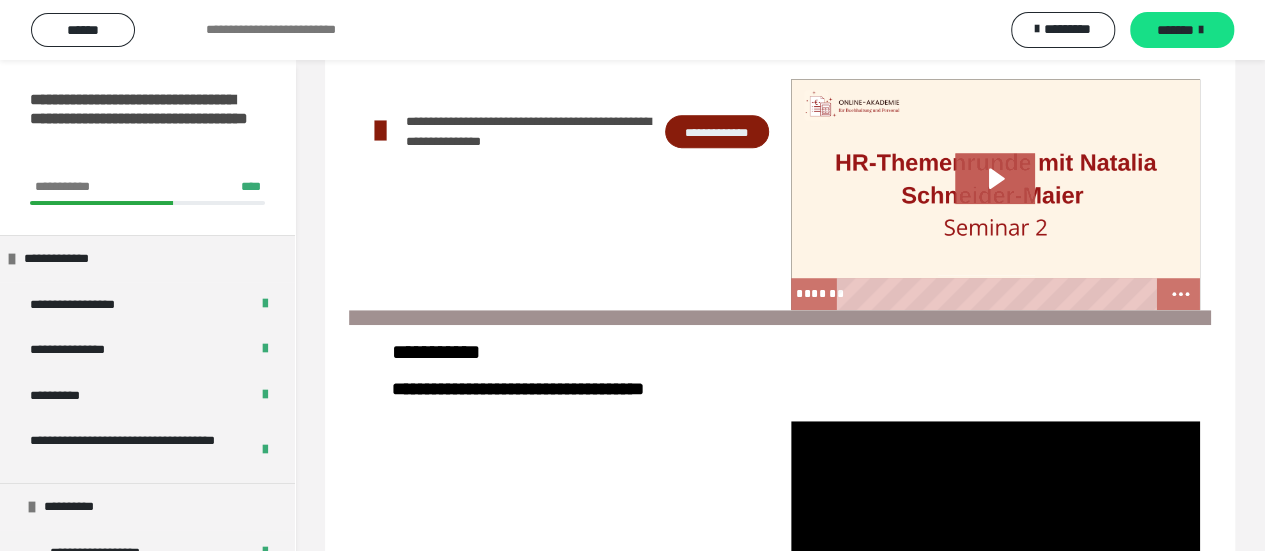 click on "**********" at bounding box center [780, 373] 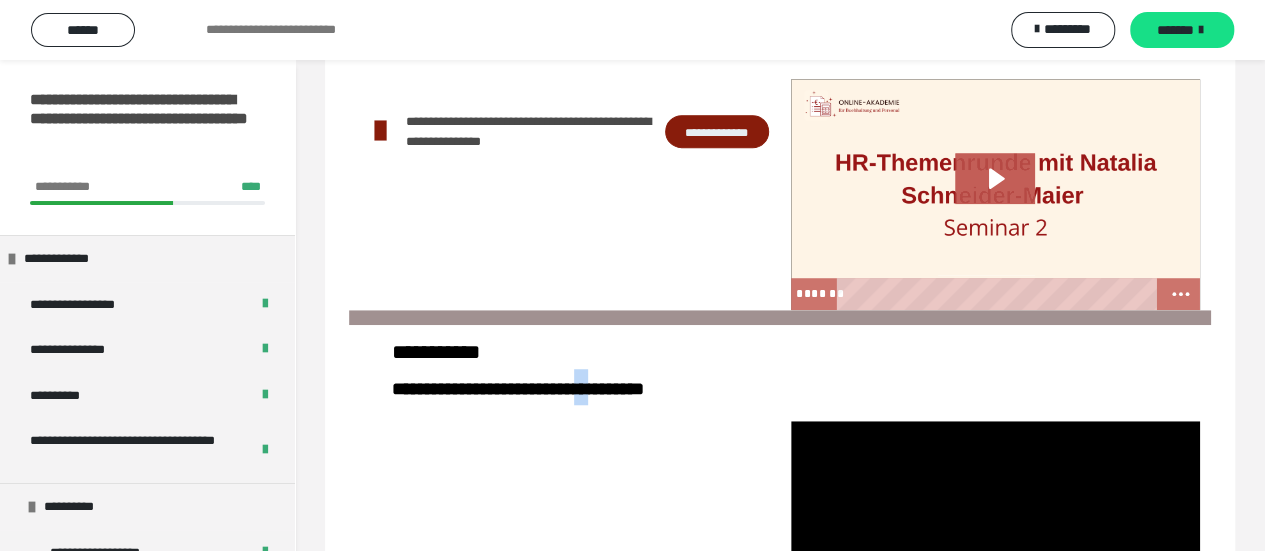click on "**********" at bounding box center [780, 373] 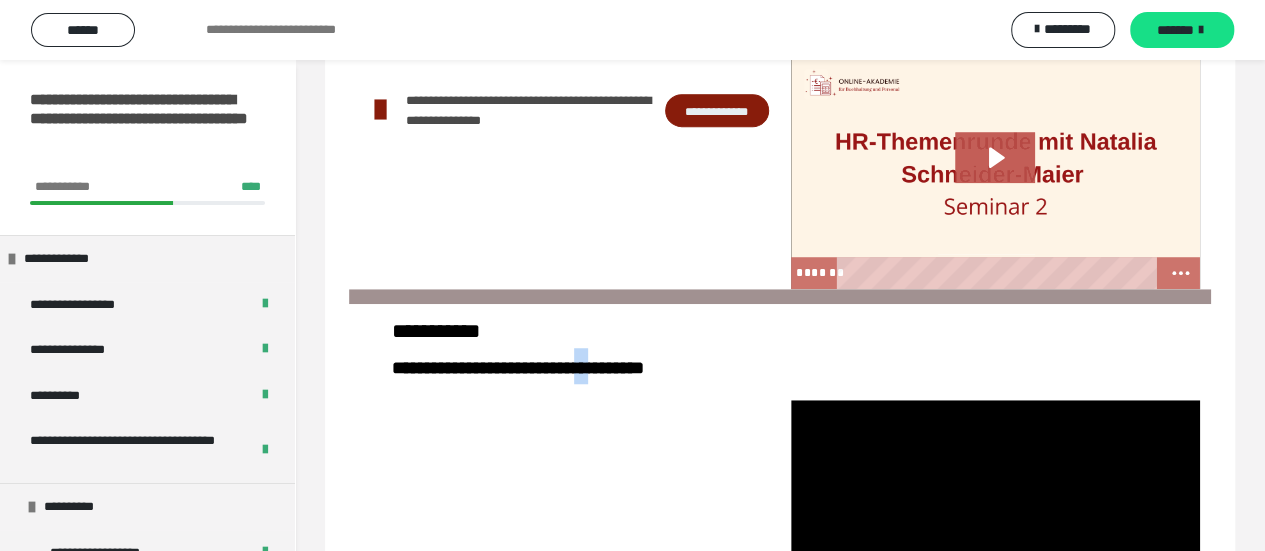 scroll, scrollTop: 747, scrollLeft: 0, axis: vertical 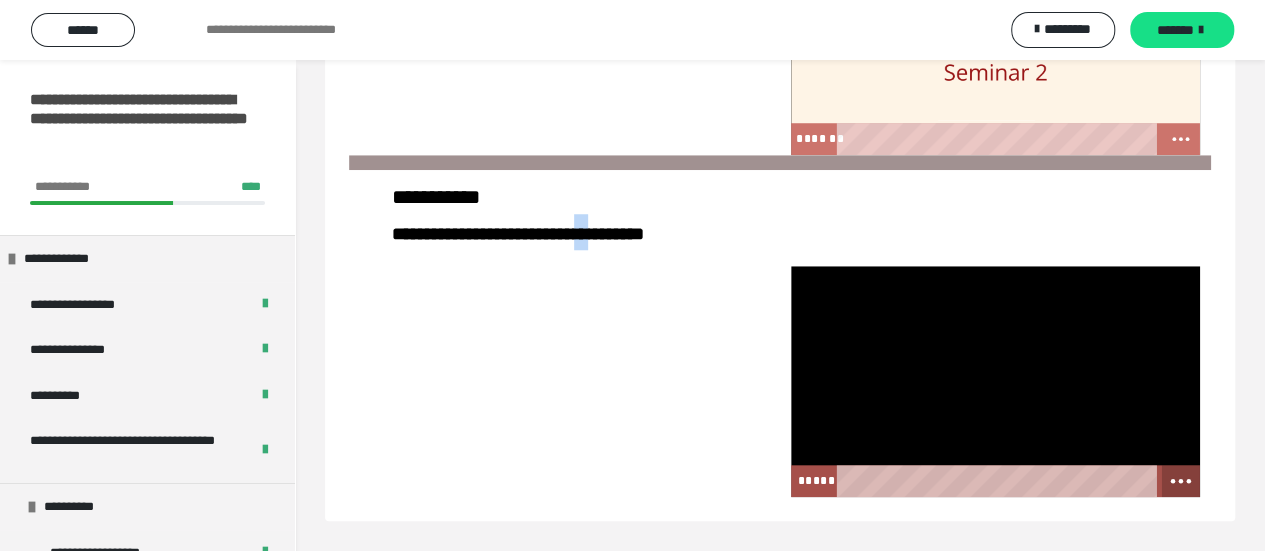 click 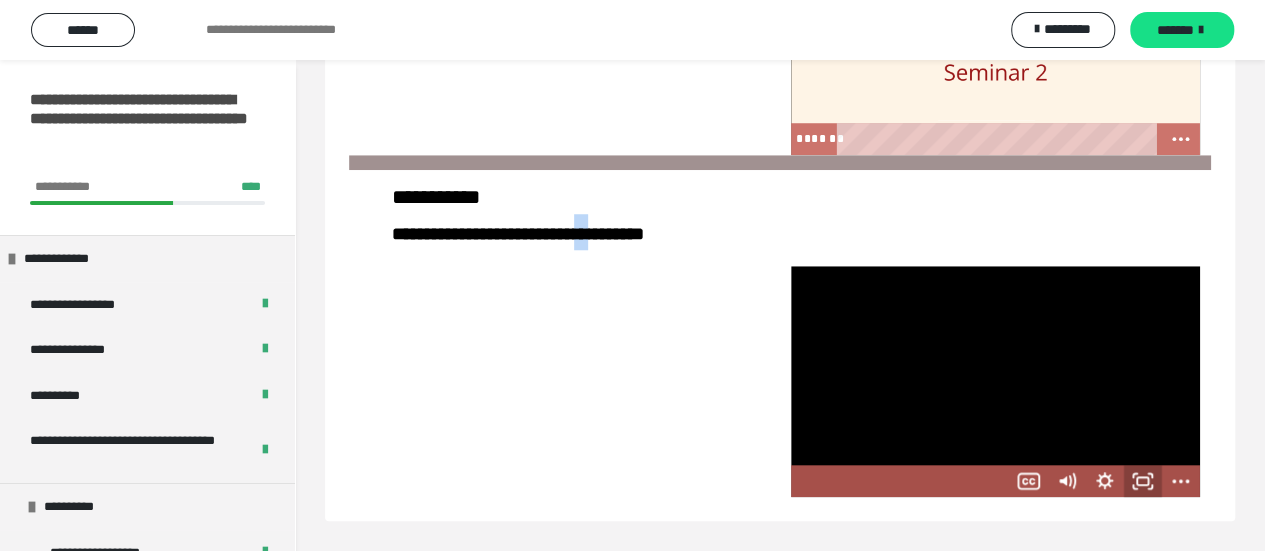 click 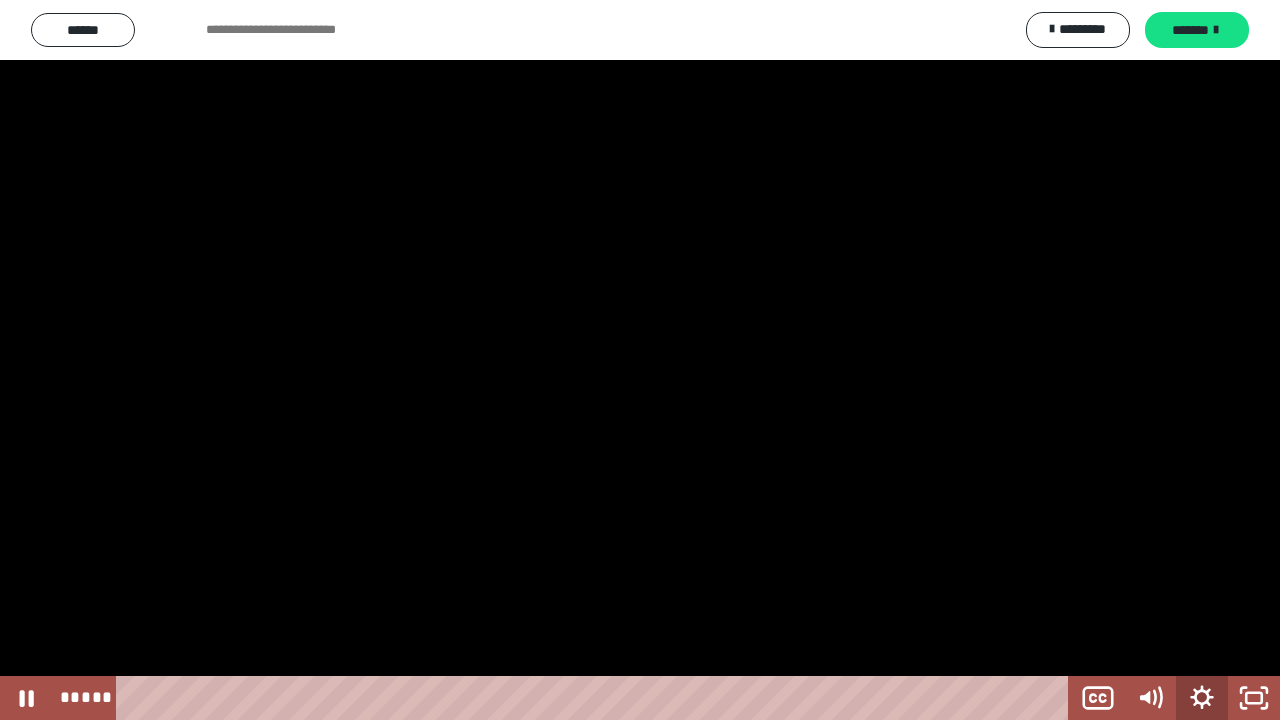 click 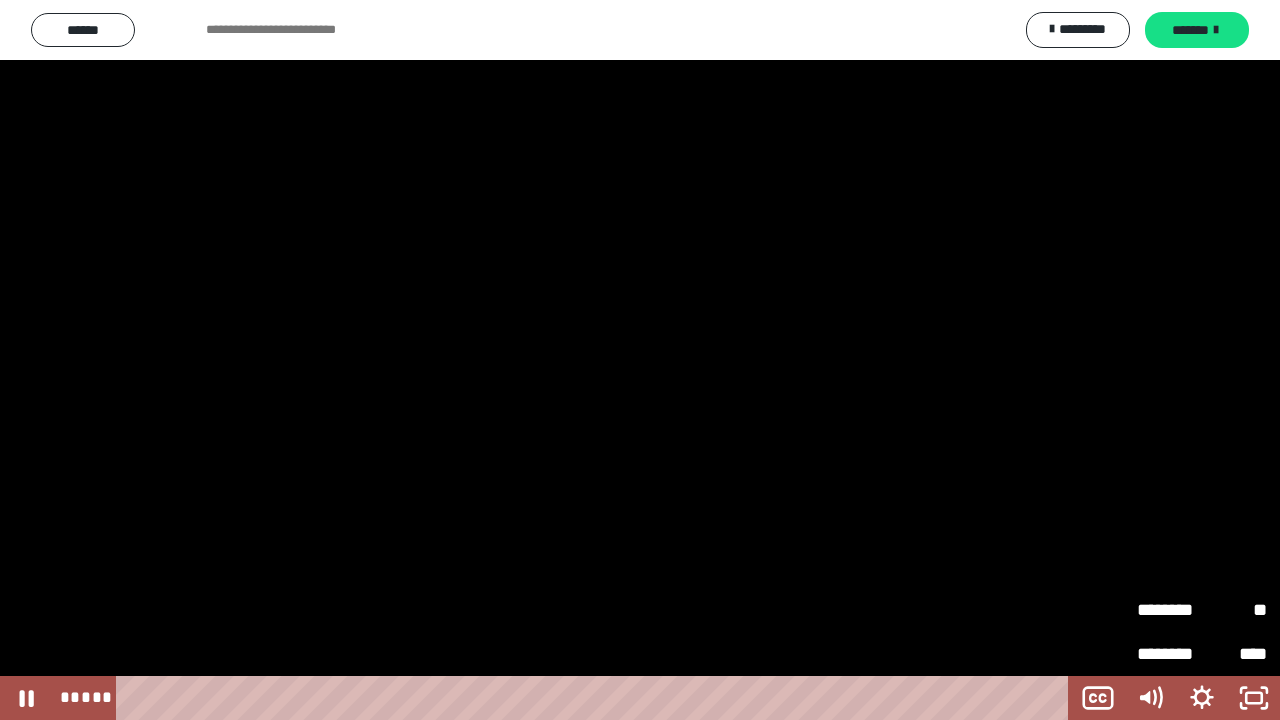 type 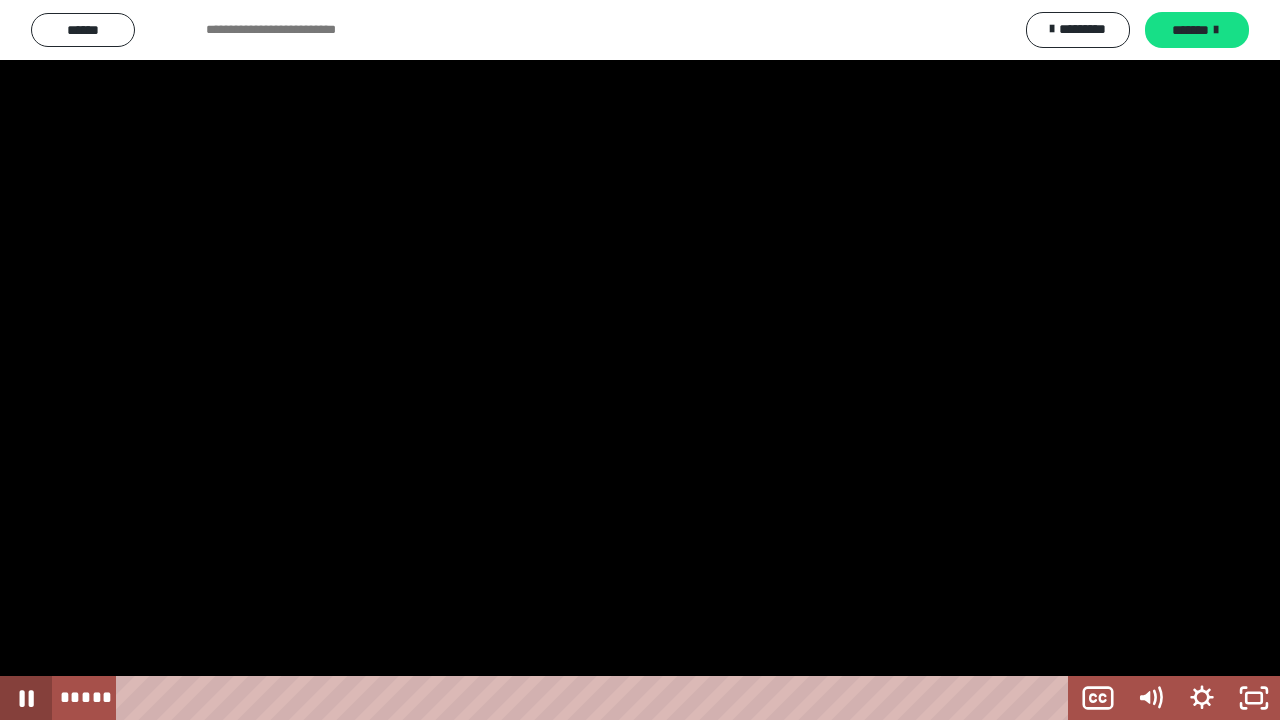 click 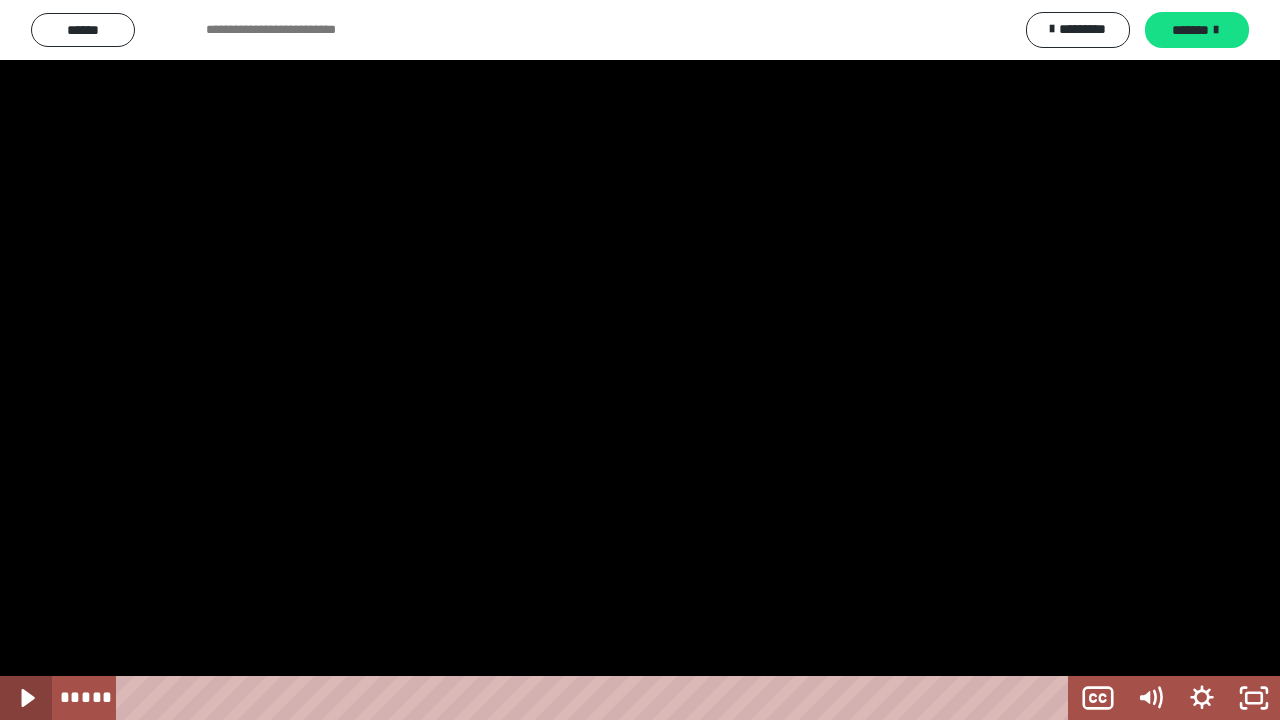 click 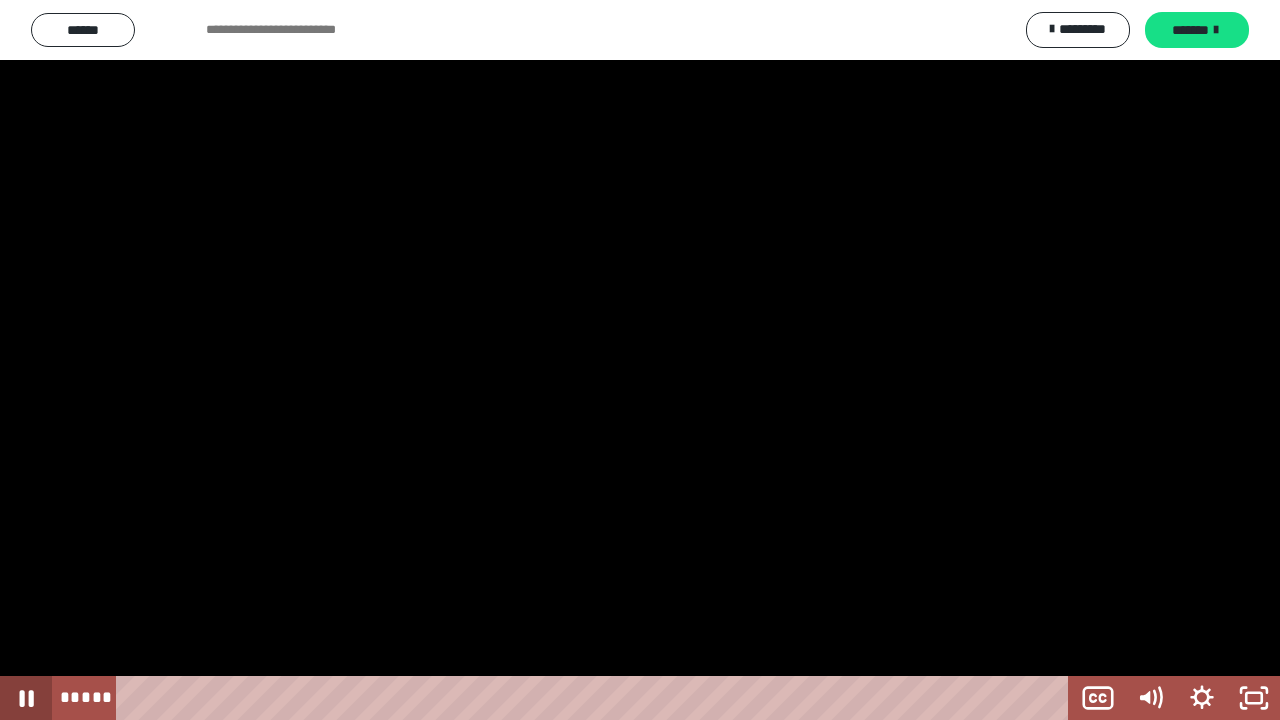 click 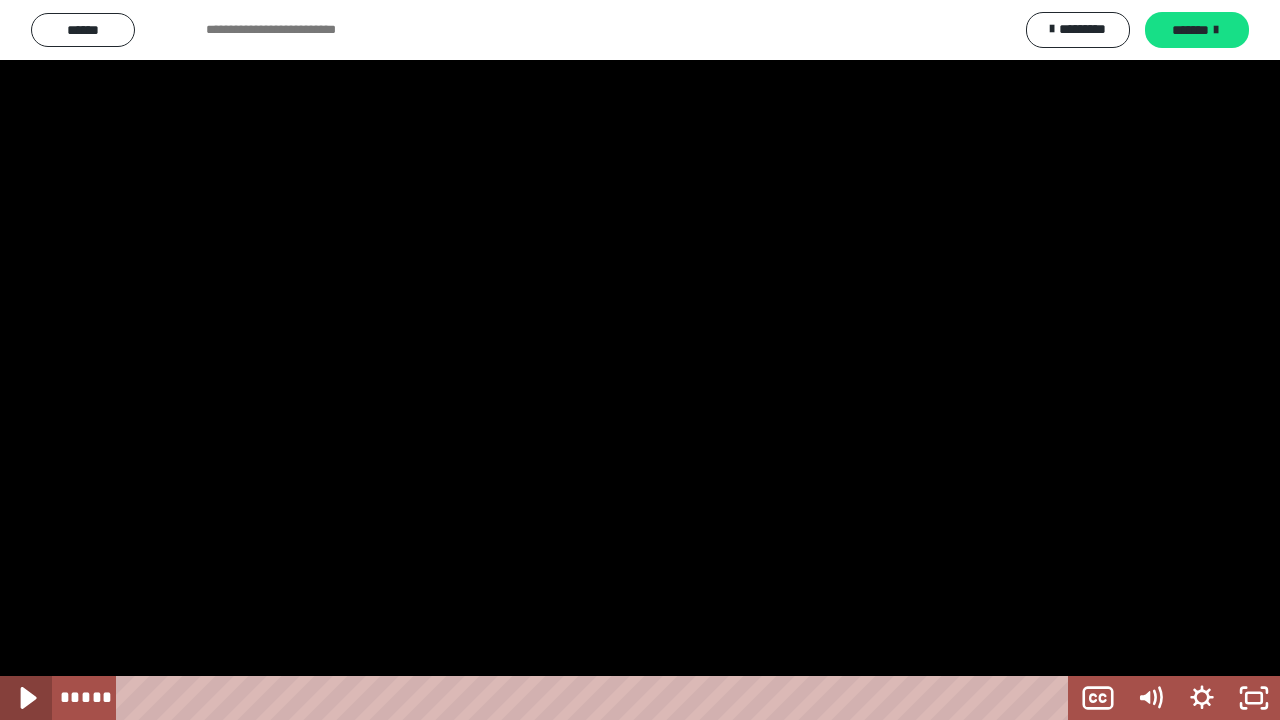 click 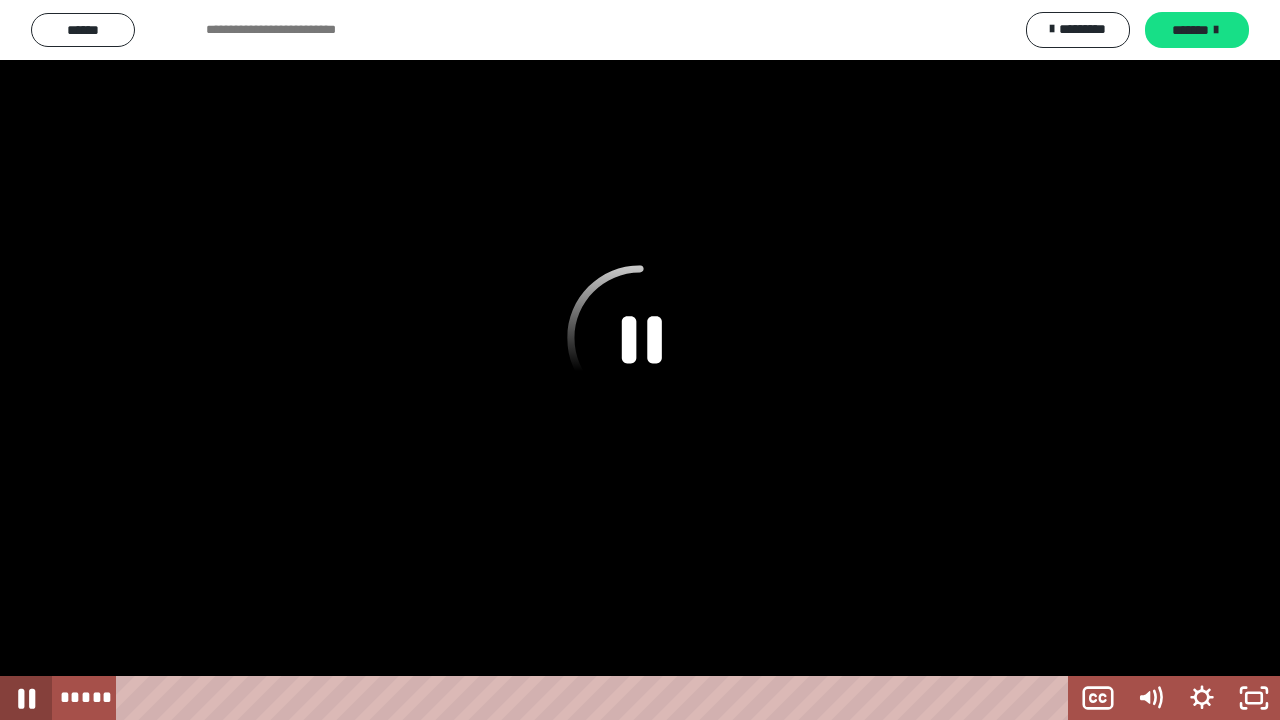 click 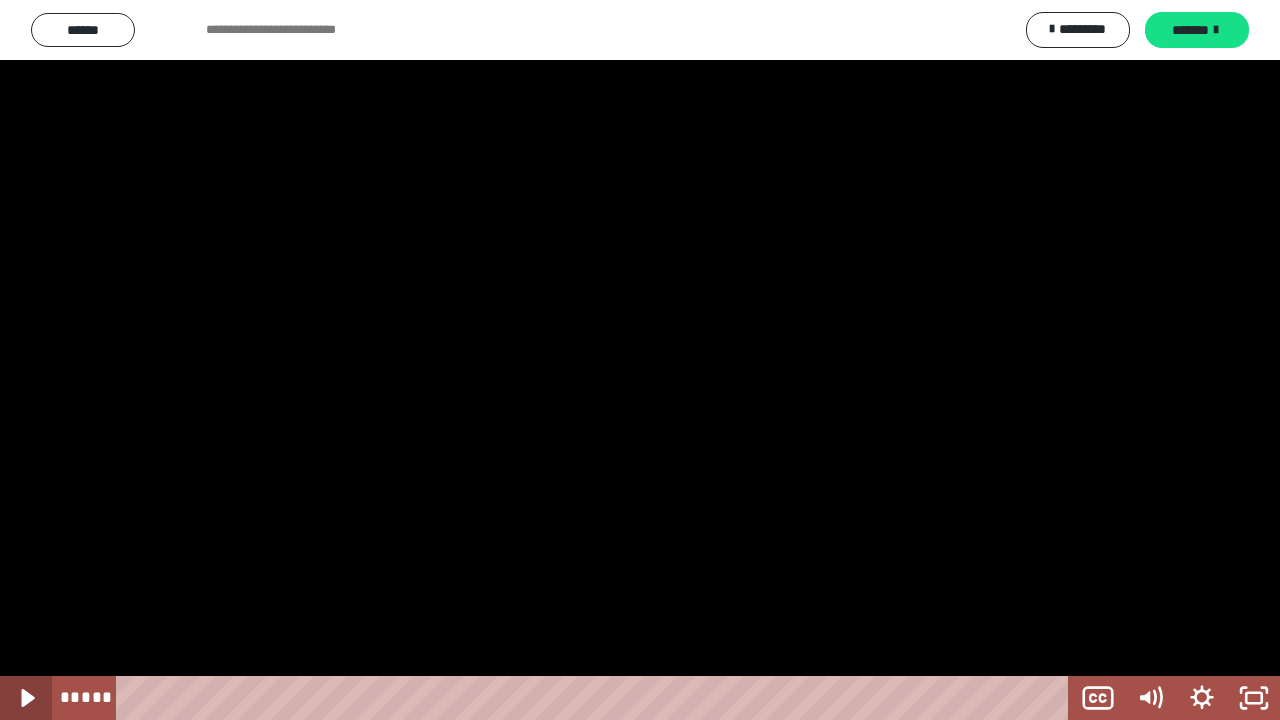 click 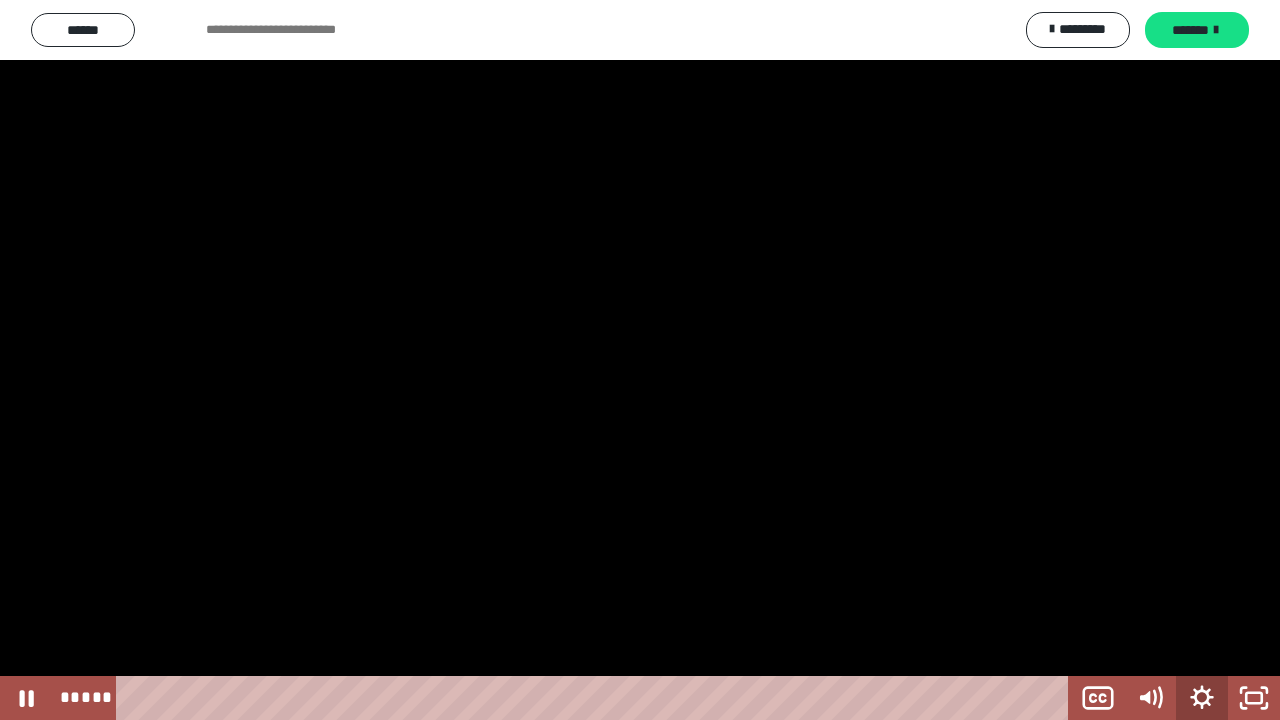 click 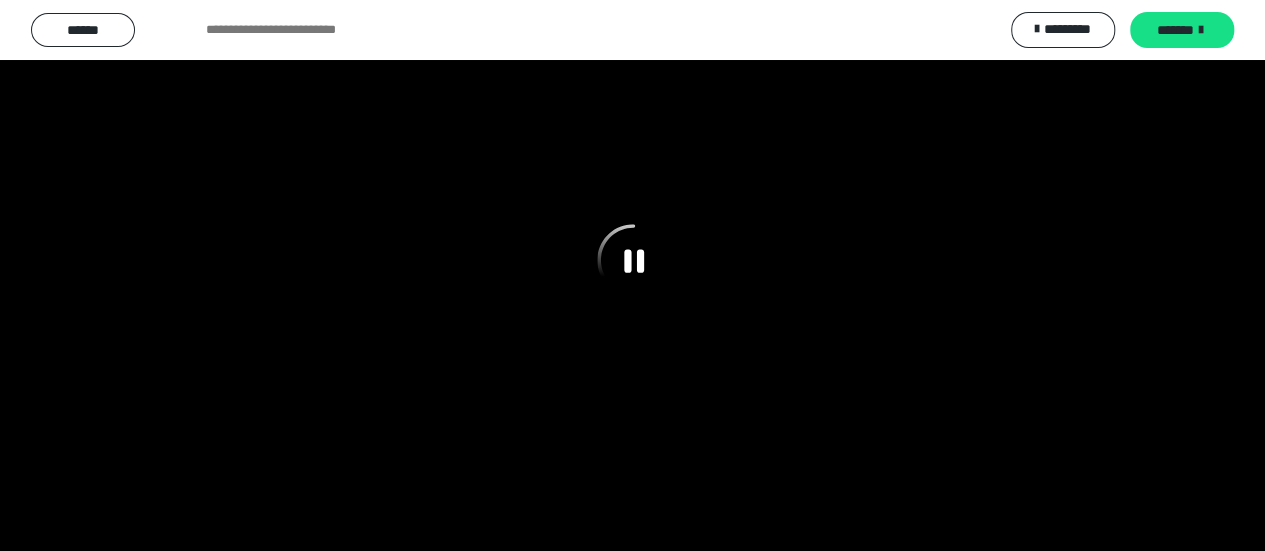 scroll, scrollTop: 747, scrollLeft: 0, axis: vertical 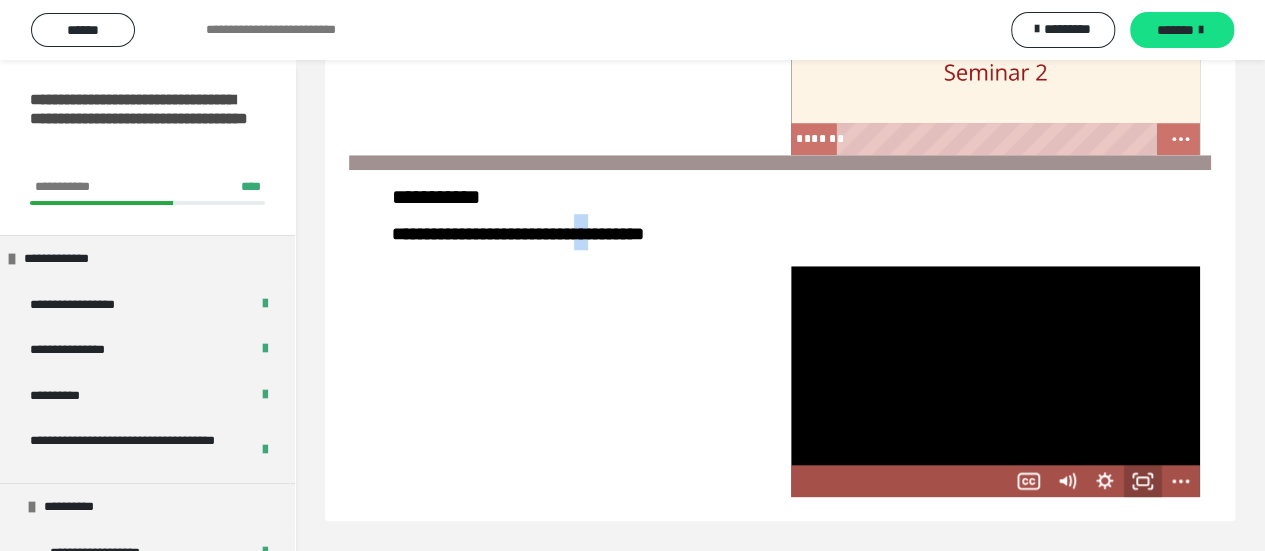 click 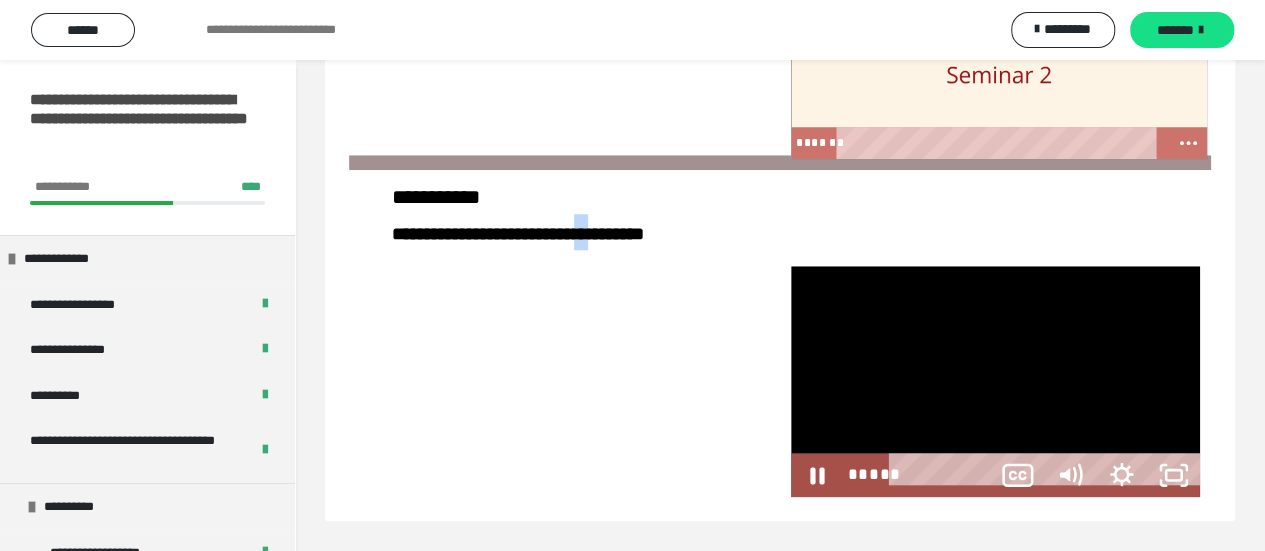 scroll, scrollTop: 591, scrollLeft: 0, axis: vertical 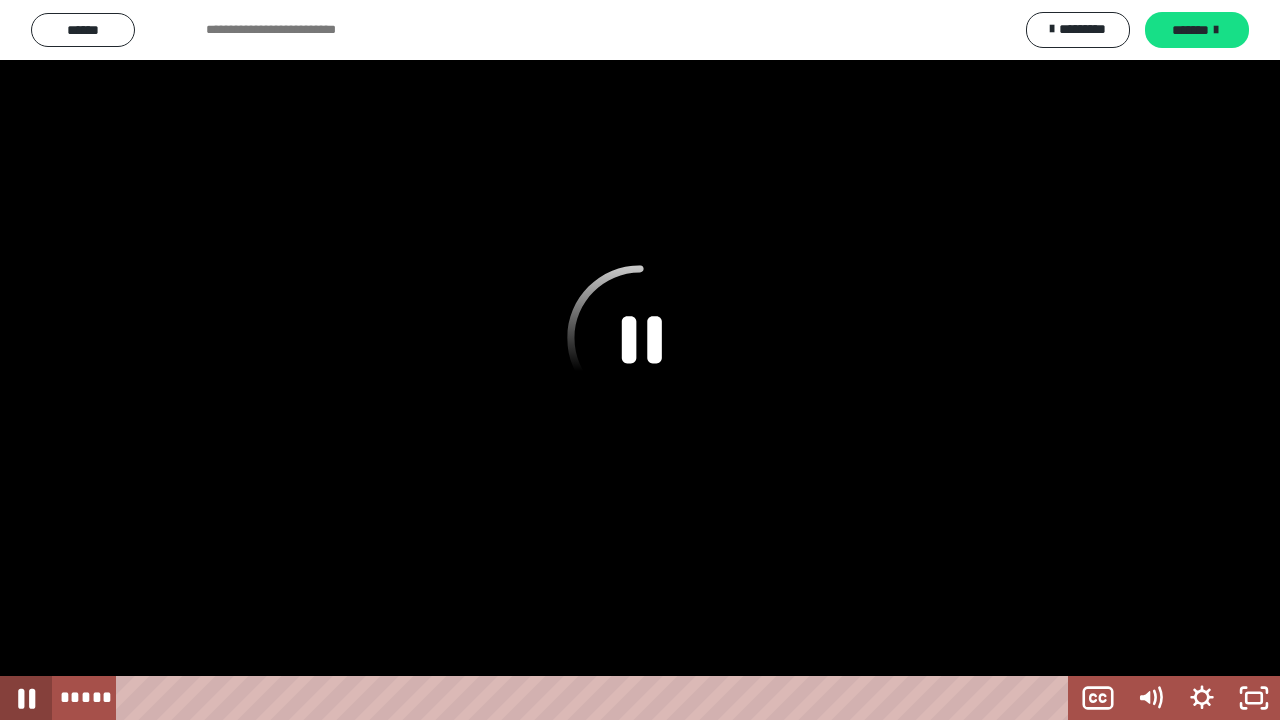 click 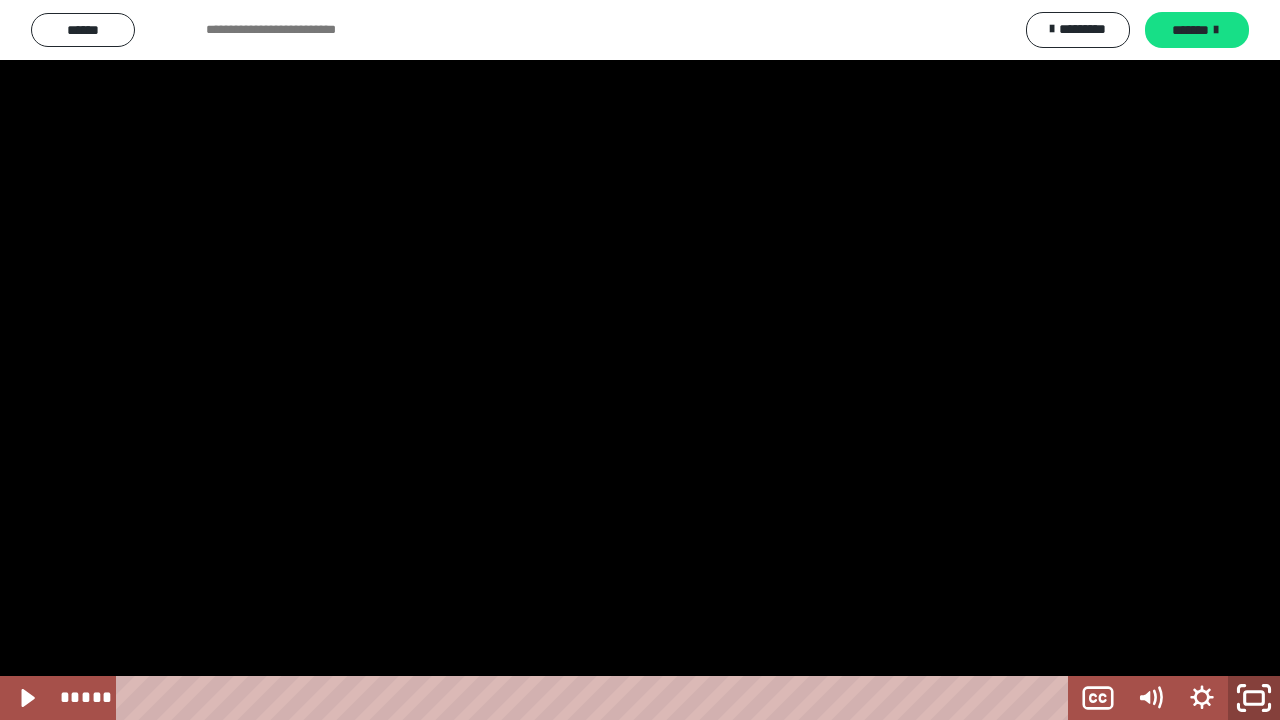 click 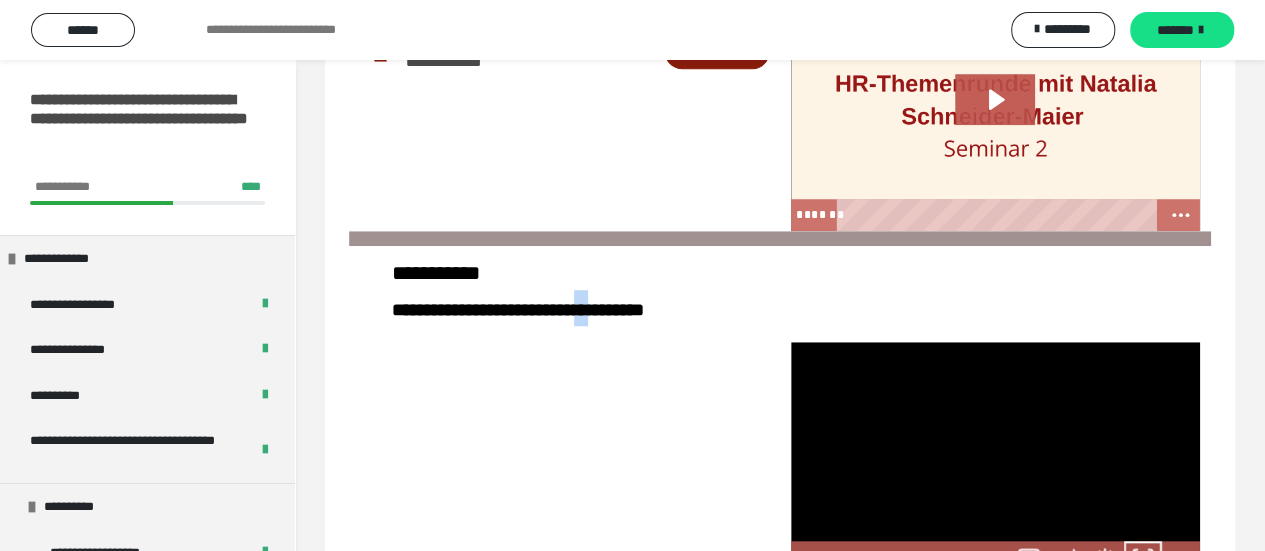 scroll, scrollTop: 747, scrollLeft: 0, axis: vertical 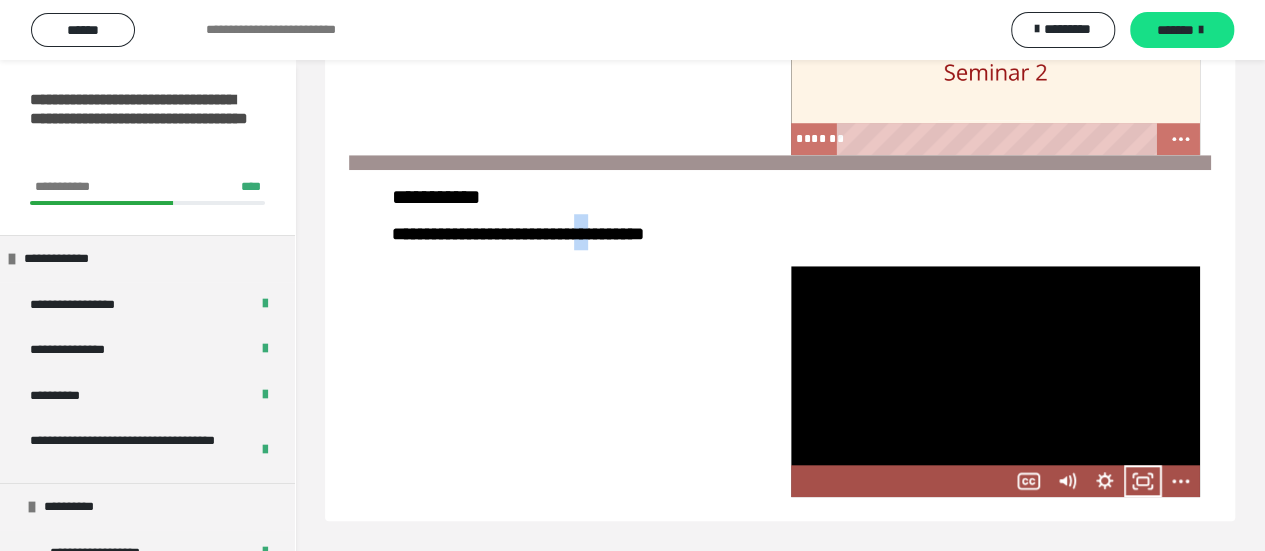 click 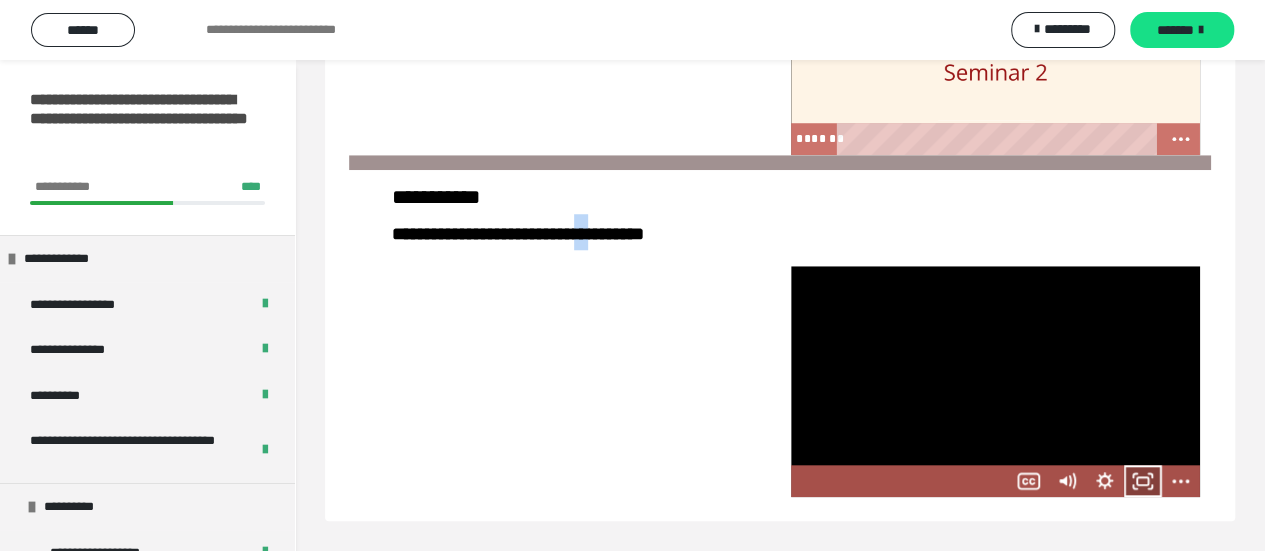 scroll, scrollTop: 591, scrollLeft: 0, axis: vertical 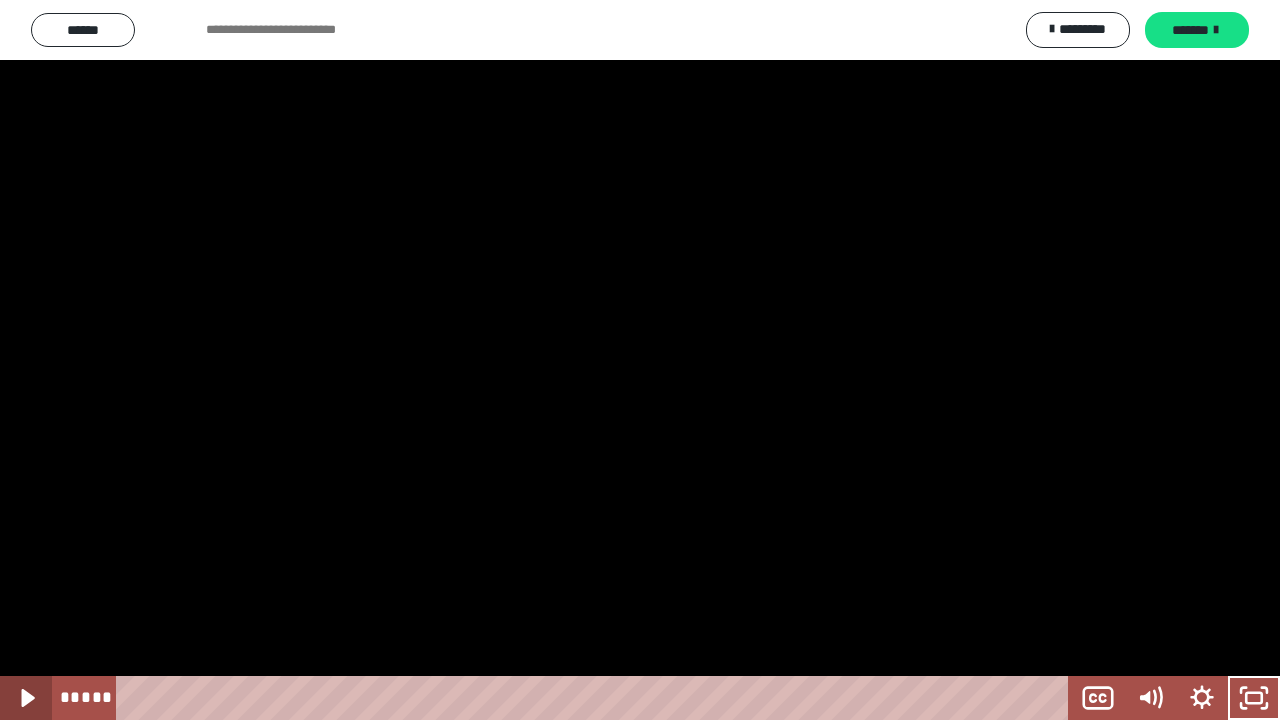 click 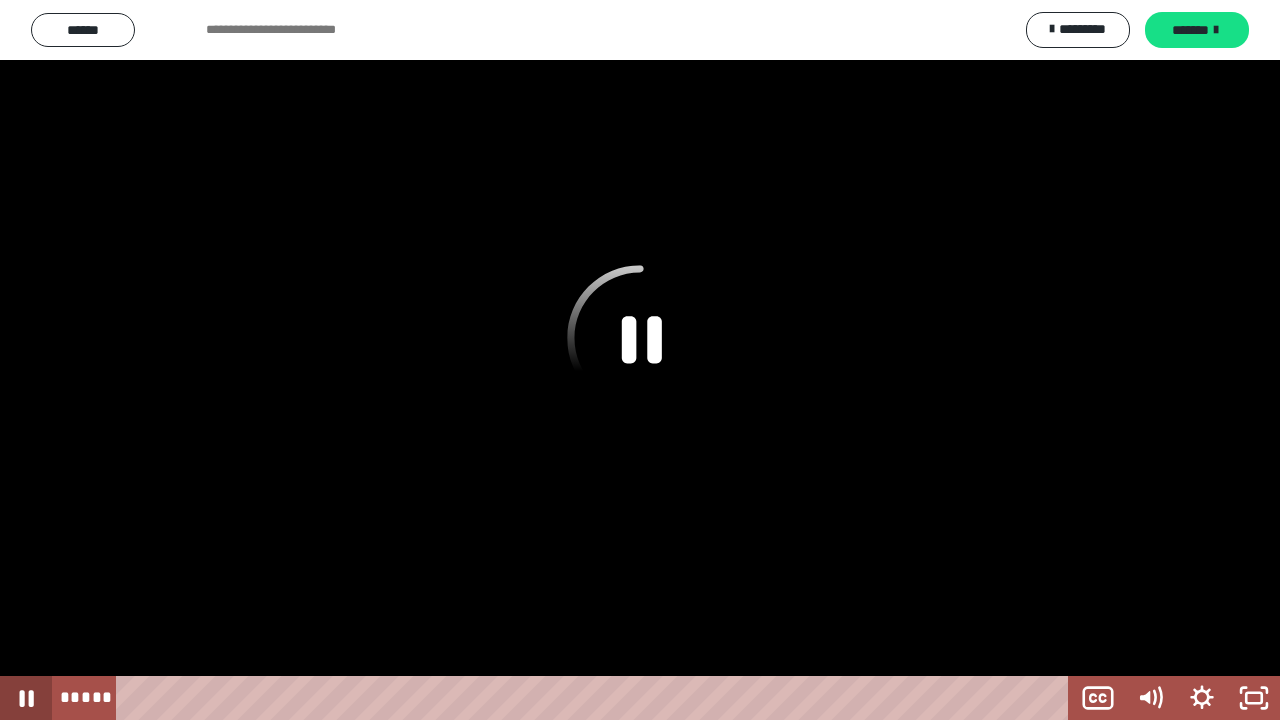 click 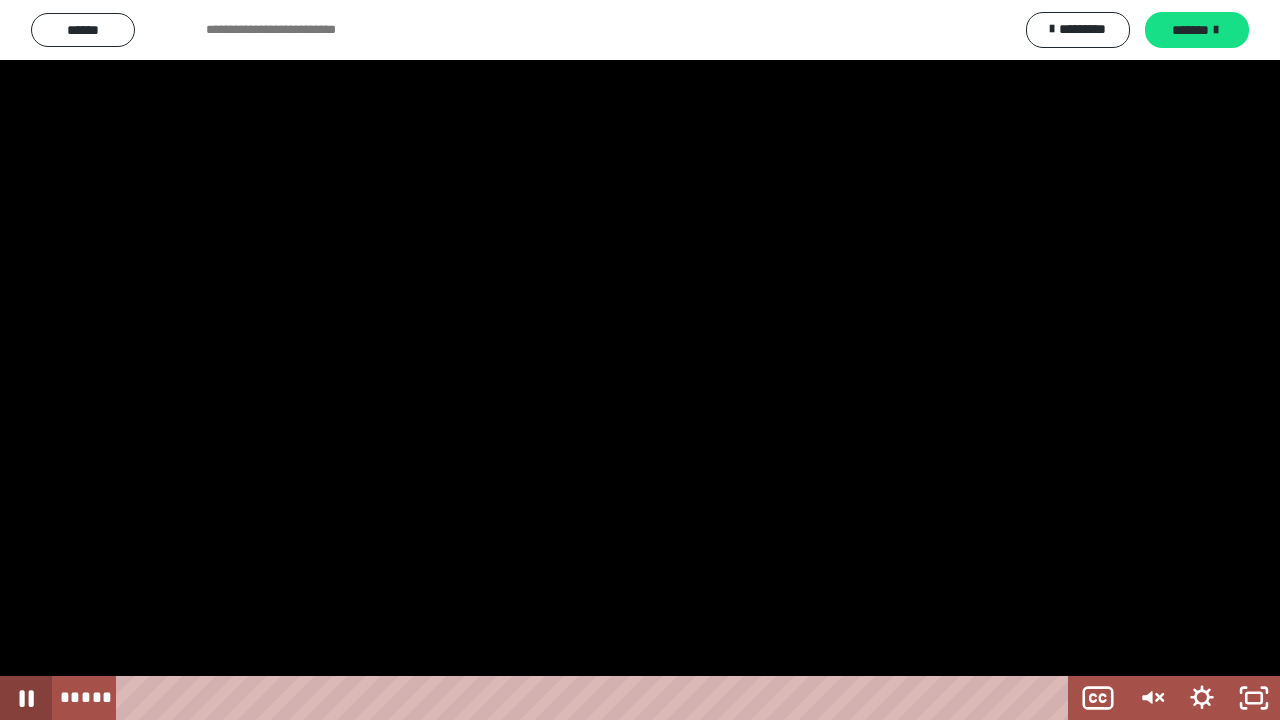 click 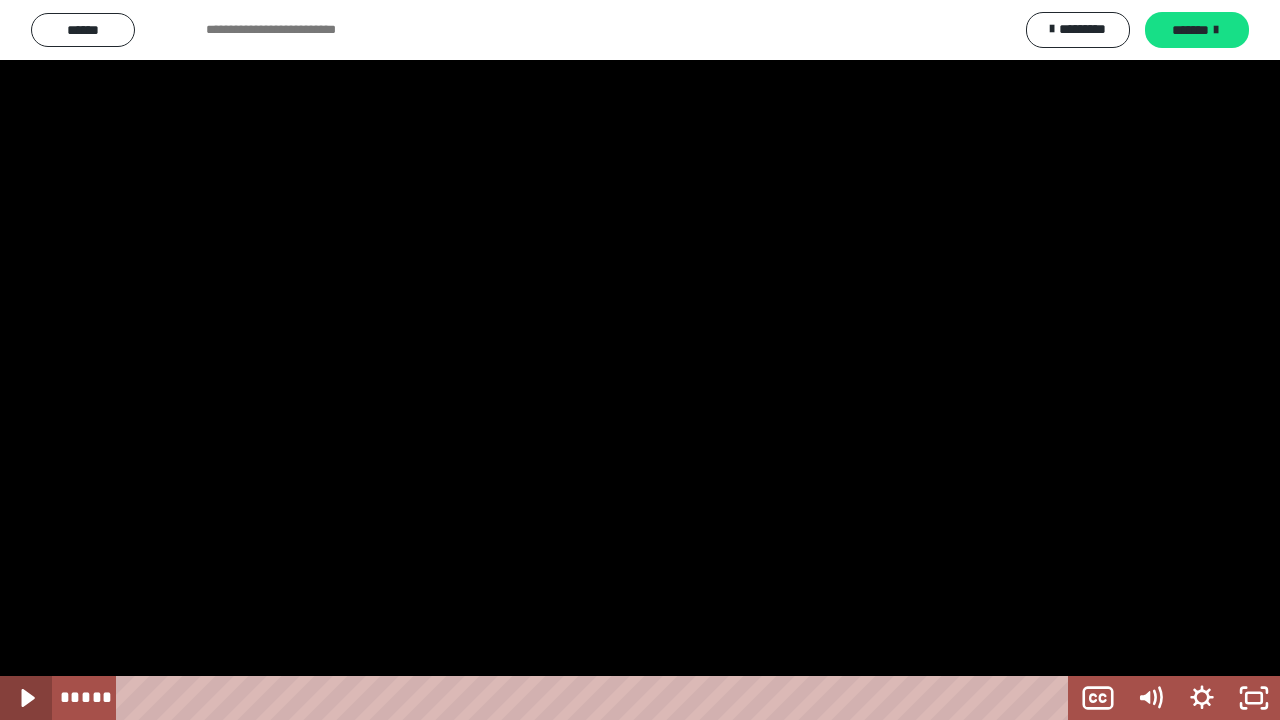 click 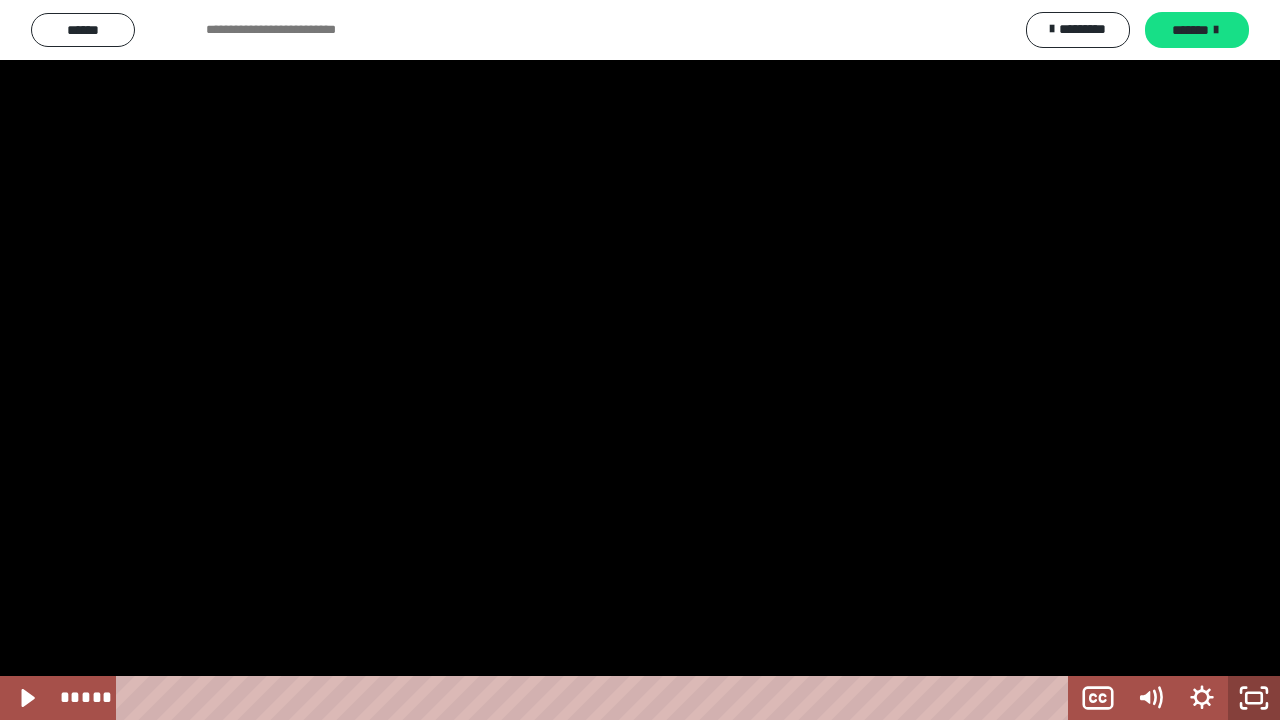 click 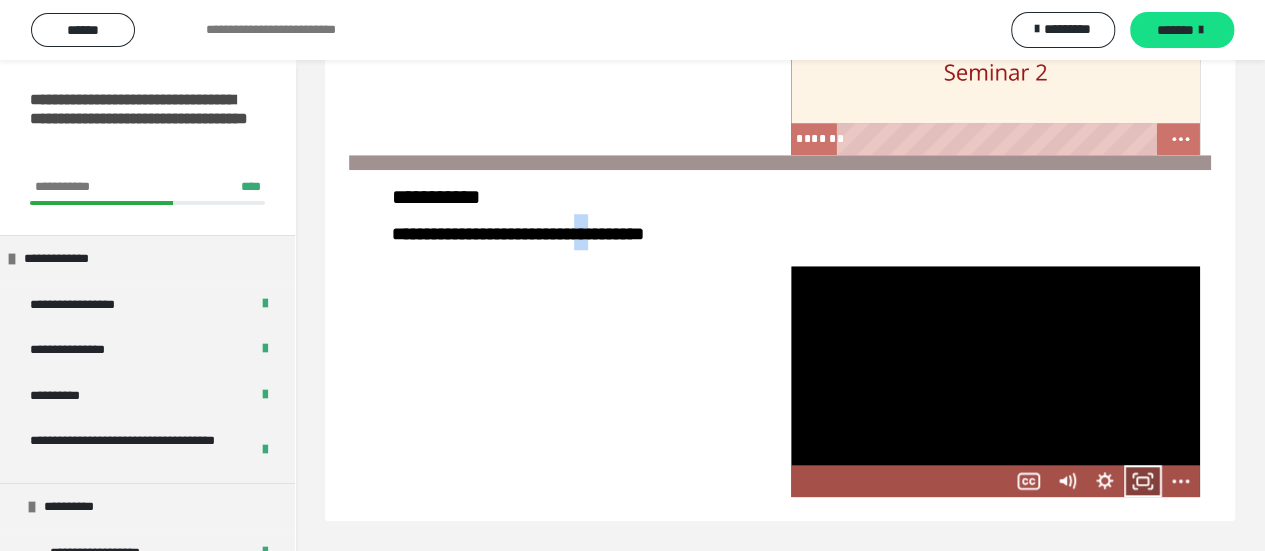 click 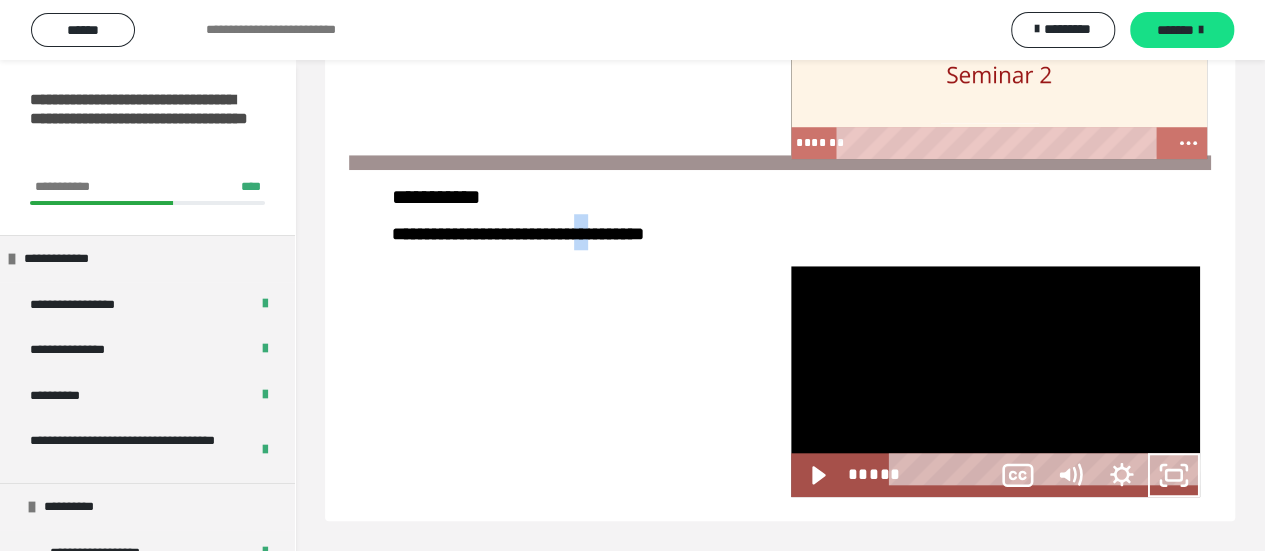 scroll, scrollTop: 591, scrollLeft: 0, axis: vertical 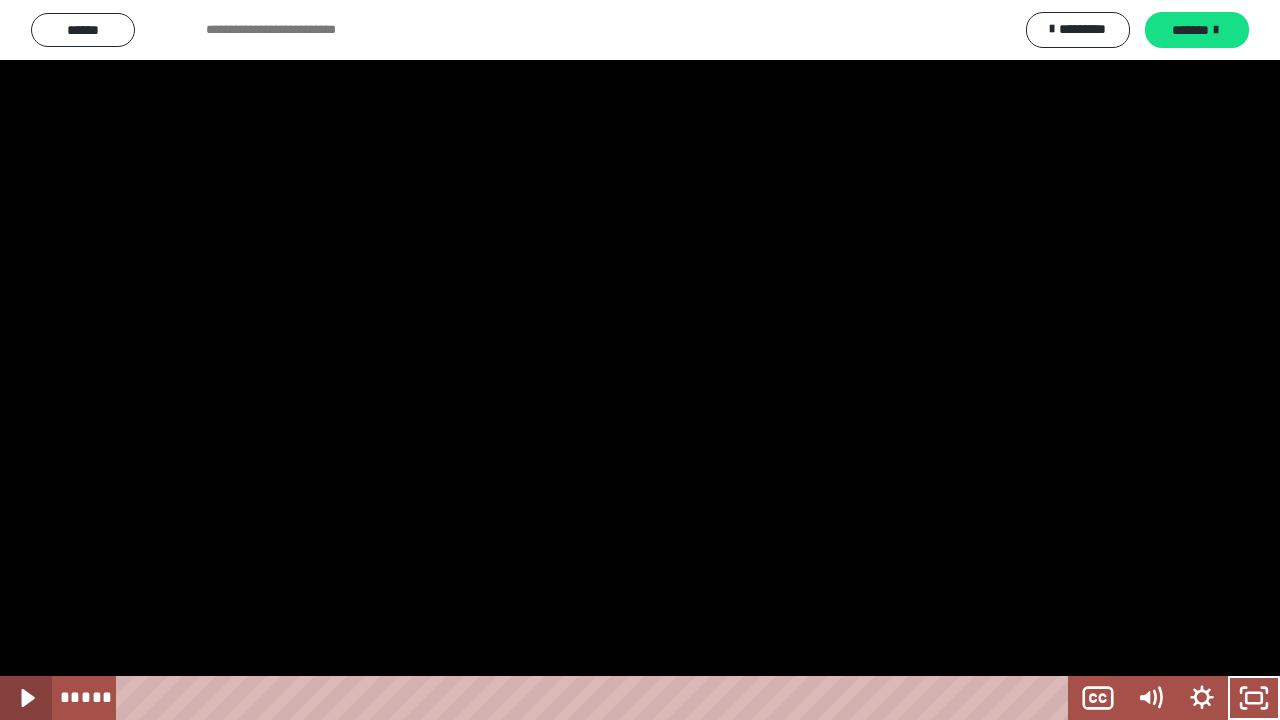 click 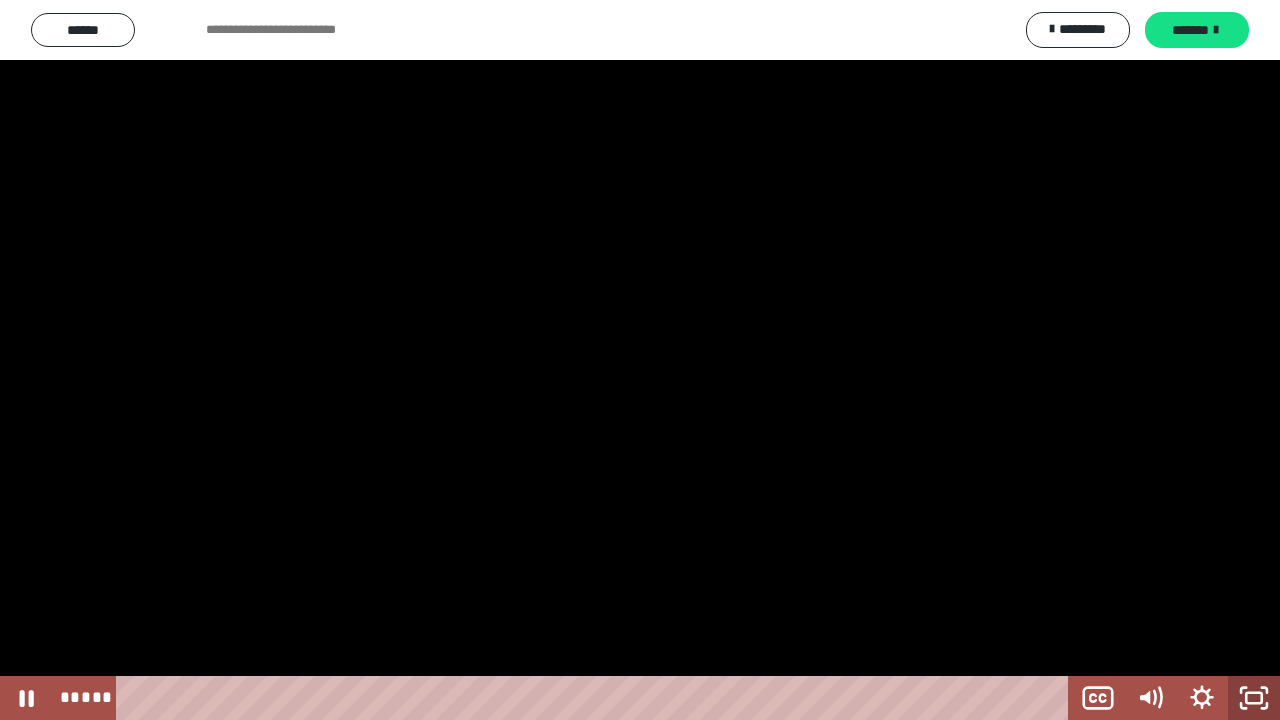 click 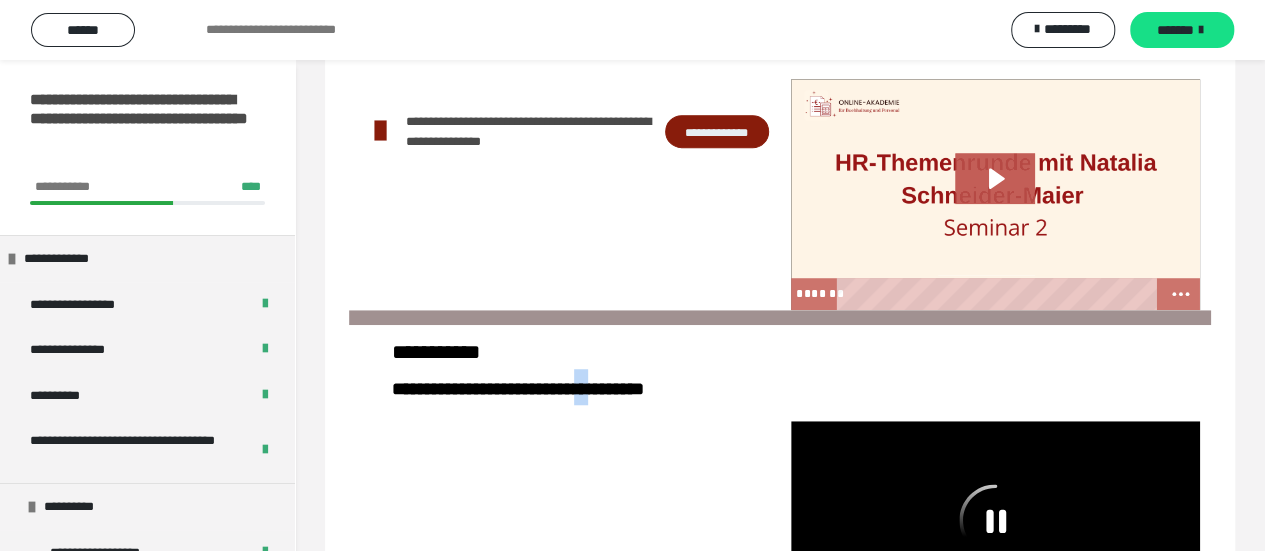click at bounding box center [564, 536] 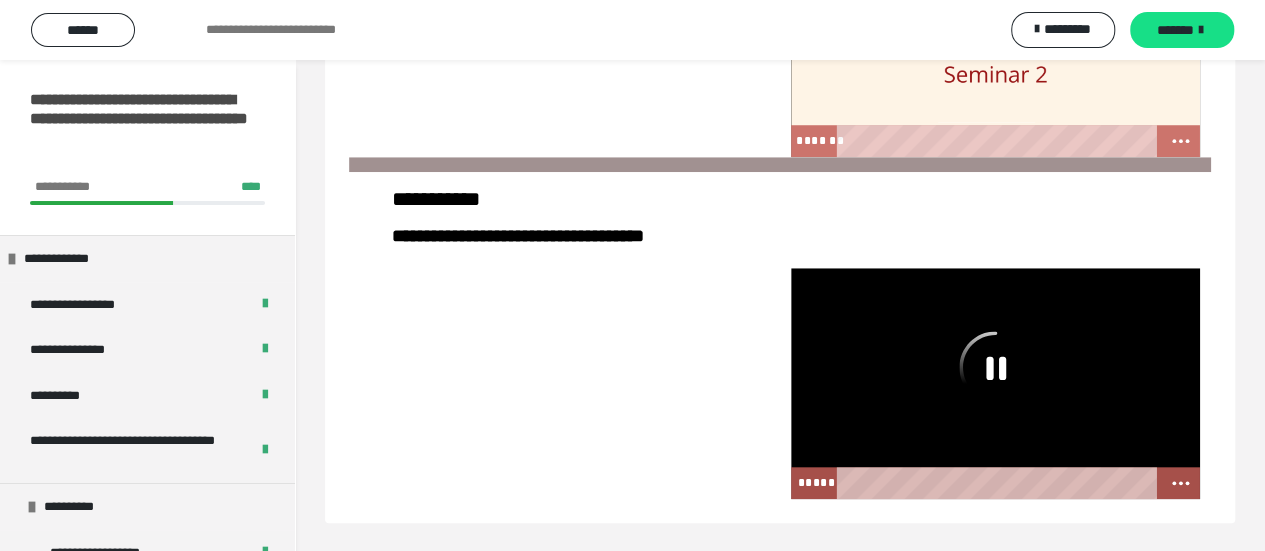 scroll, scrollTop: 747, scrollLeft: 0, axis: vertical 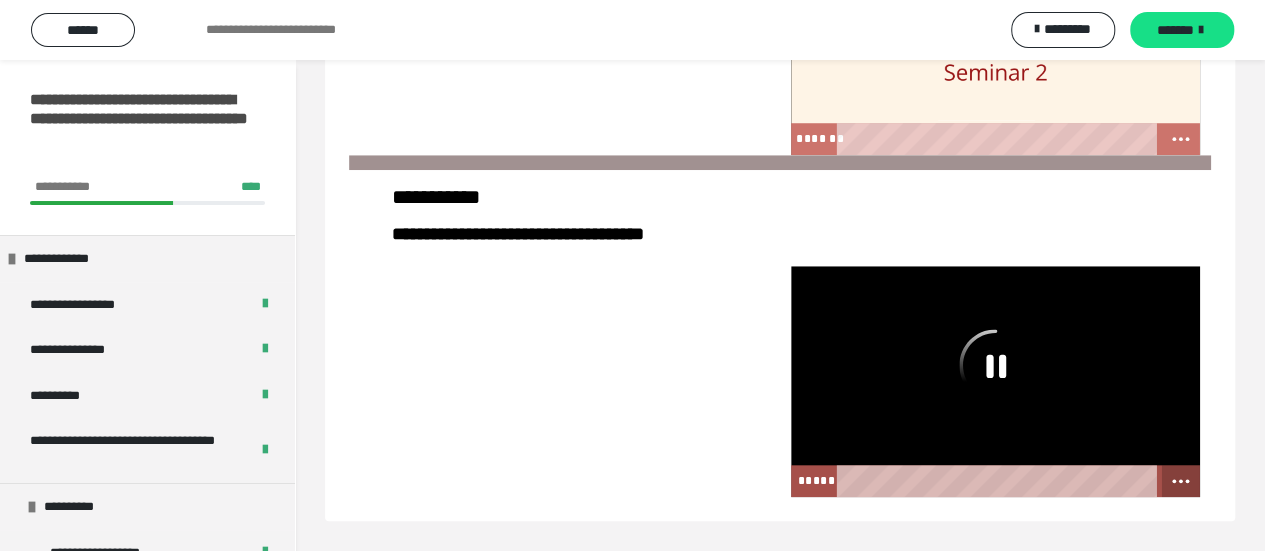 click 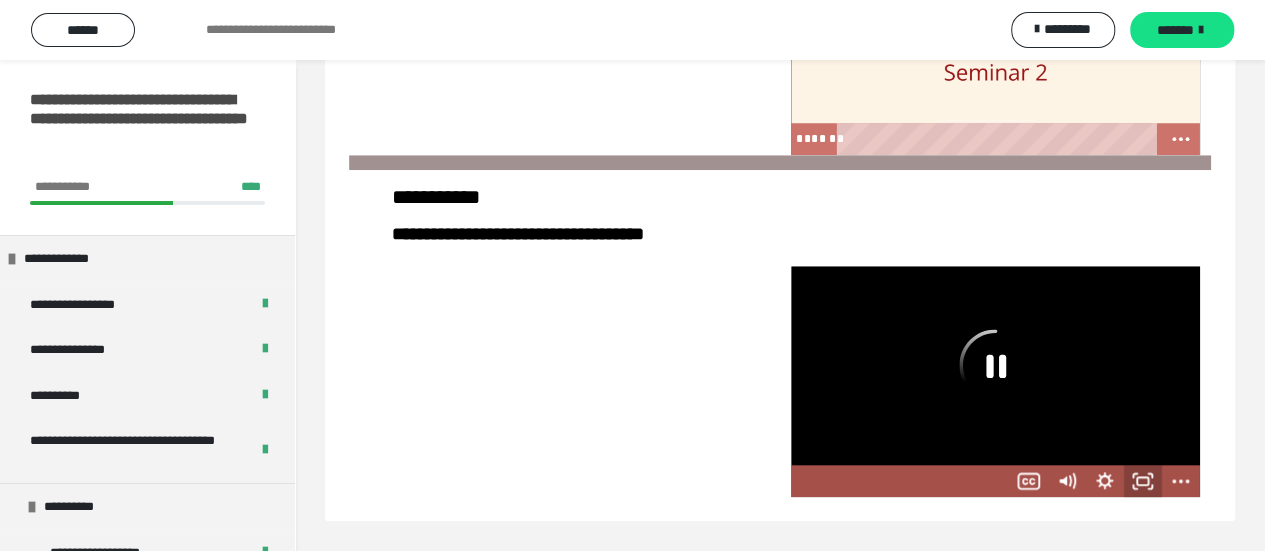 click 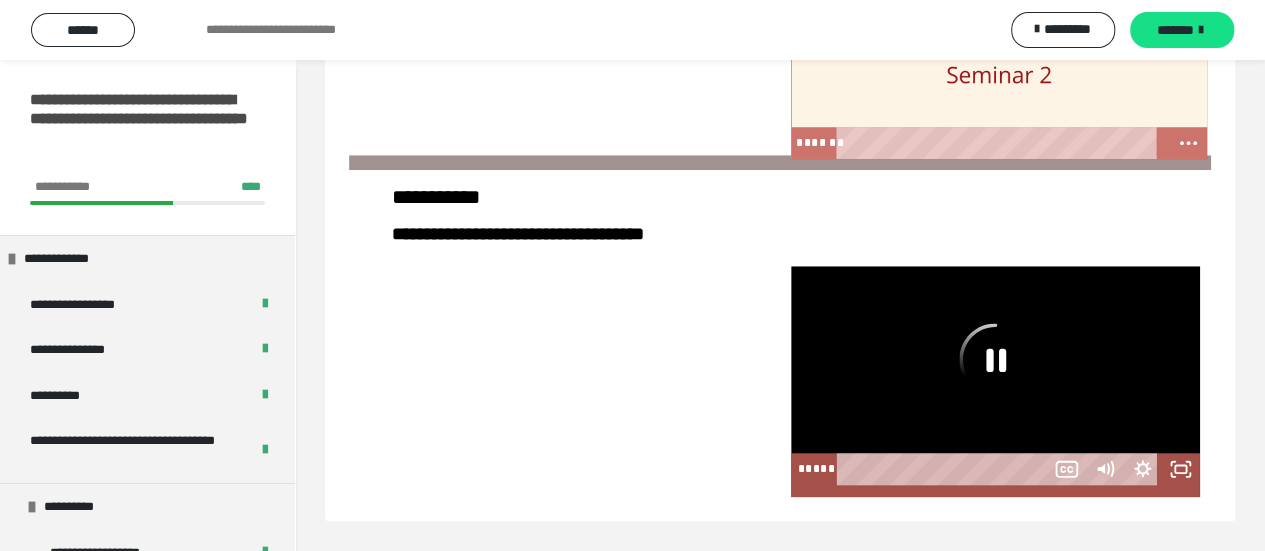 scroll, scrollTop: 591, scrollLeft: 0, axis: vertical 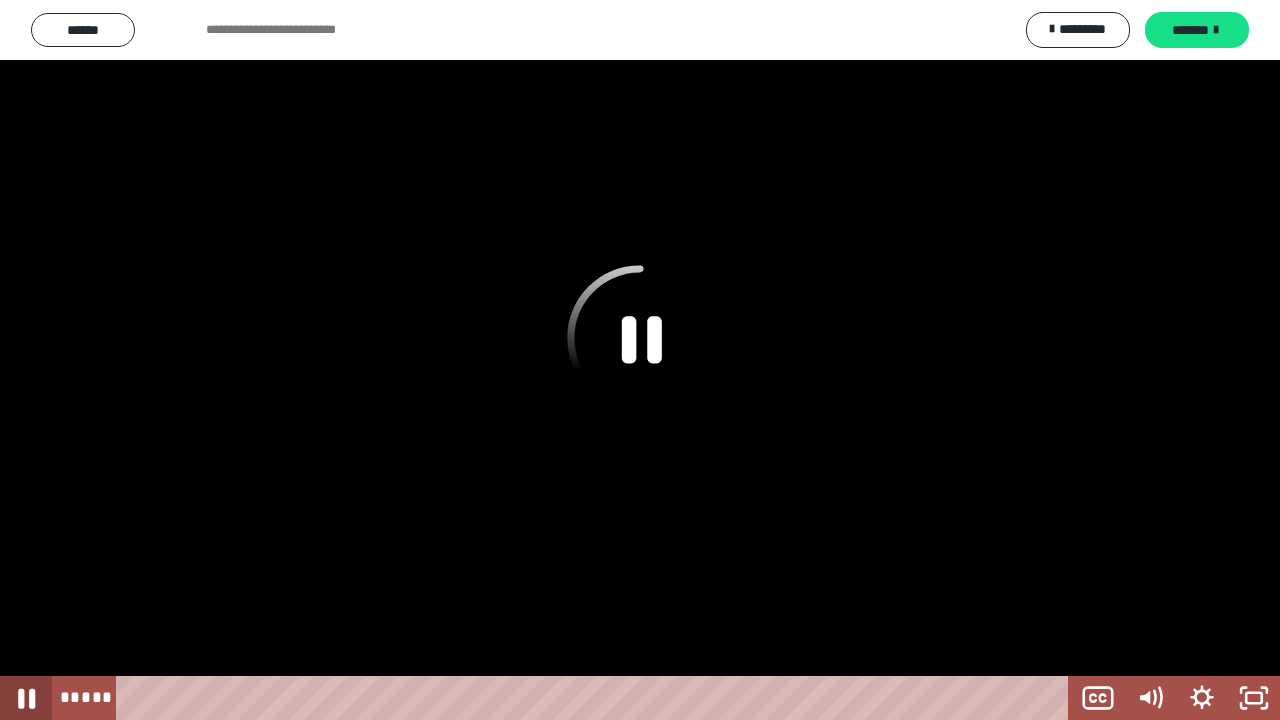 click 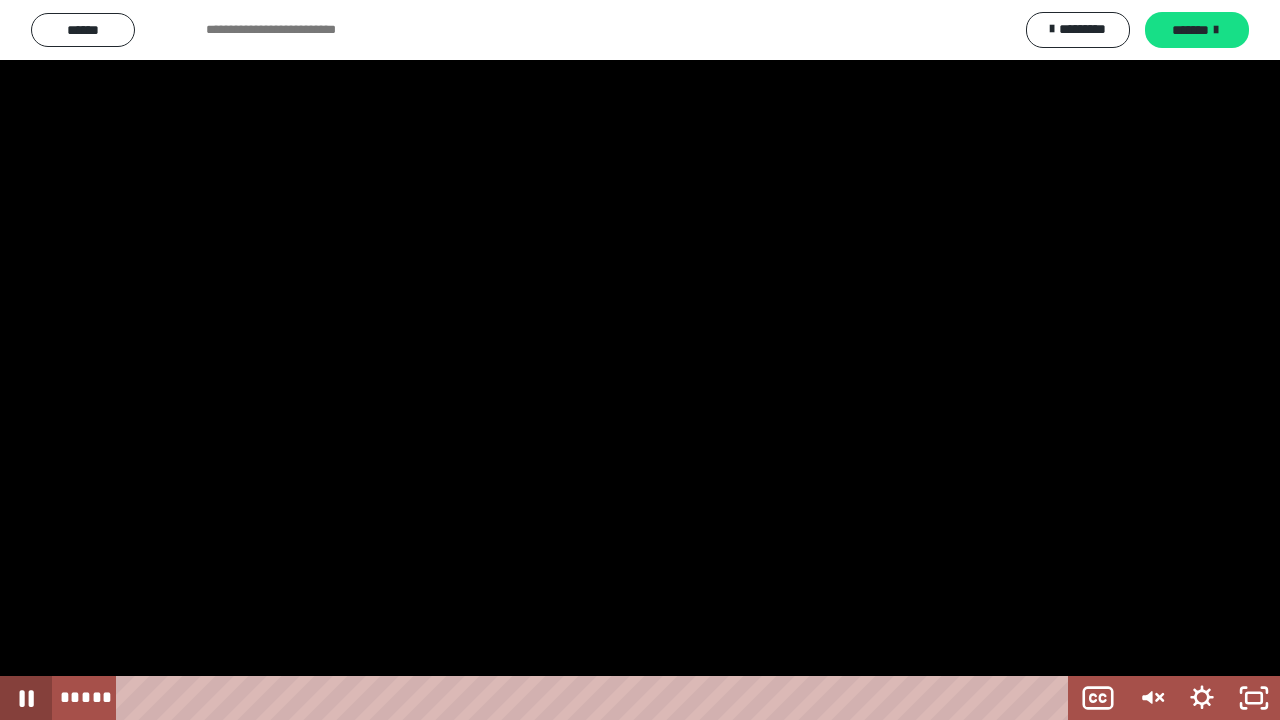 click 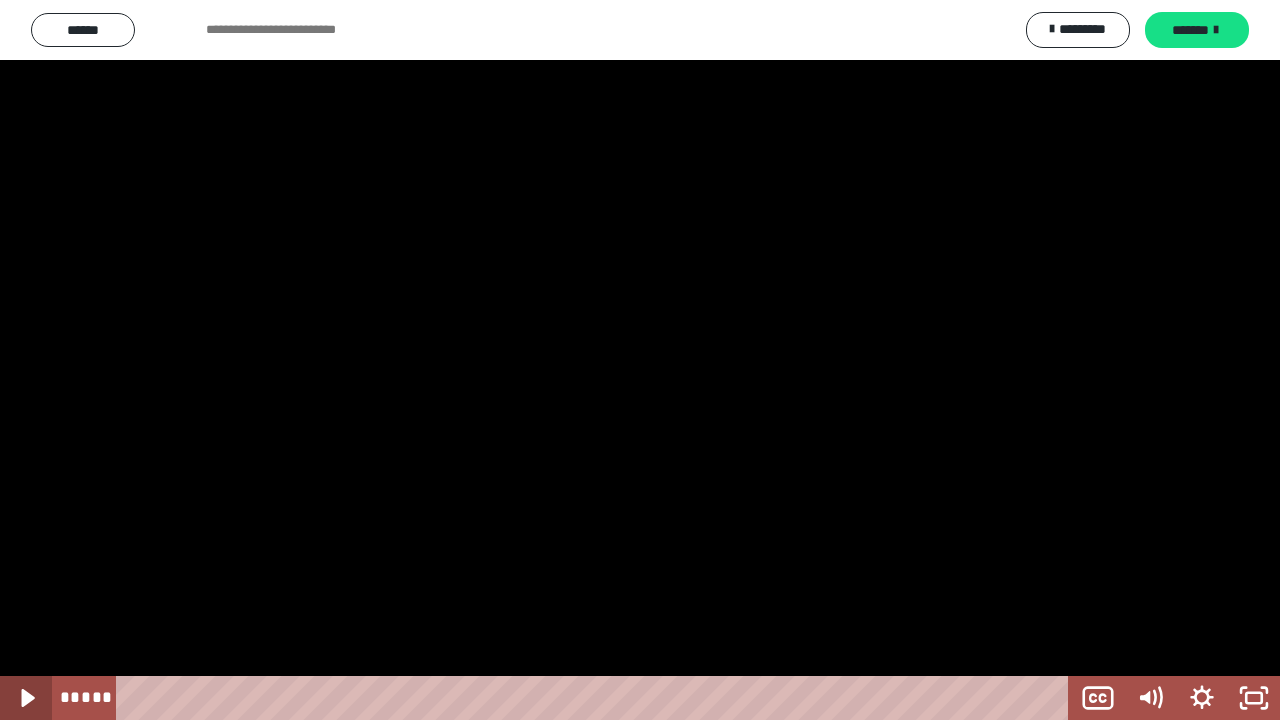 click 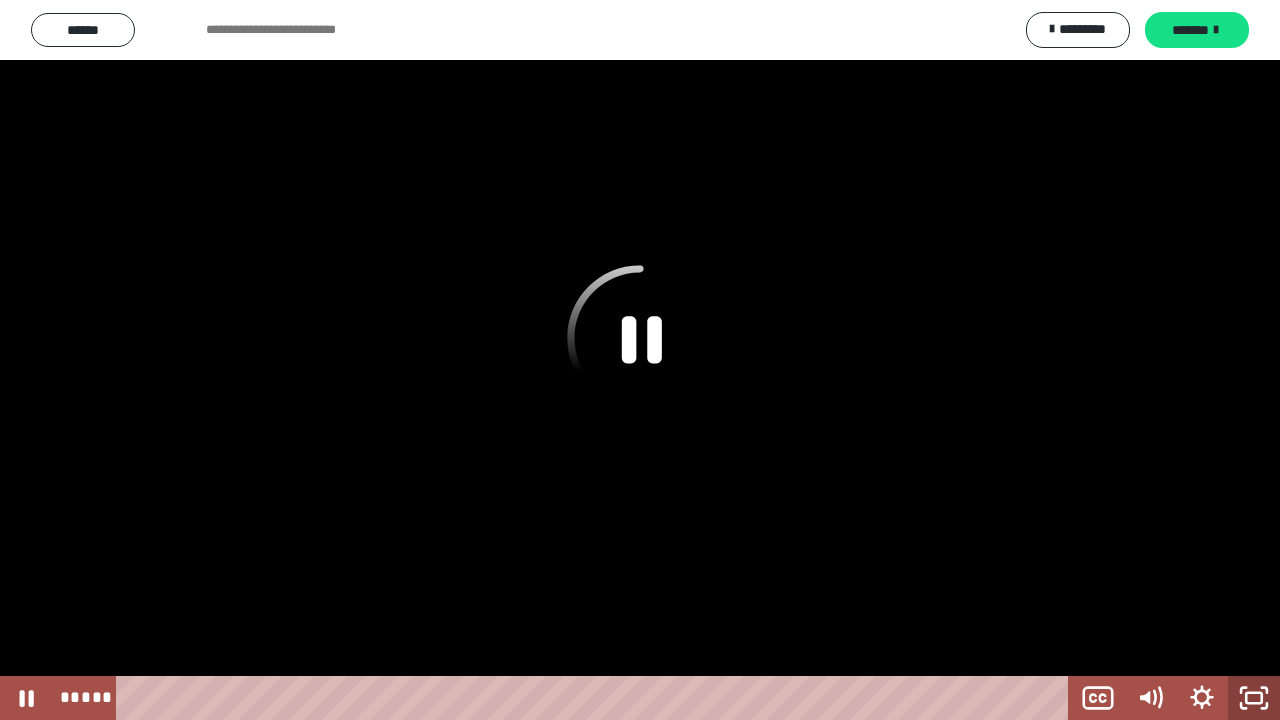 click 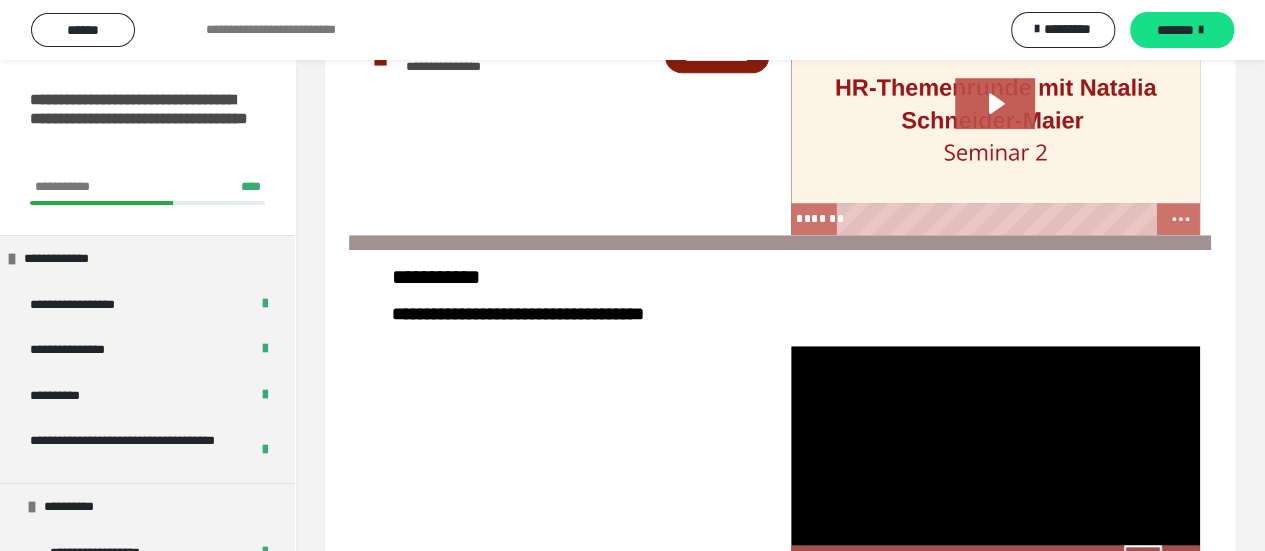 scroll, scrollTop: 747, scrollLeft: 0, axis: vertical 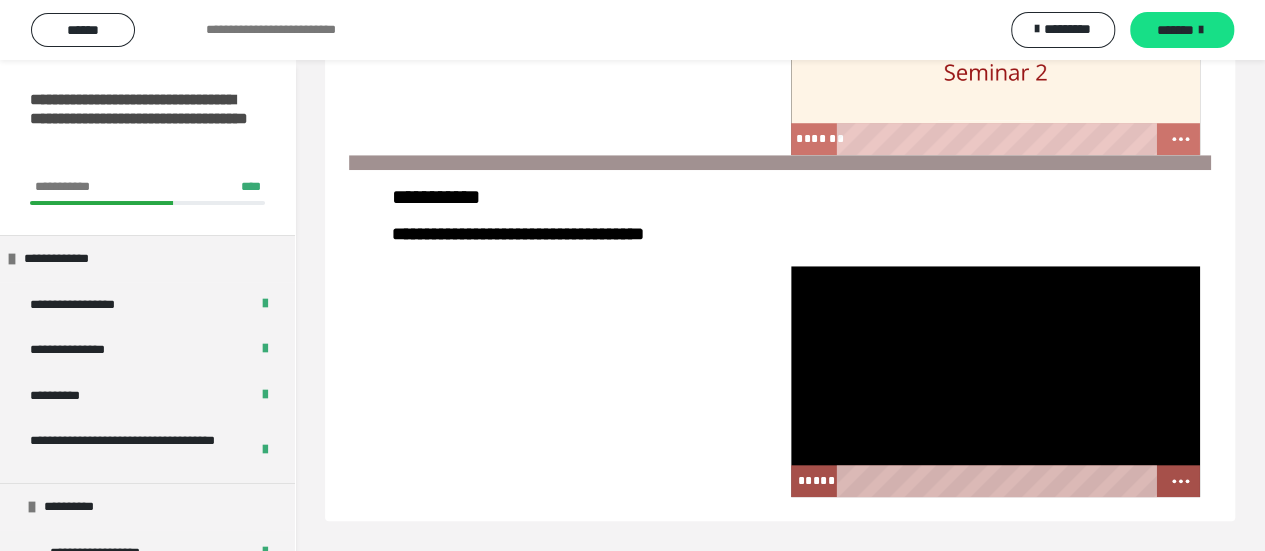 click at bounding box center [564, 381] 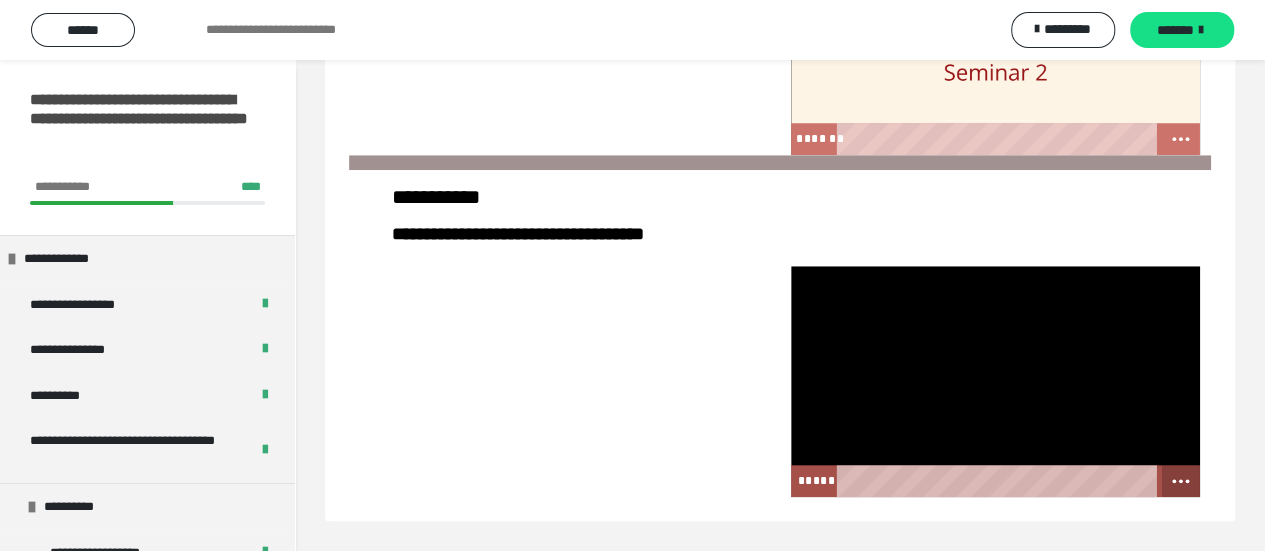 click 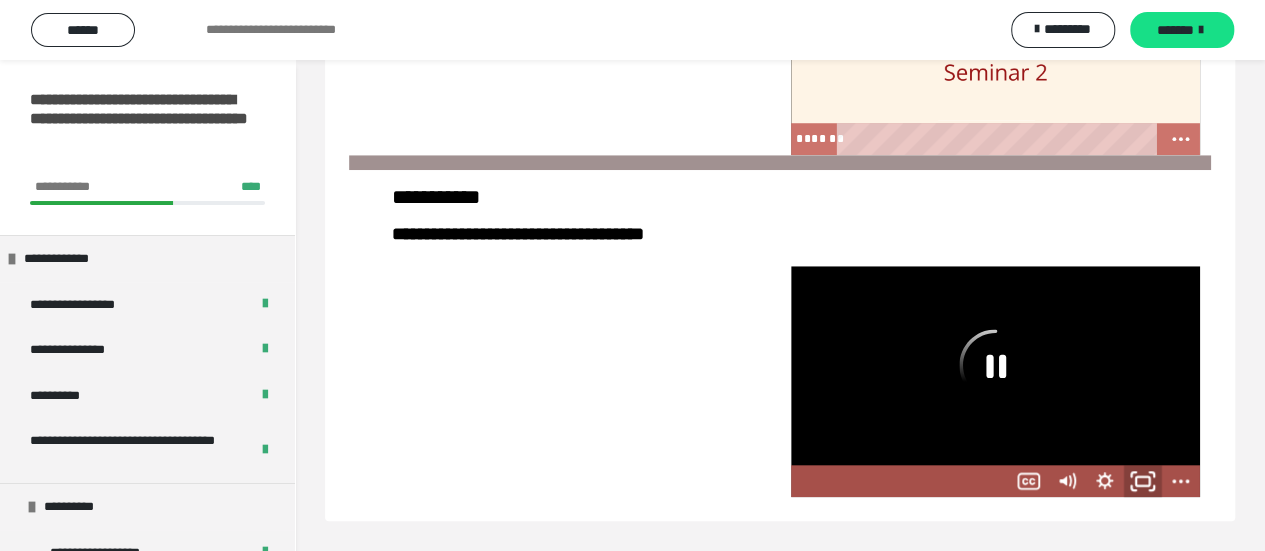 drag, startPoint x: 1152, startPoint y: 480, endPoint x: 1152, endPoint y: 601, distance: 121 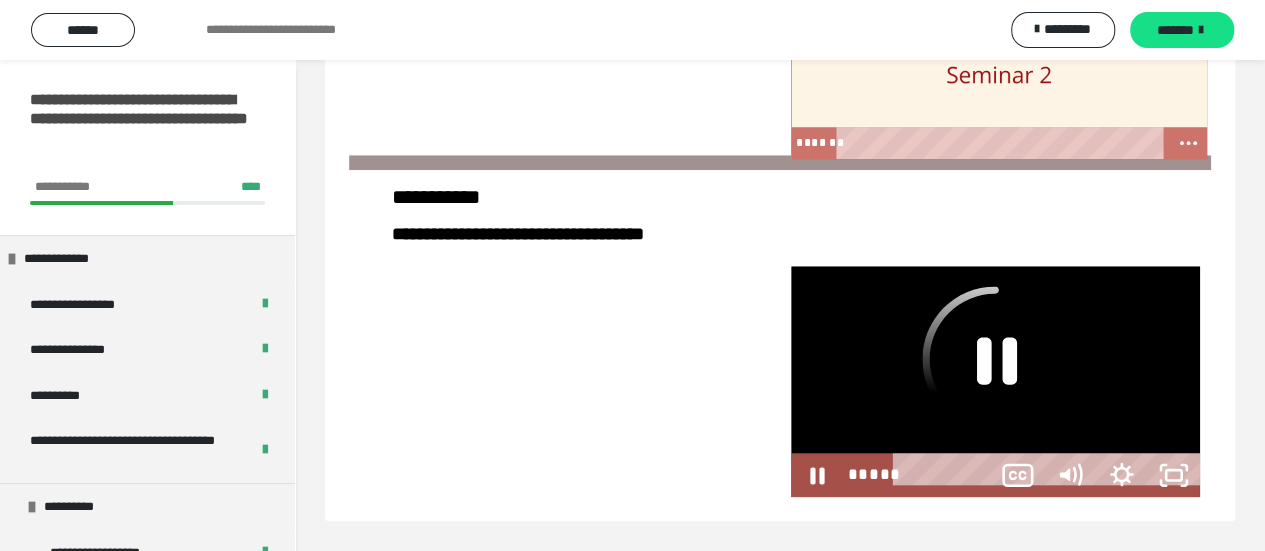 scroll, scrollTop: 591, scrollLeft: 0, axis: vertical 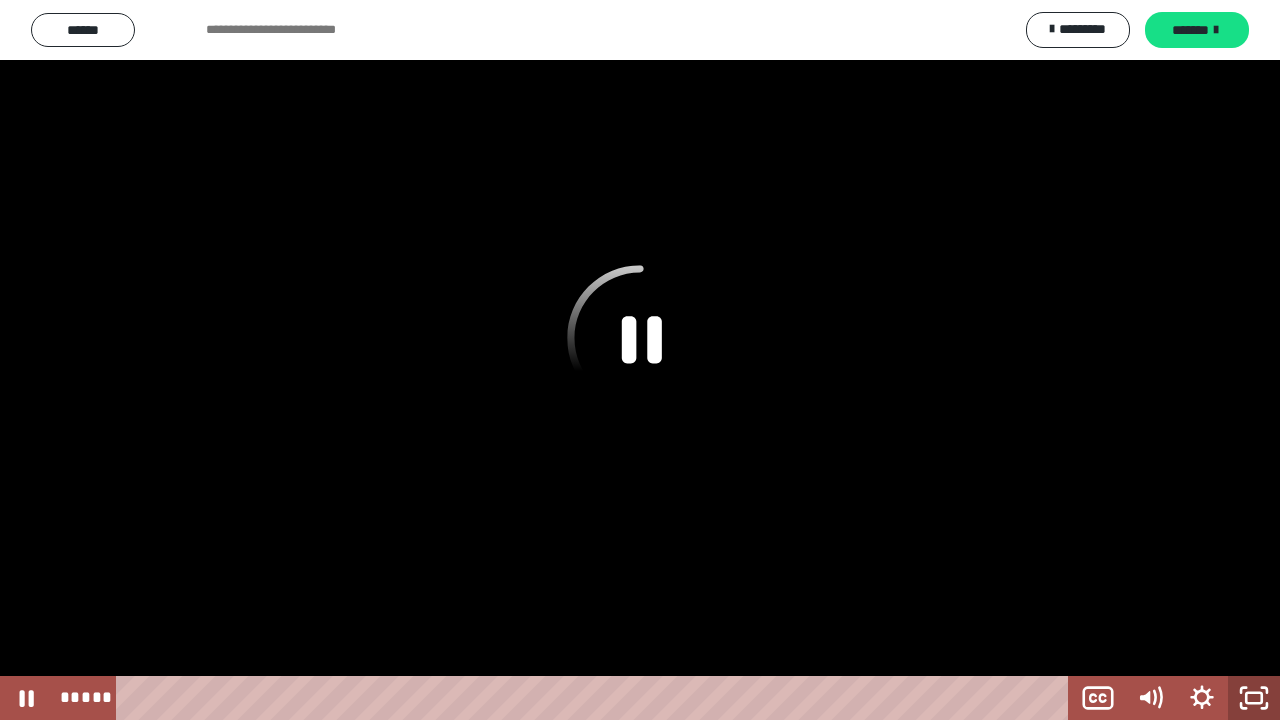 click 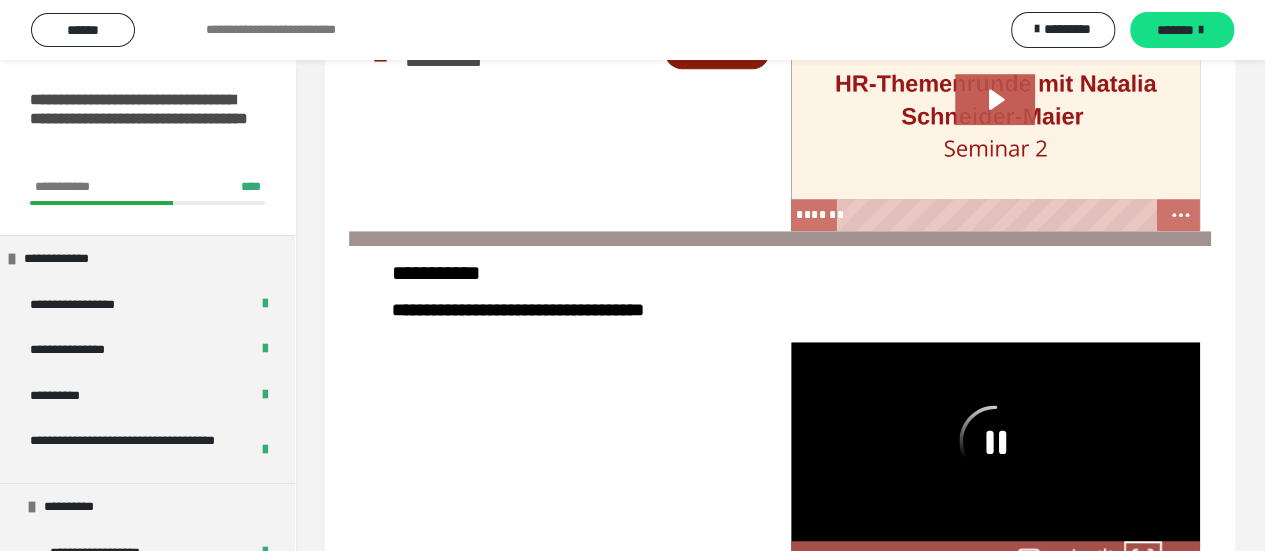 scroll, scrollTop: 747, scrollLeft: 0, axis: vertical 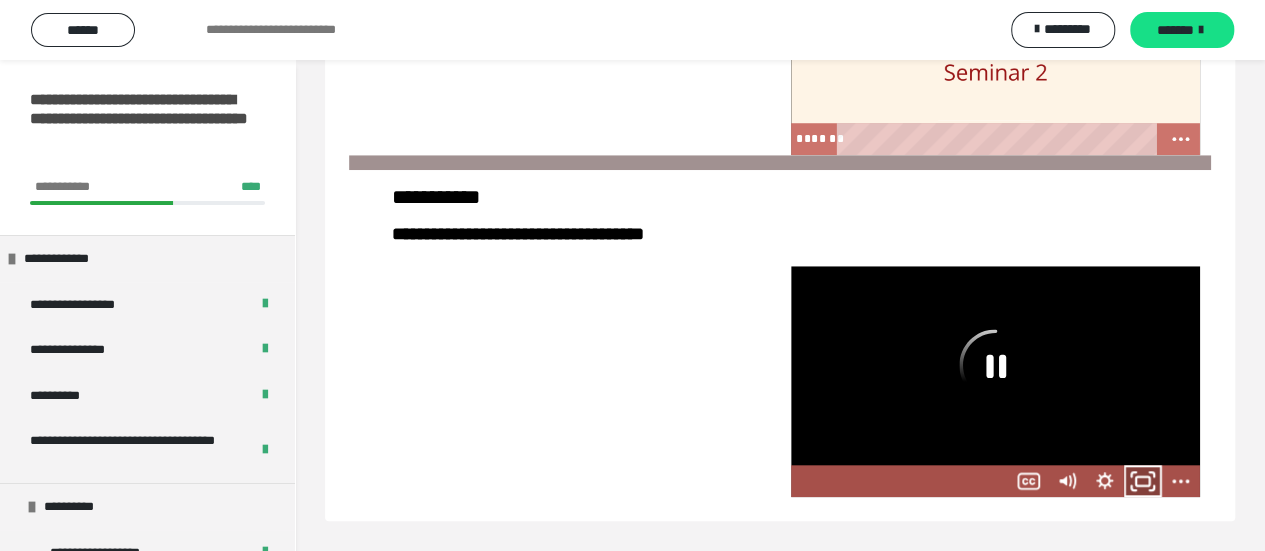 click 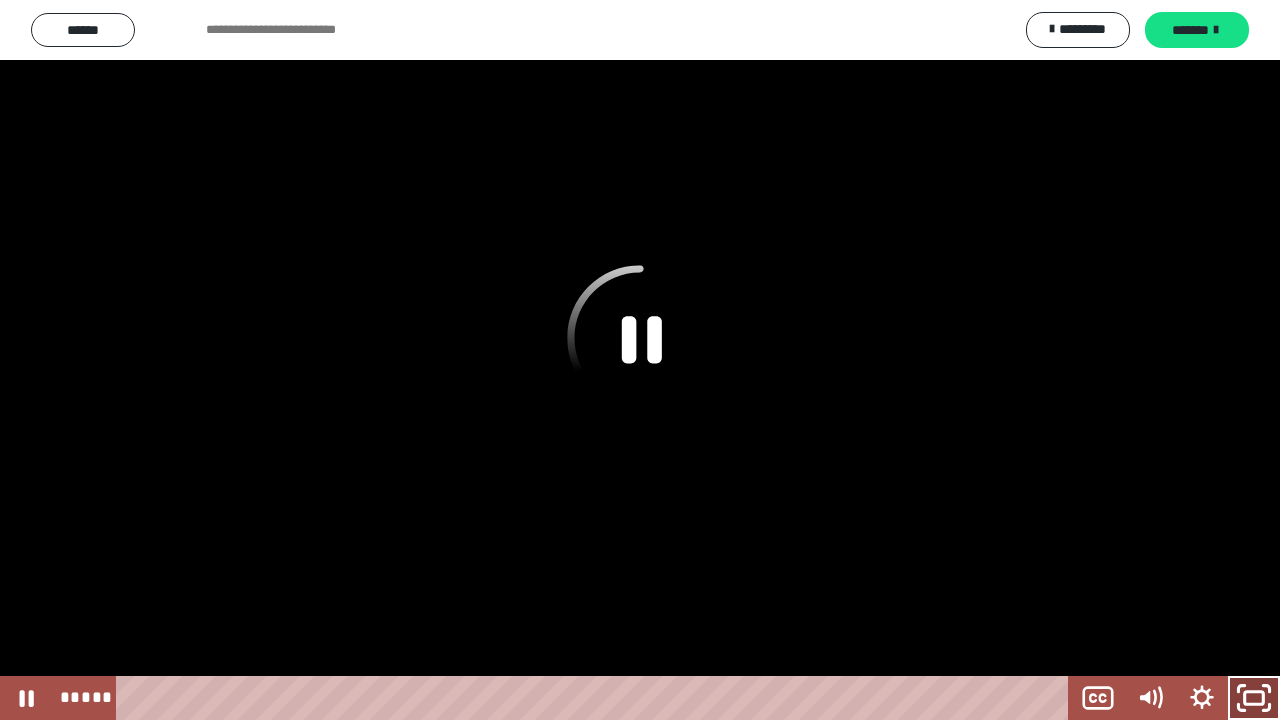 click 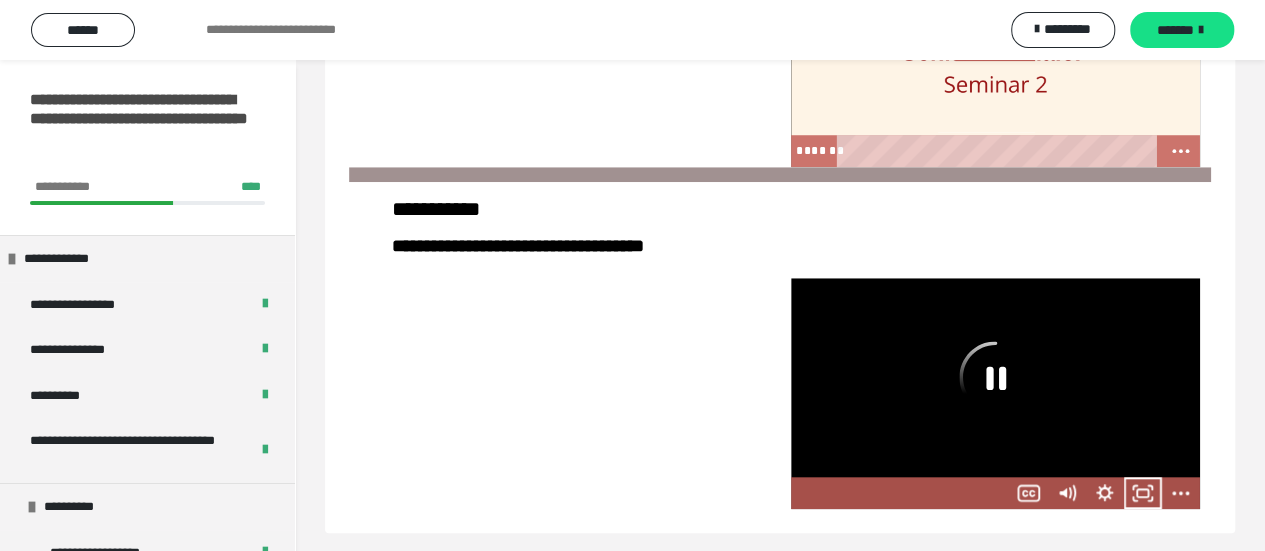 scroll, scrollTop: 747, scrollLeft: 0, axis: vertical 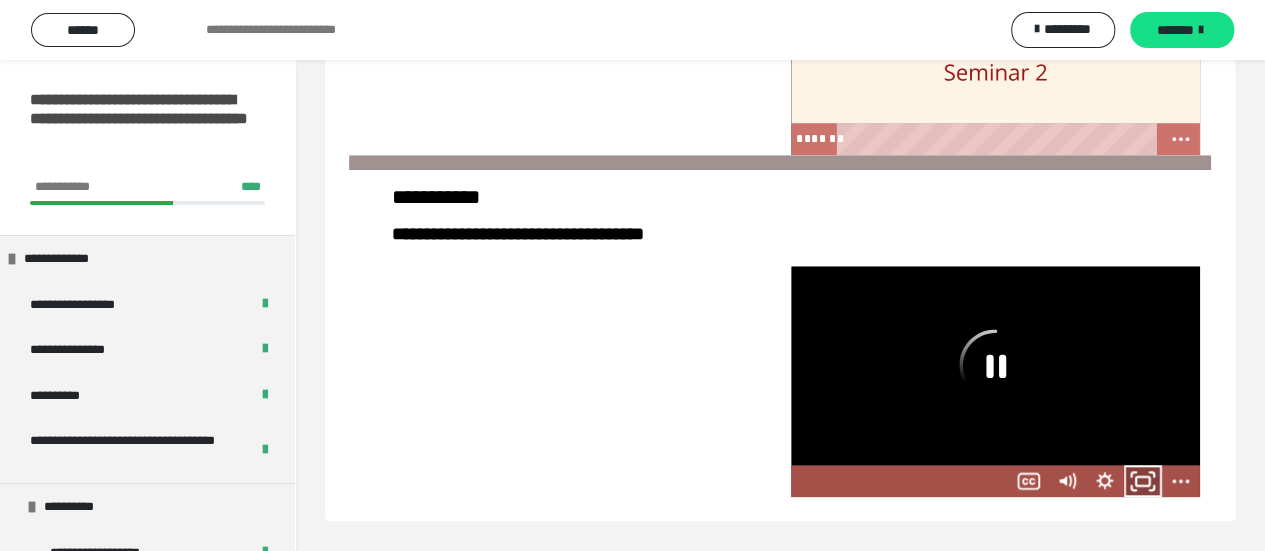 click 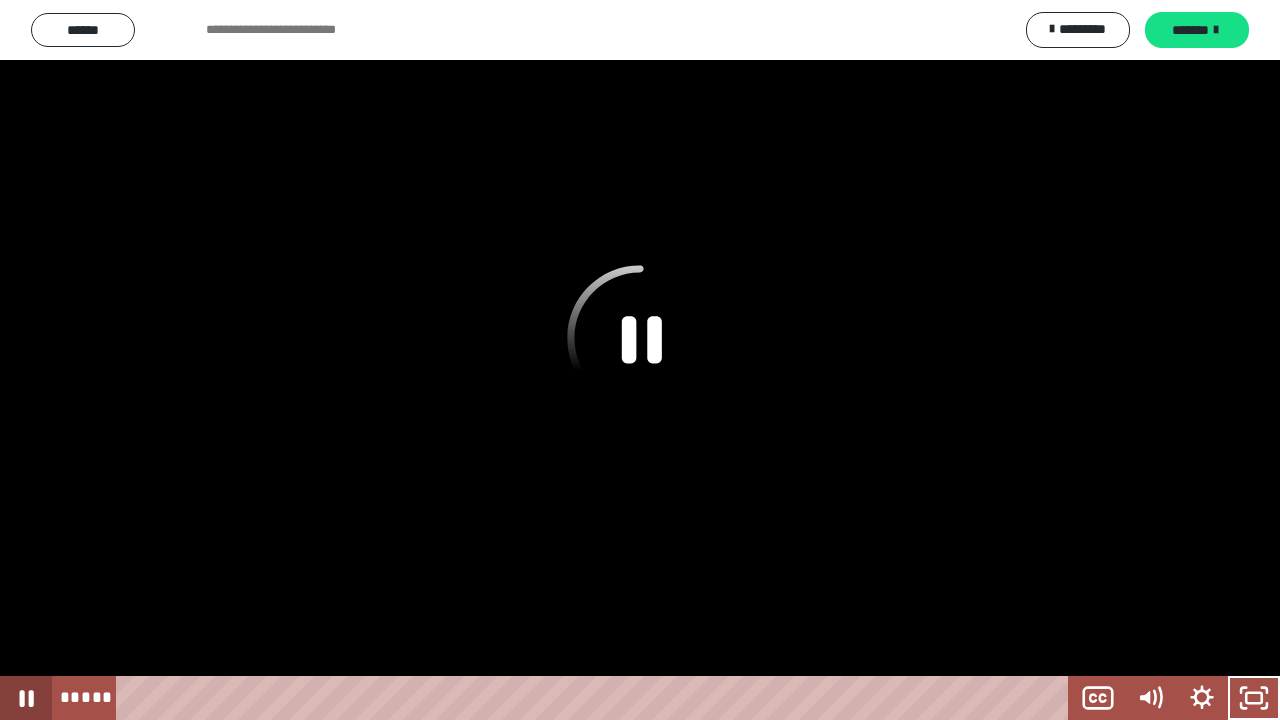 click 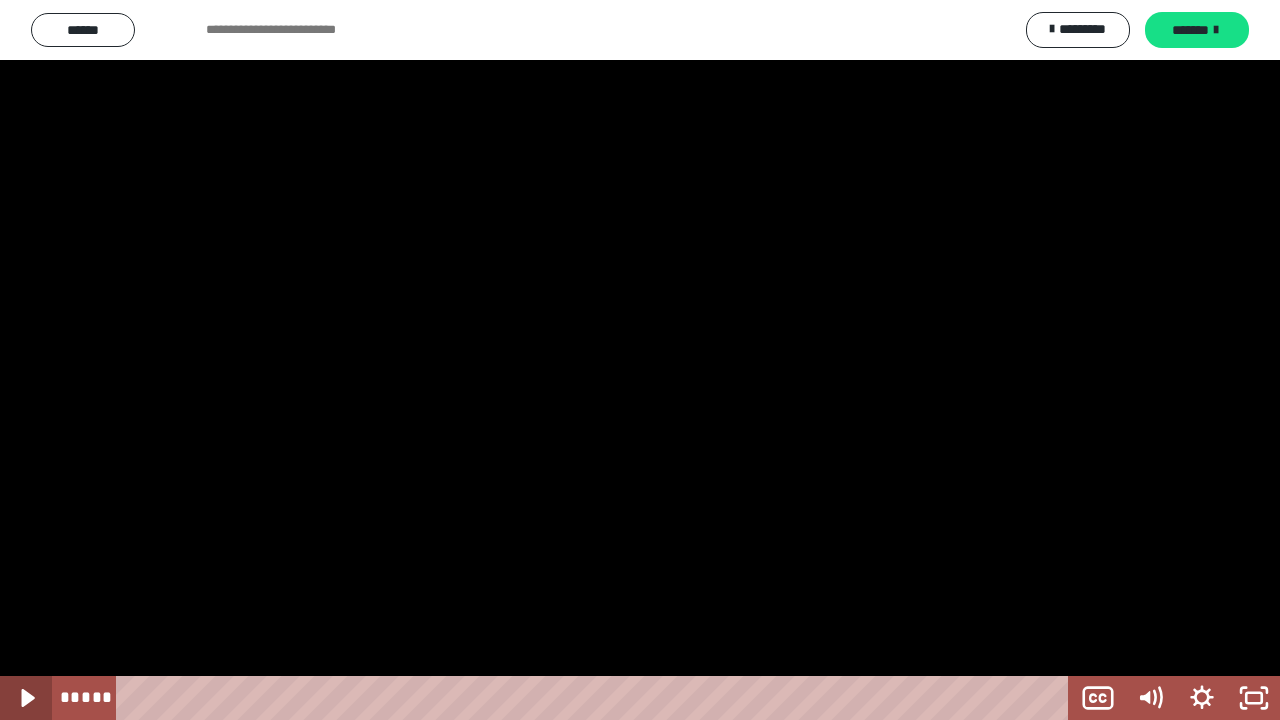 click 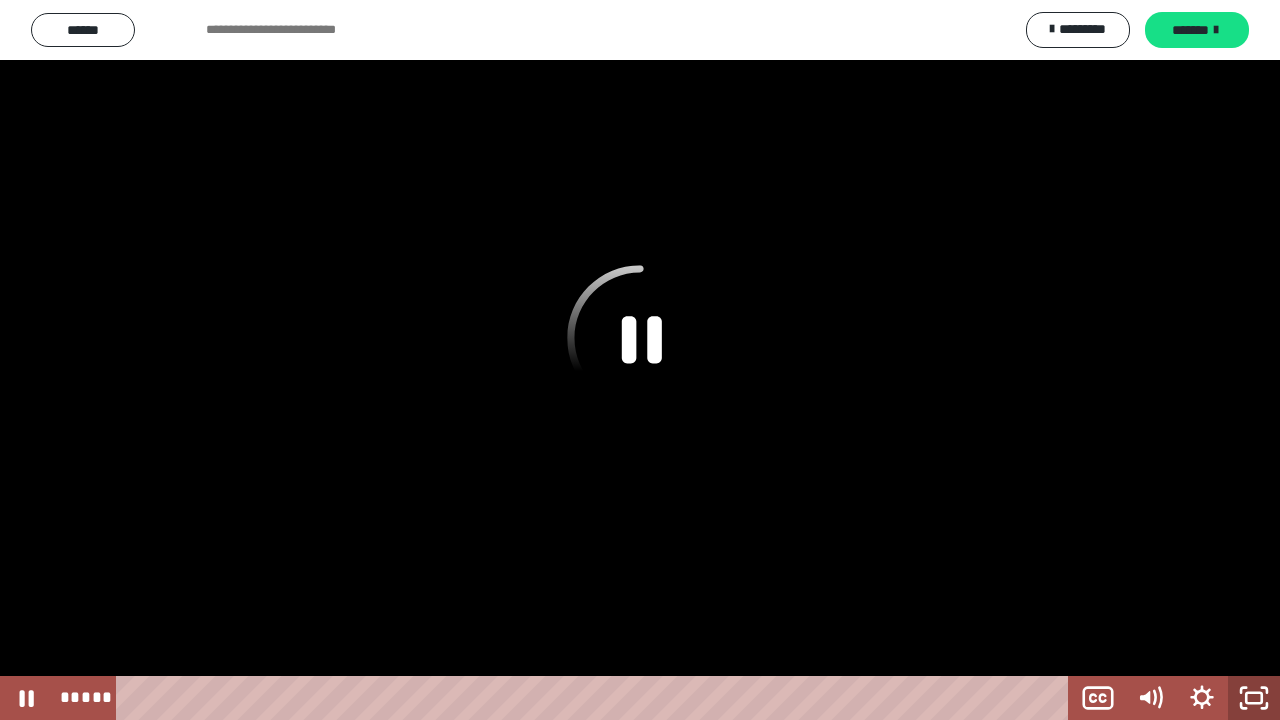 click 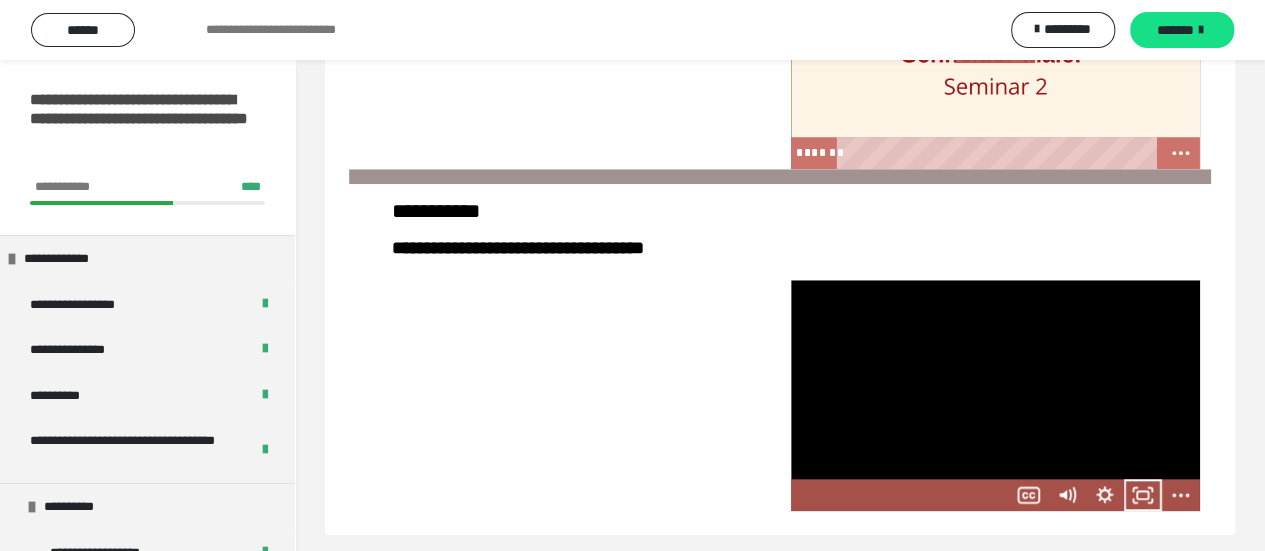 scroll, scrollTop: 747, scrollLeft: 0, axis: vertical 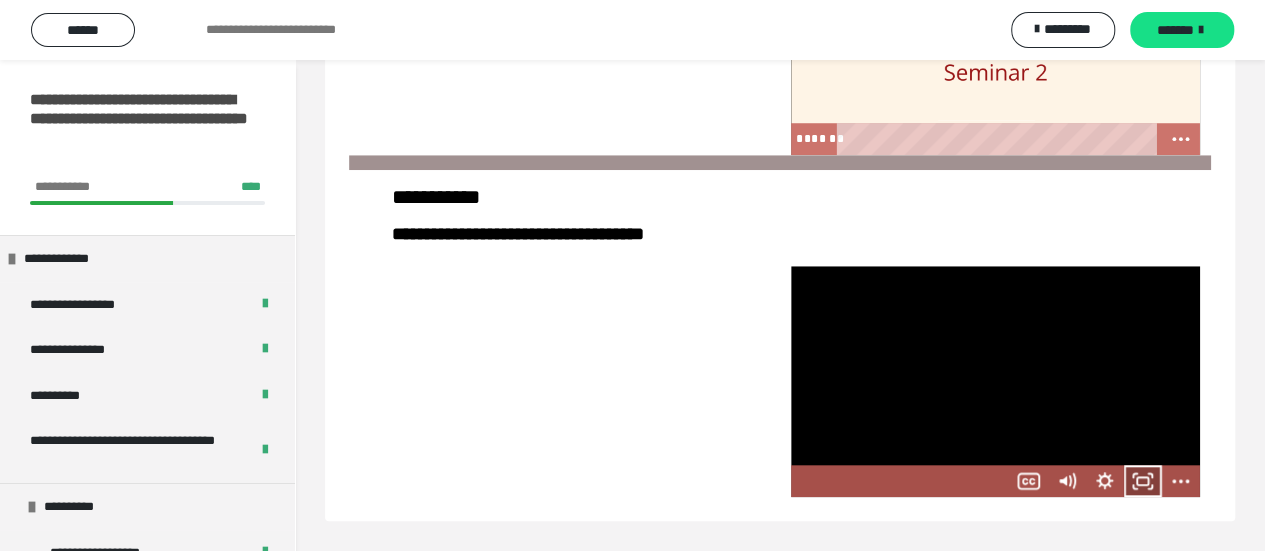 click 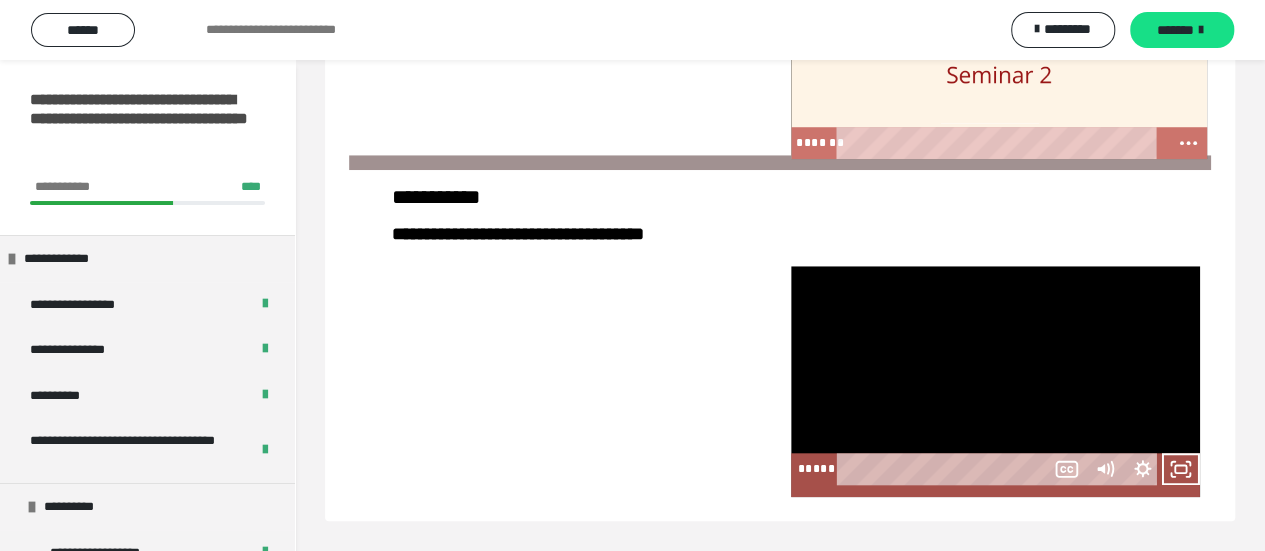 scroll, scrollTop: 591, scrollLeft: 0, axis: vertical 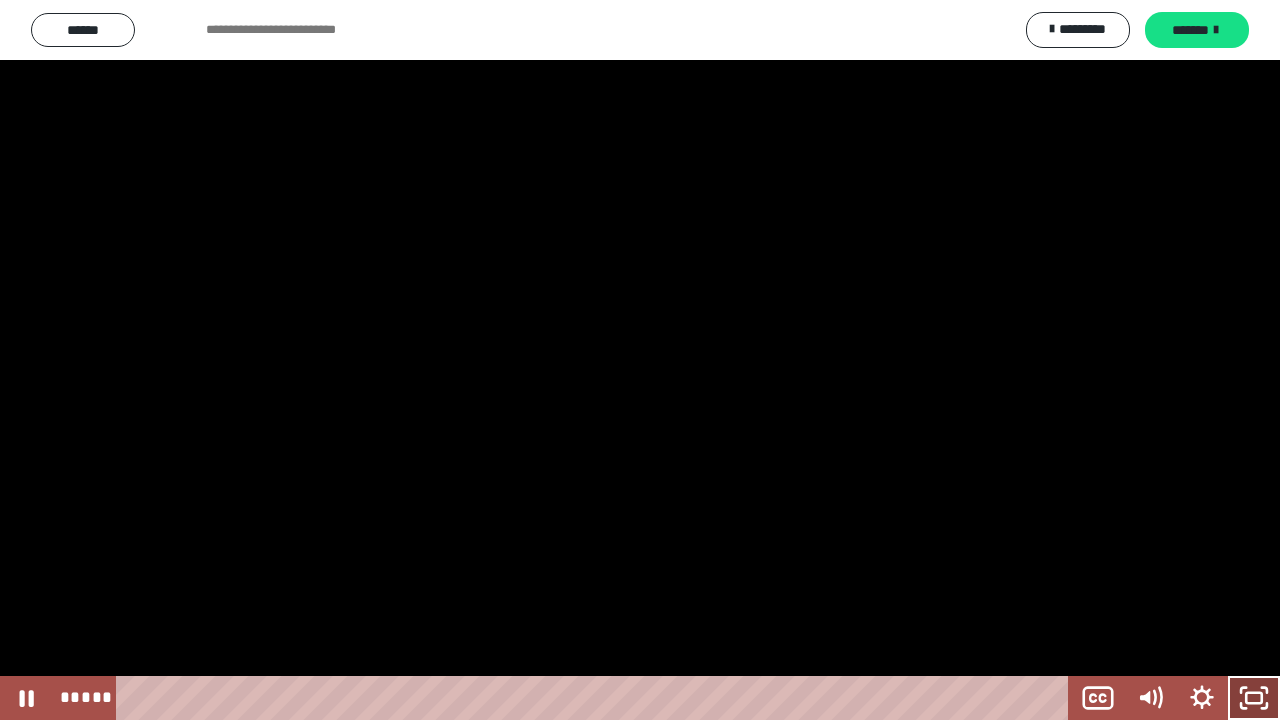 click 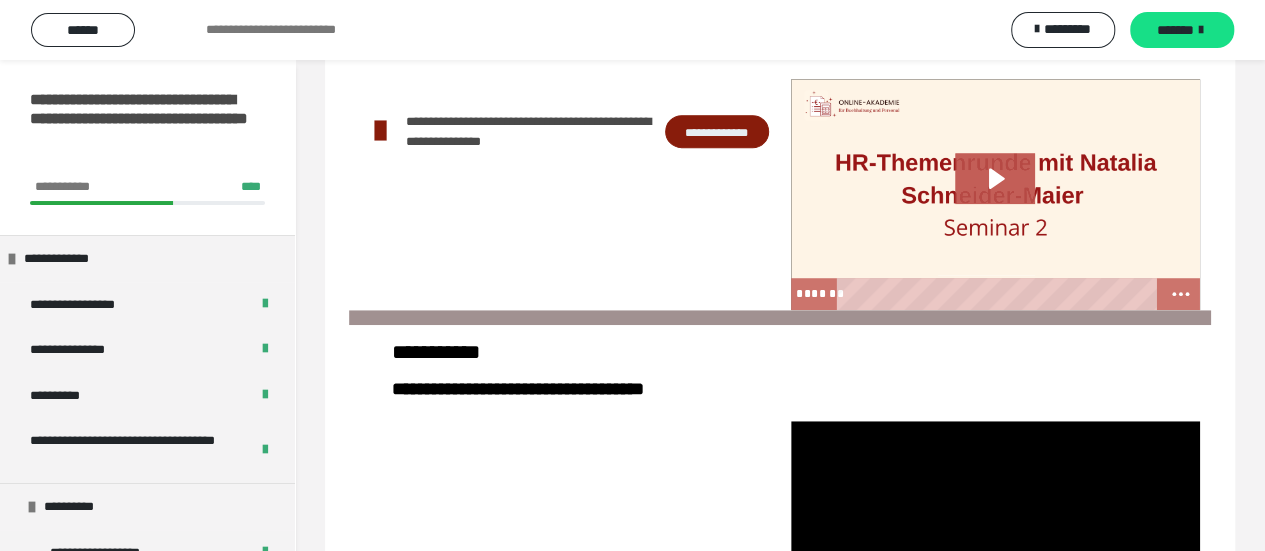 click at bounding box center (564, 536) 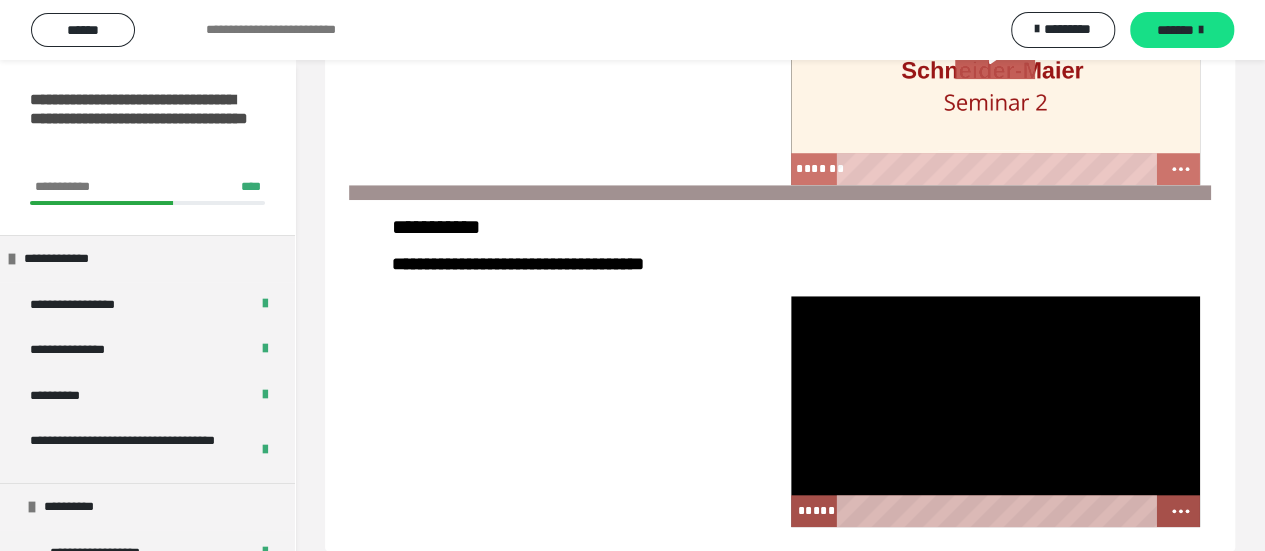 scroll, scrollTop: 747, scrollLeft: 0, axis: vertical 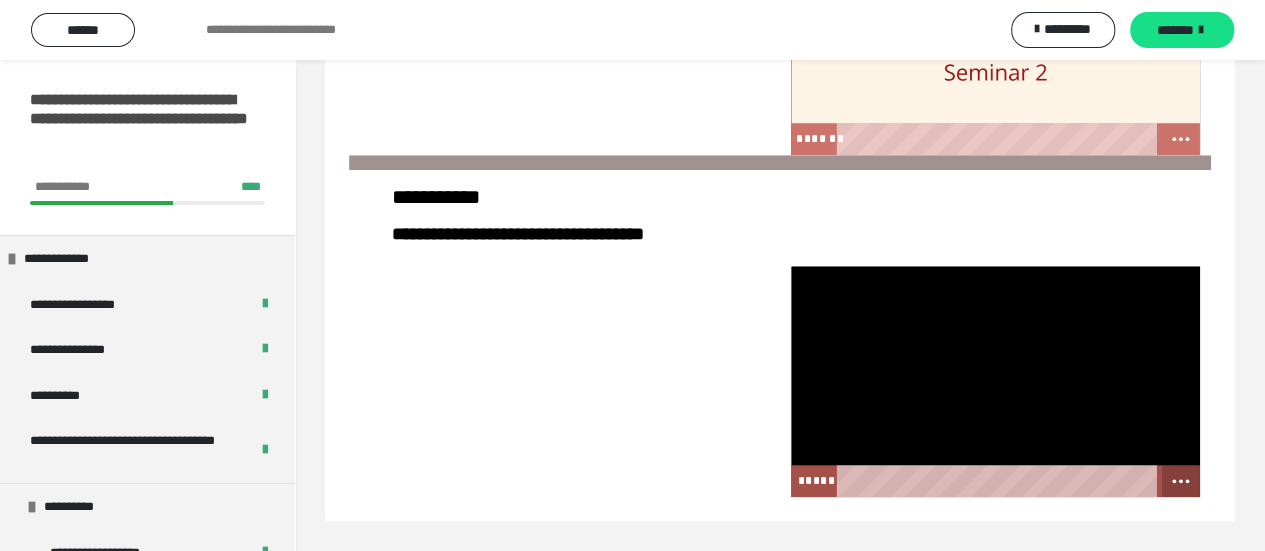click 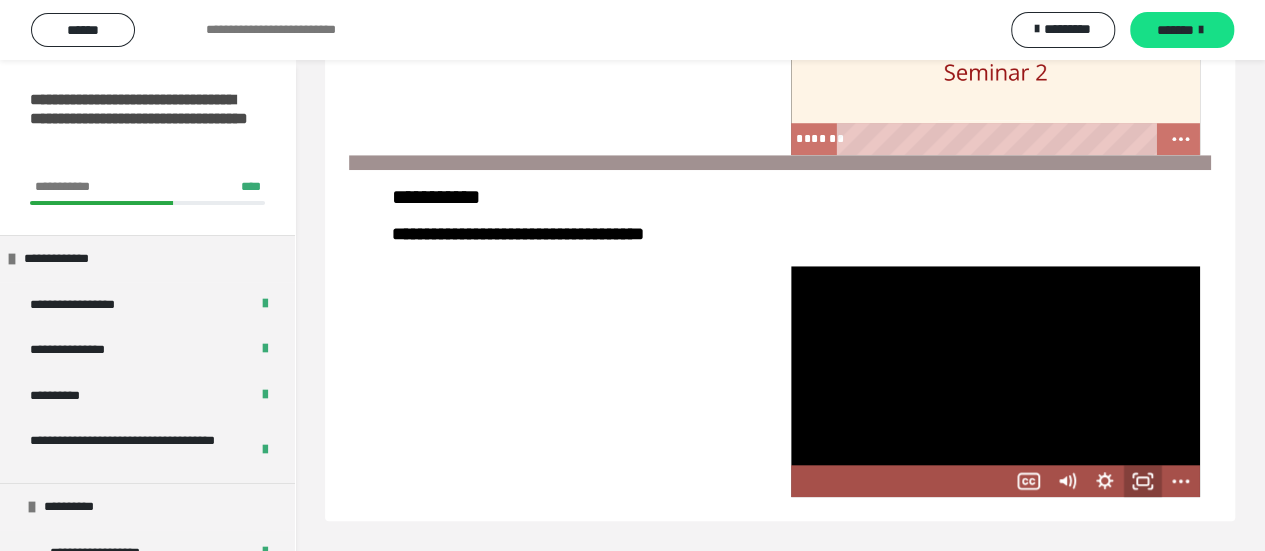 click 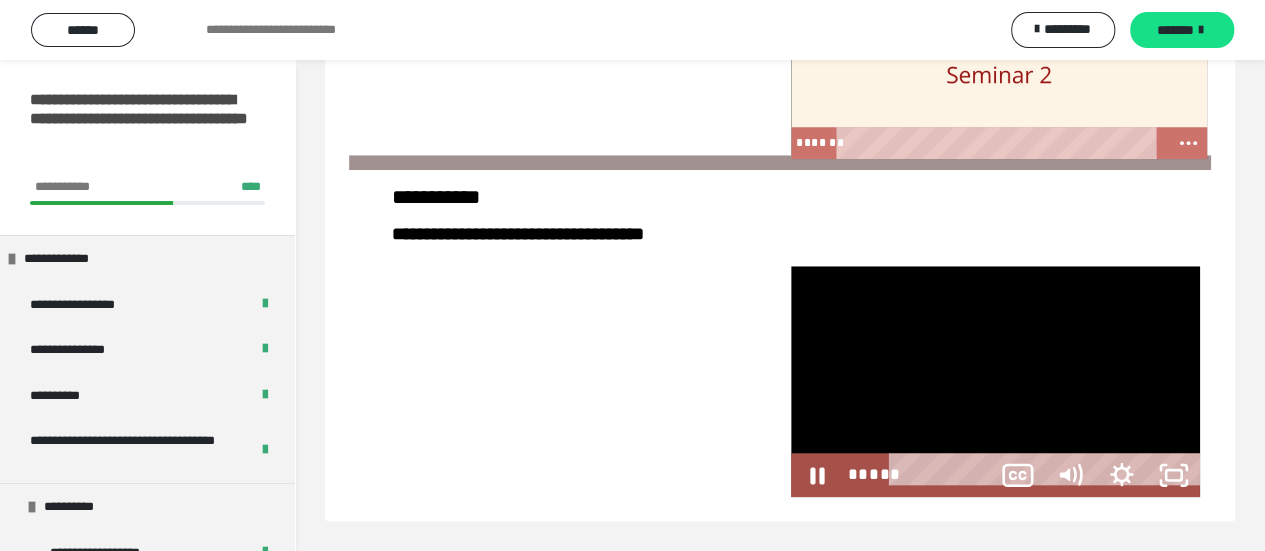 scroll, scrollTop: 591, scrollLeft: 0, axis: vertical 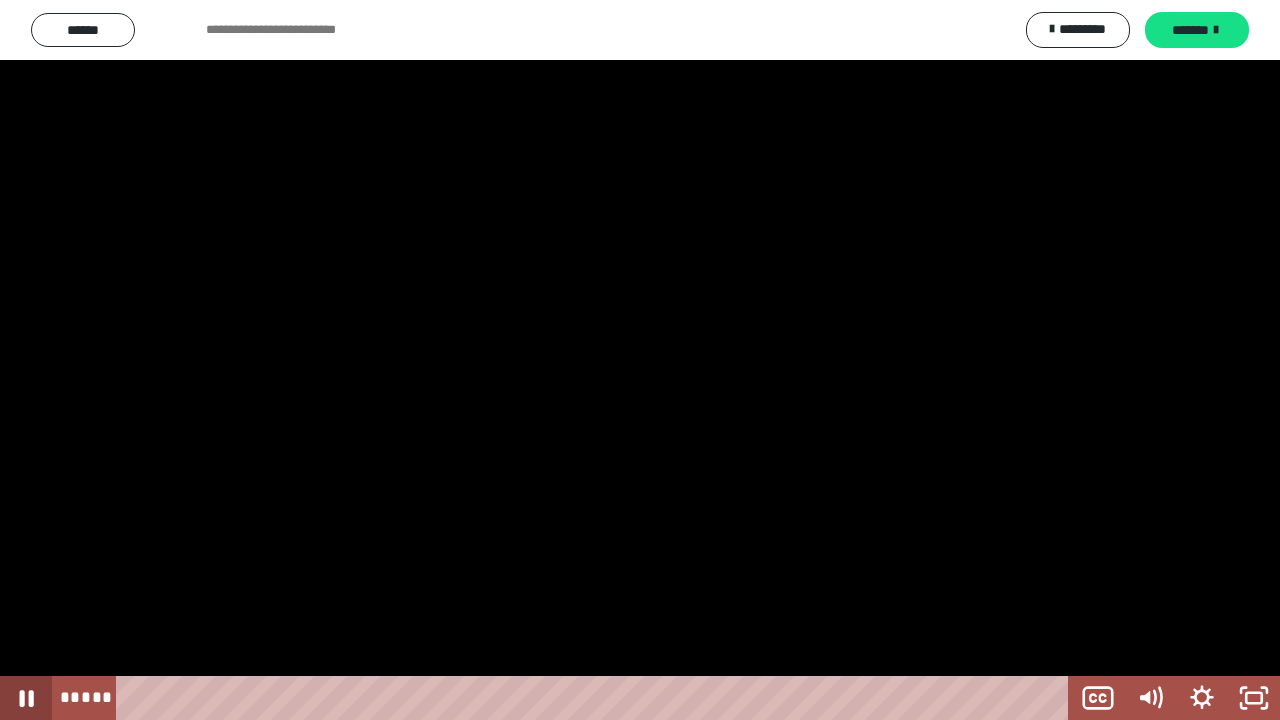click 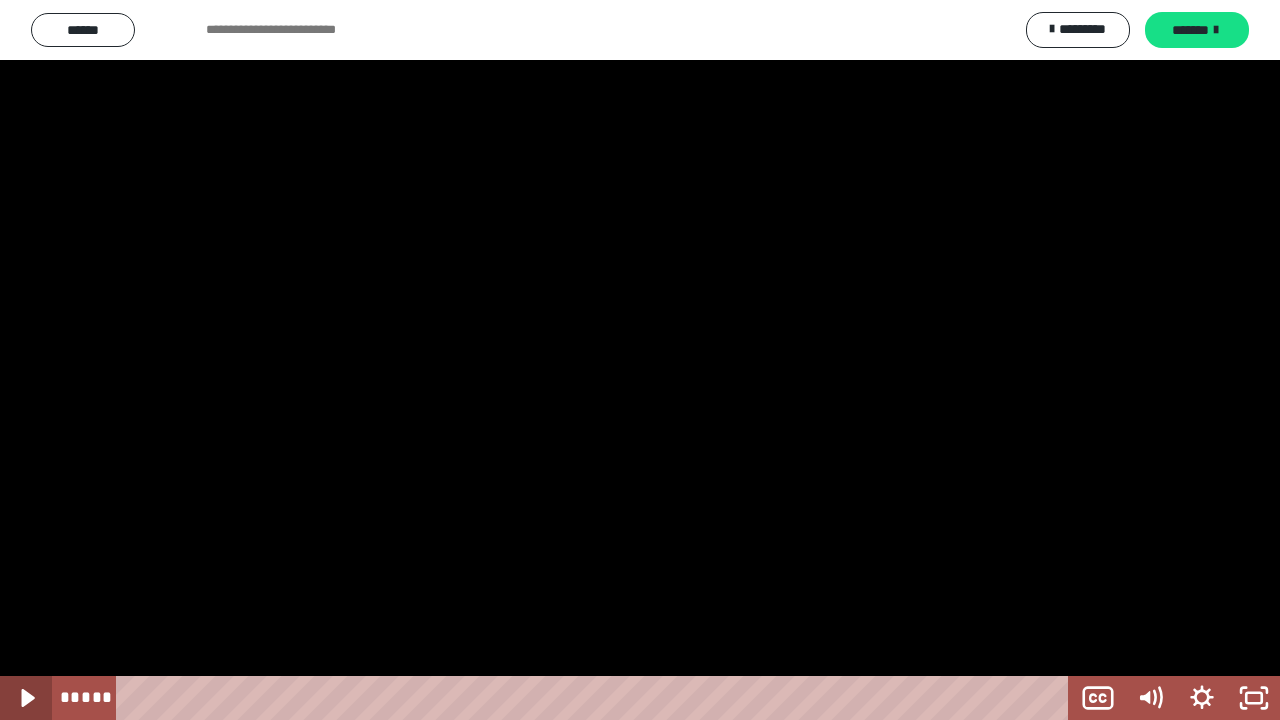 click 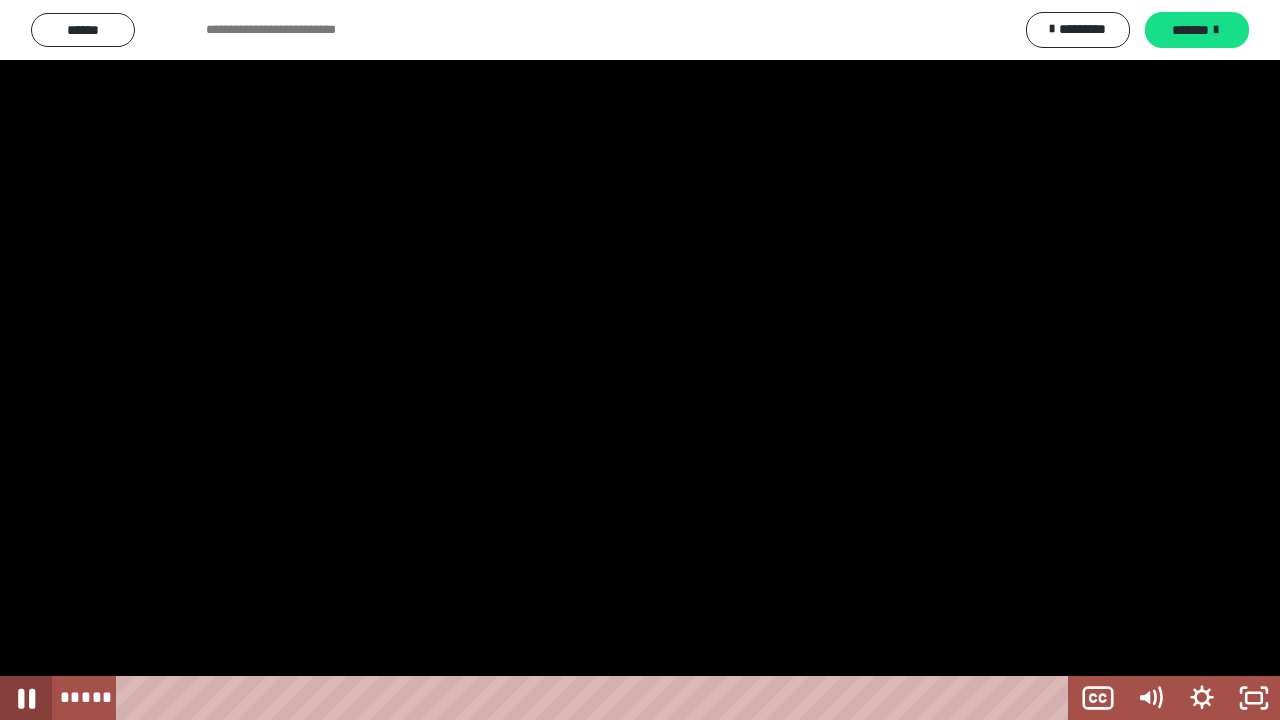 click 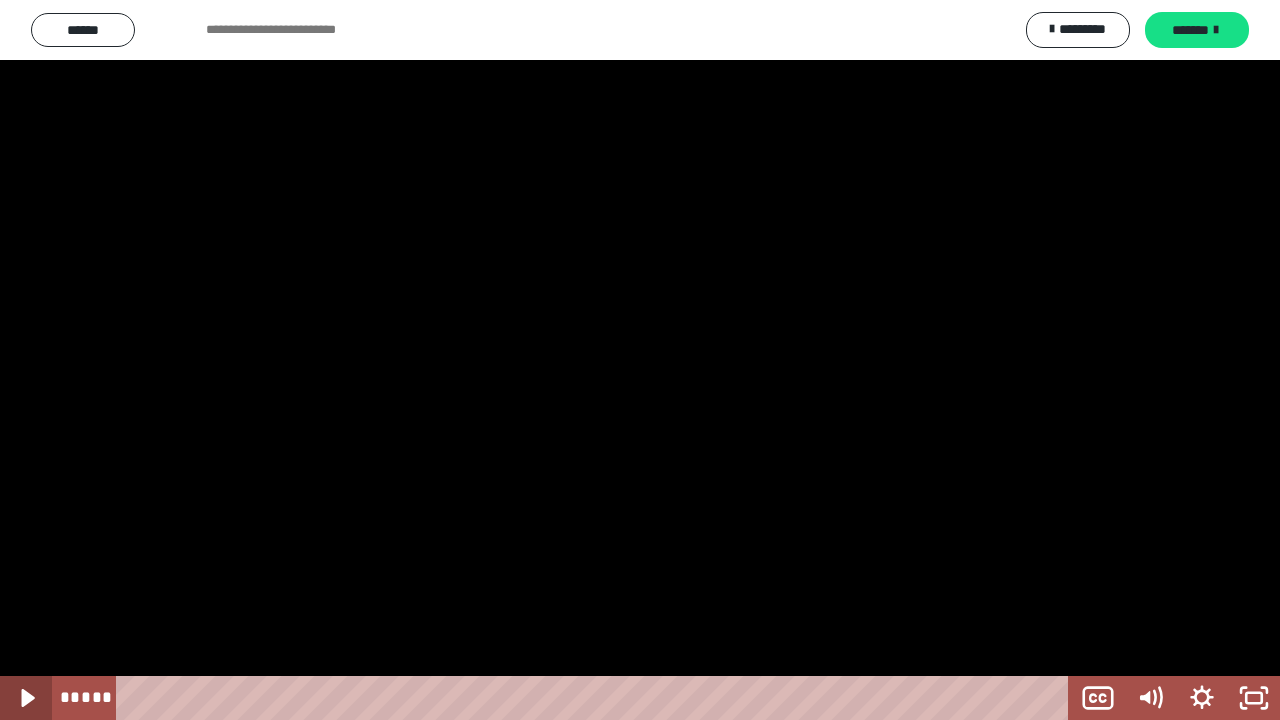 type 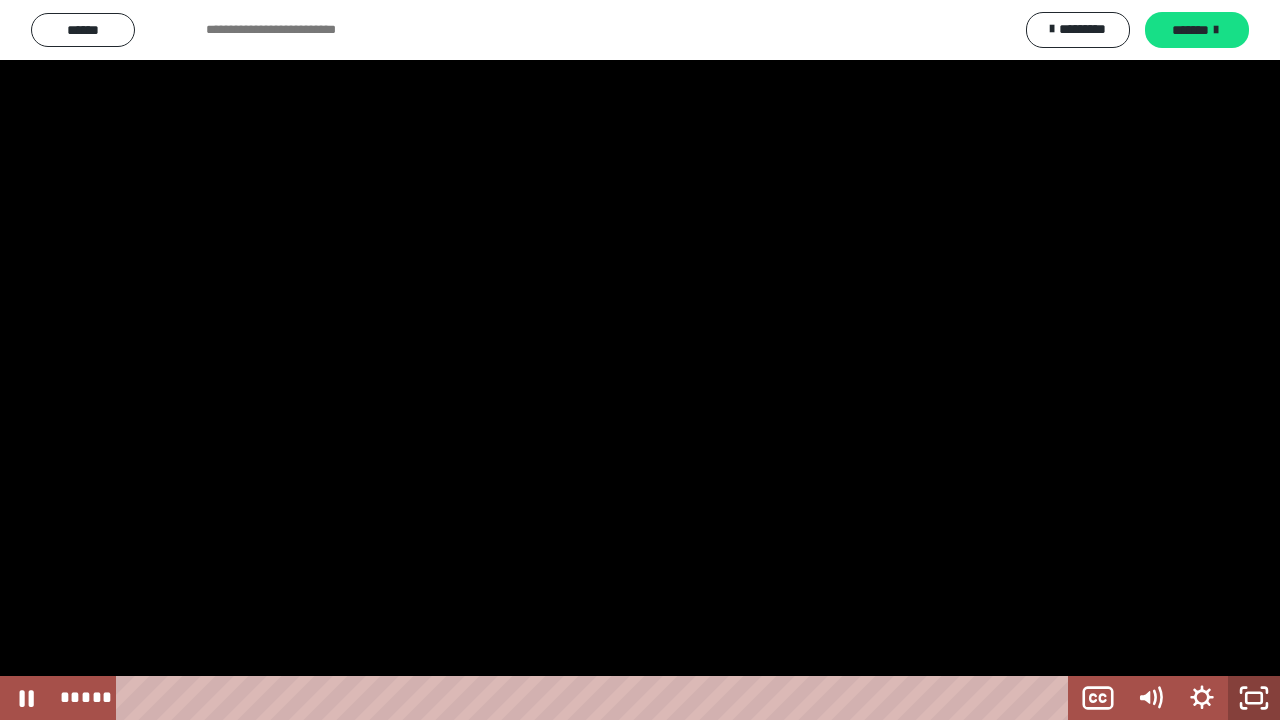 click 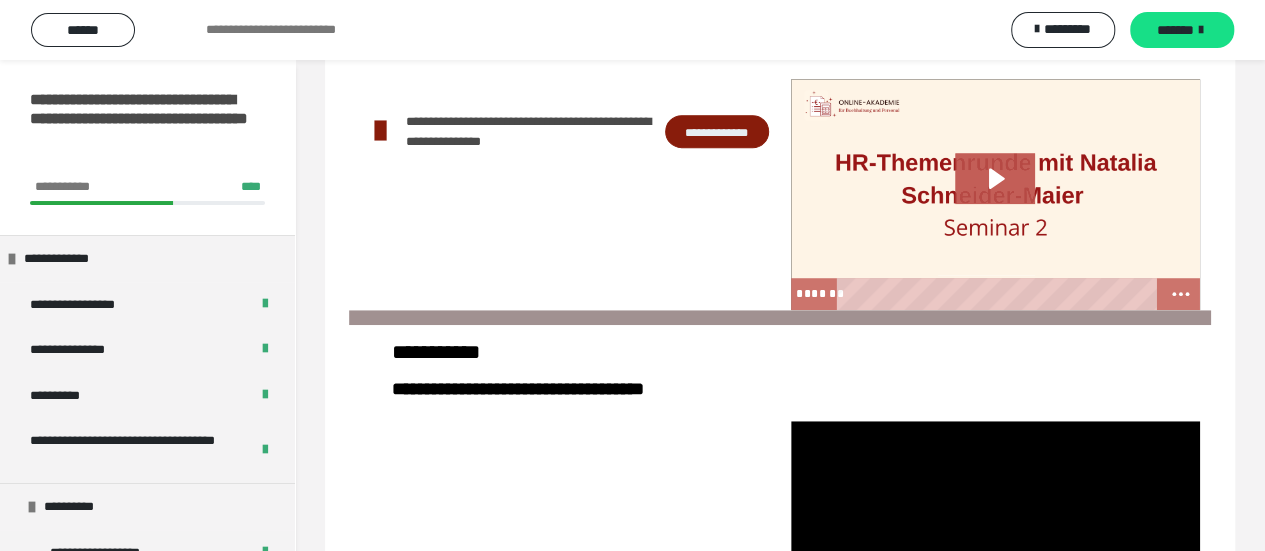 click at bounding box center [564, 436] 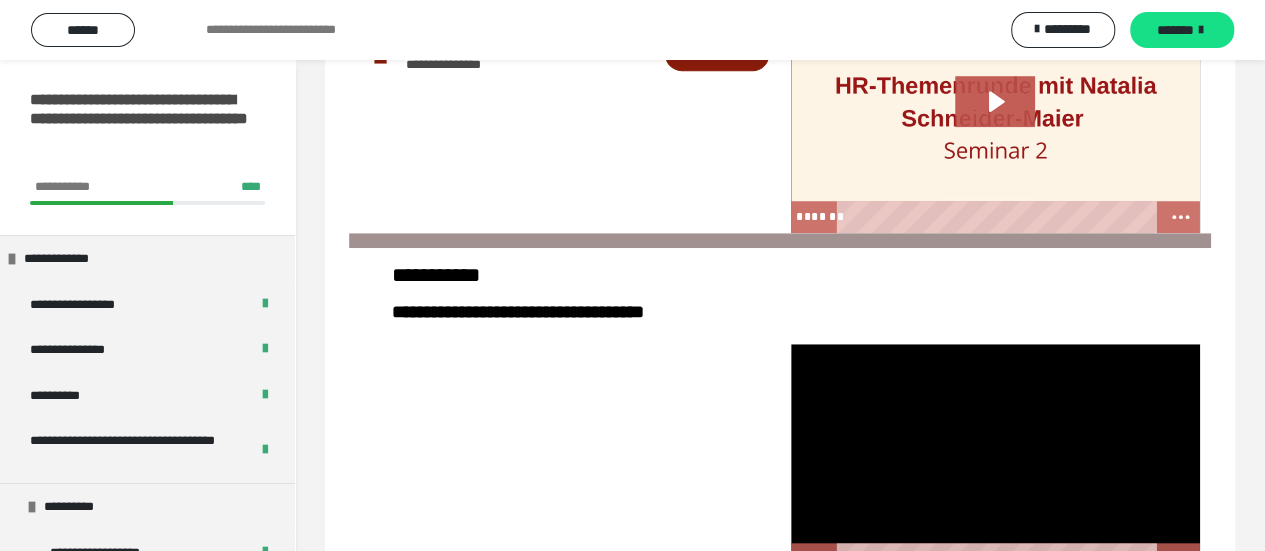 scroll, scrollTop: 747, scrollLeft: 0, axis: vertical 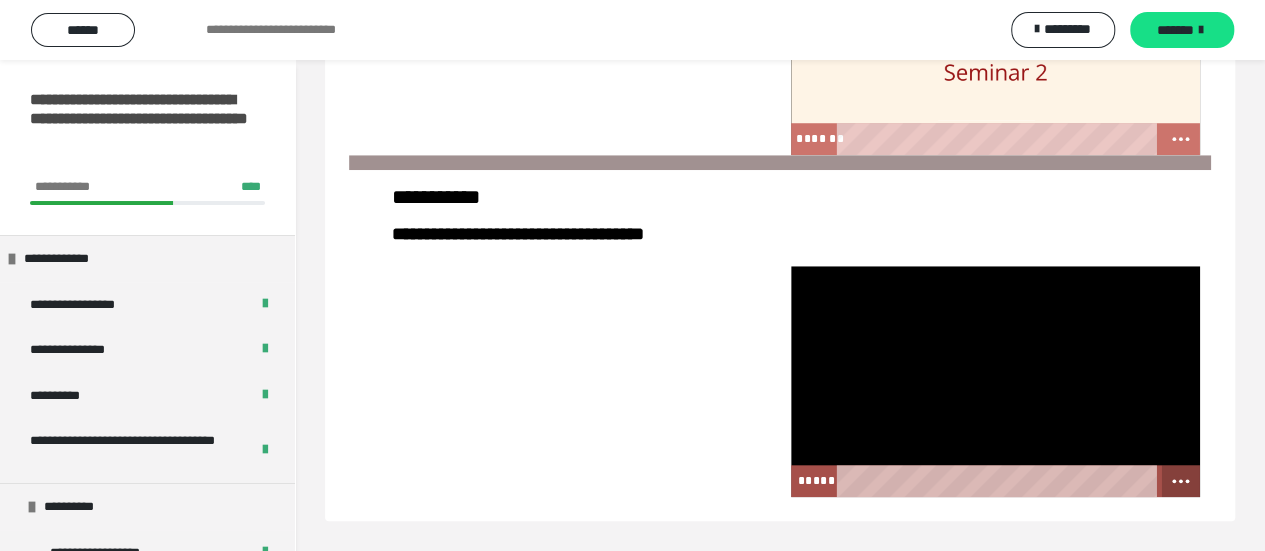 click 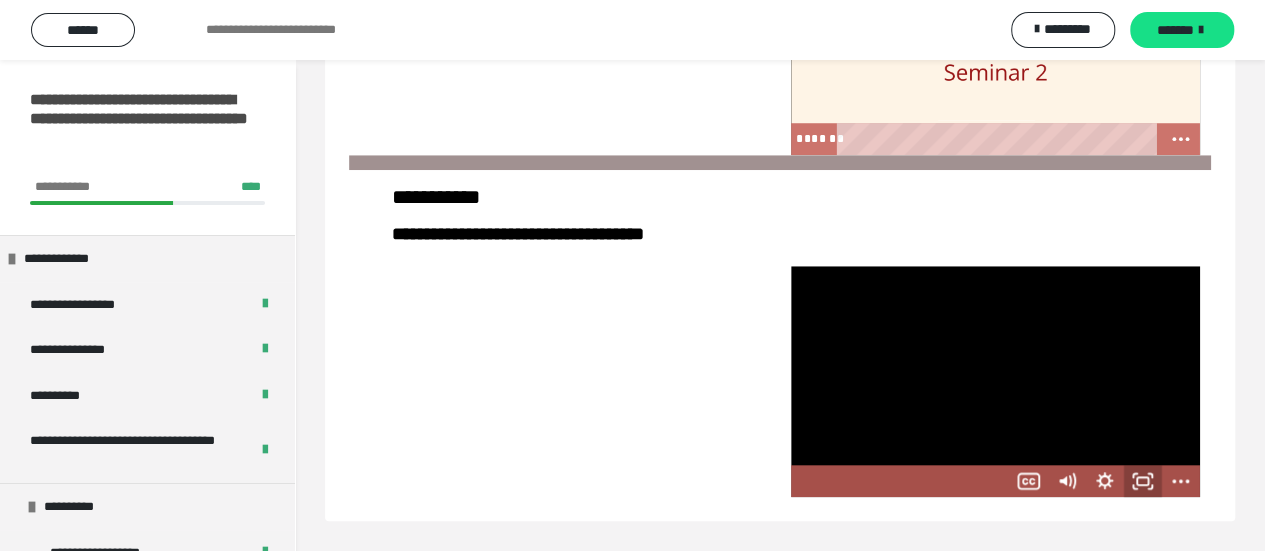 drag, startPoint x: 1146, startPoint y: 476, endPoint x: 1146, endPoint y: 597, distance: 121 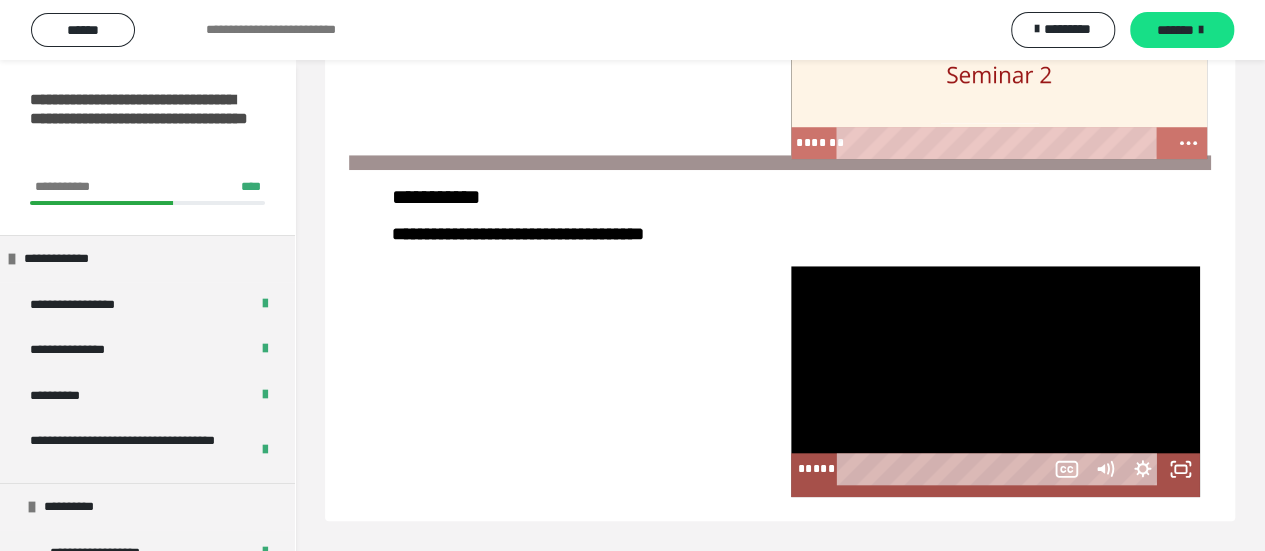 scroll, scrollTop: 591, scrollLeft: 0, axis: vertical 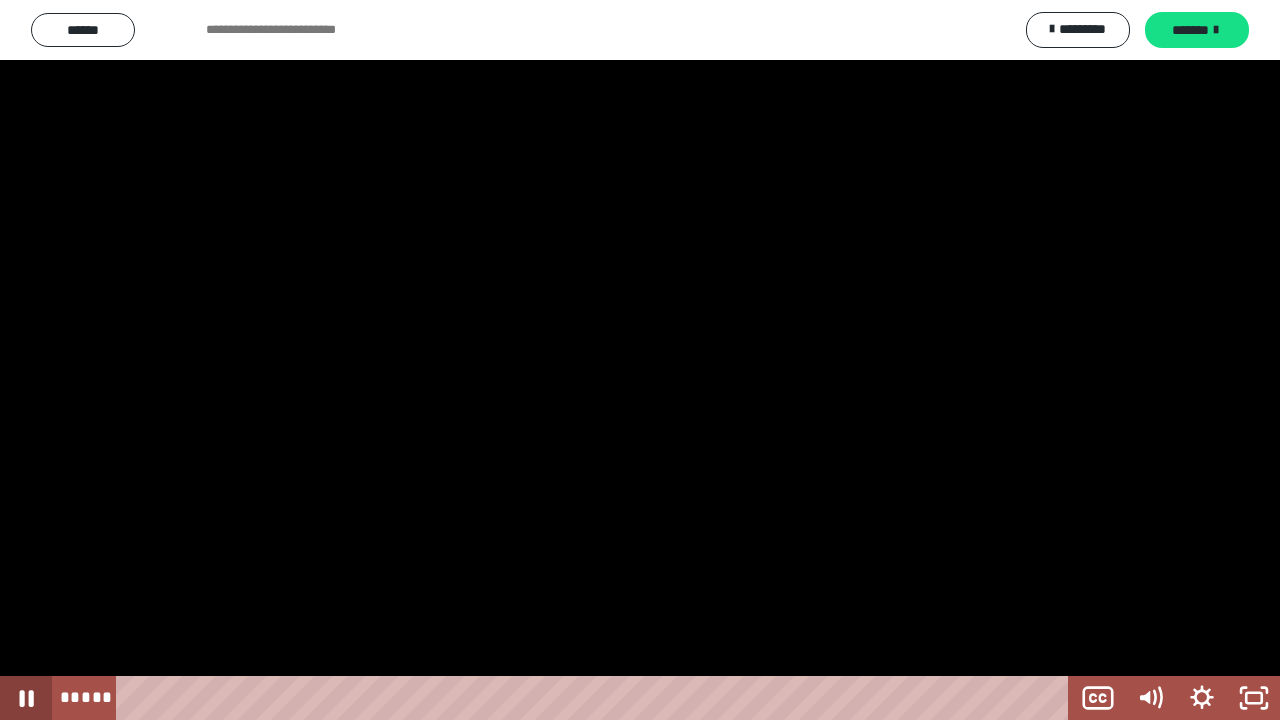 click 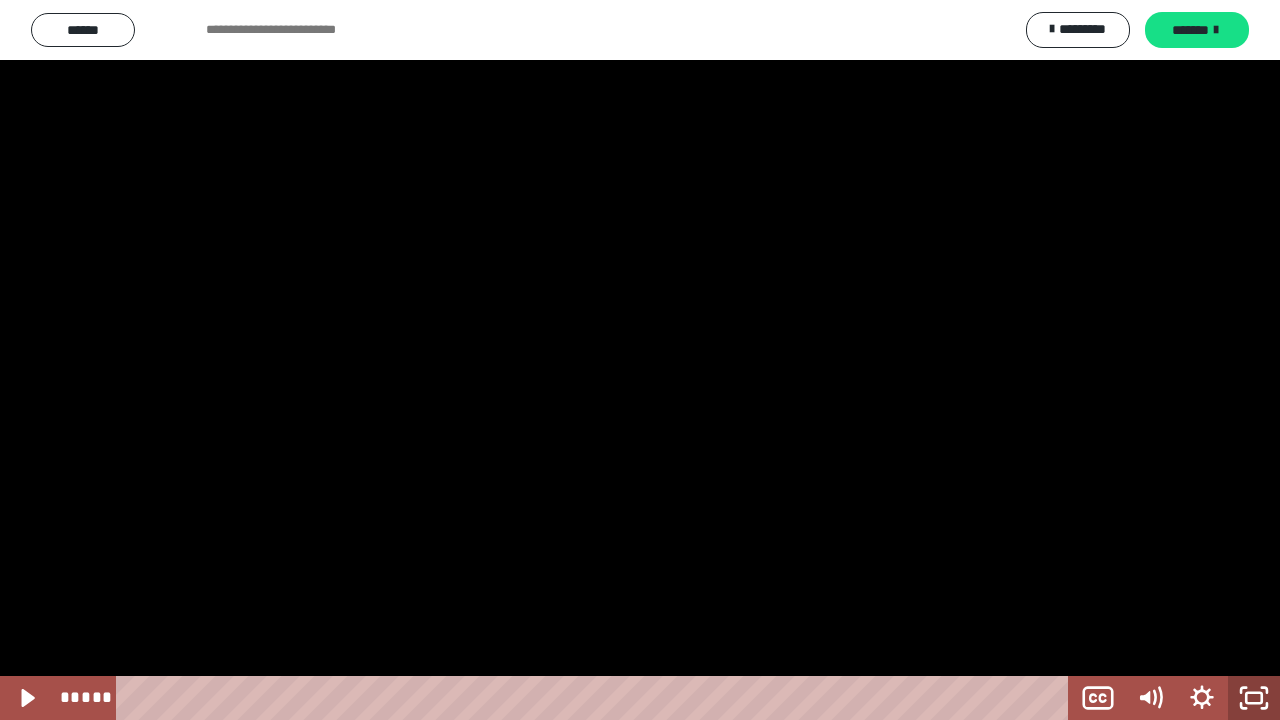 click 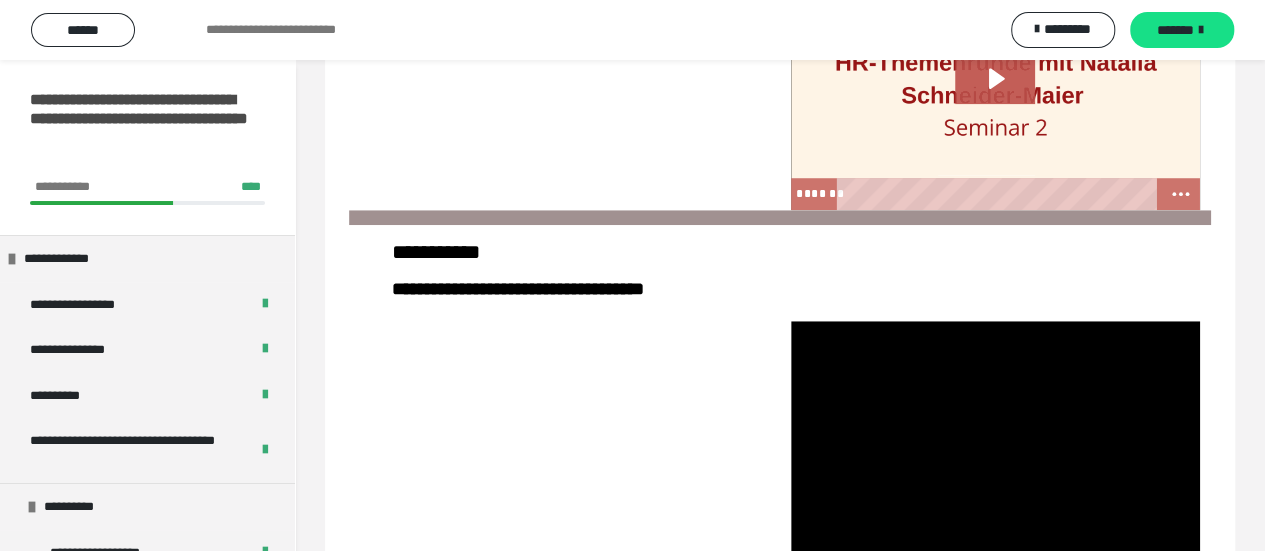 click at bounding box center [564, 436] 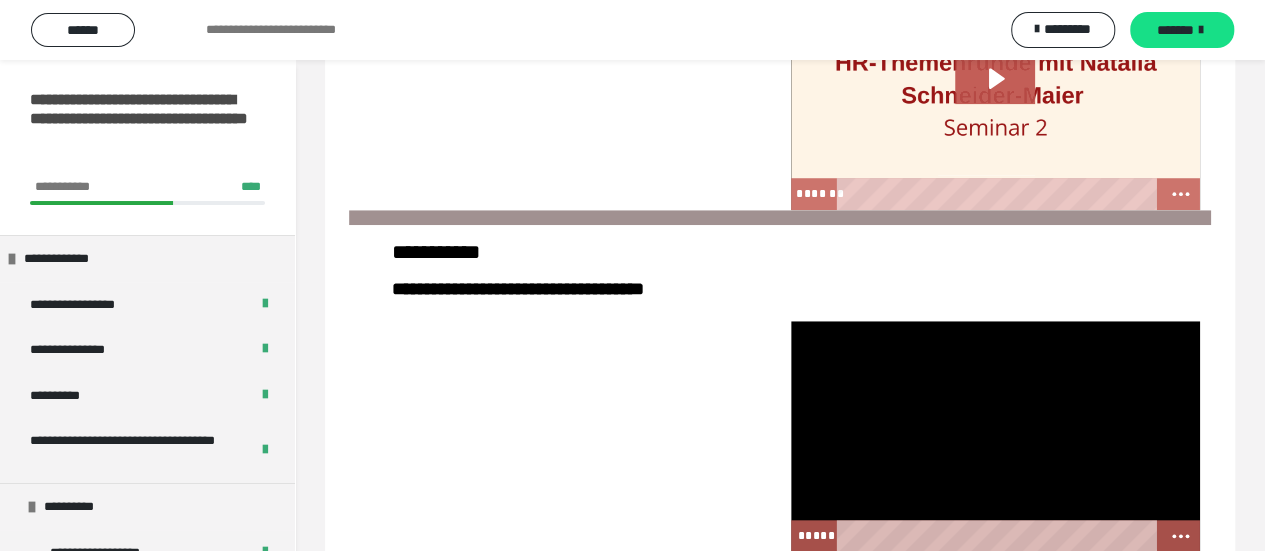 scroll, scrollTop: 747, scrollLeft: 0, axis: vertical 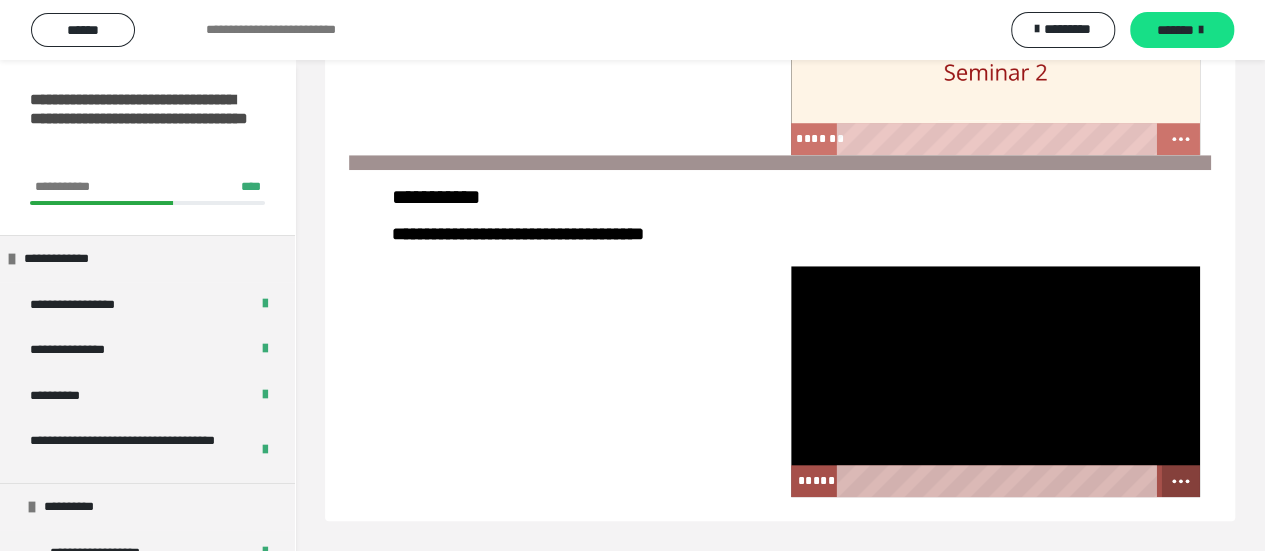 click 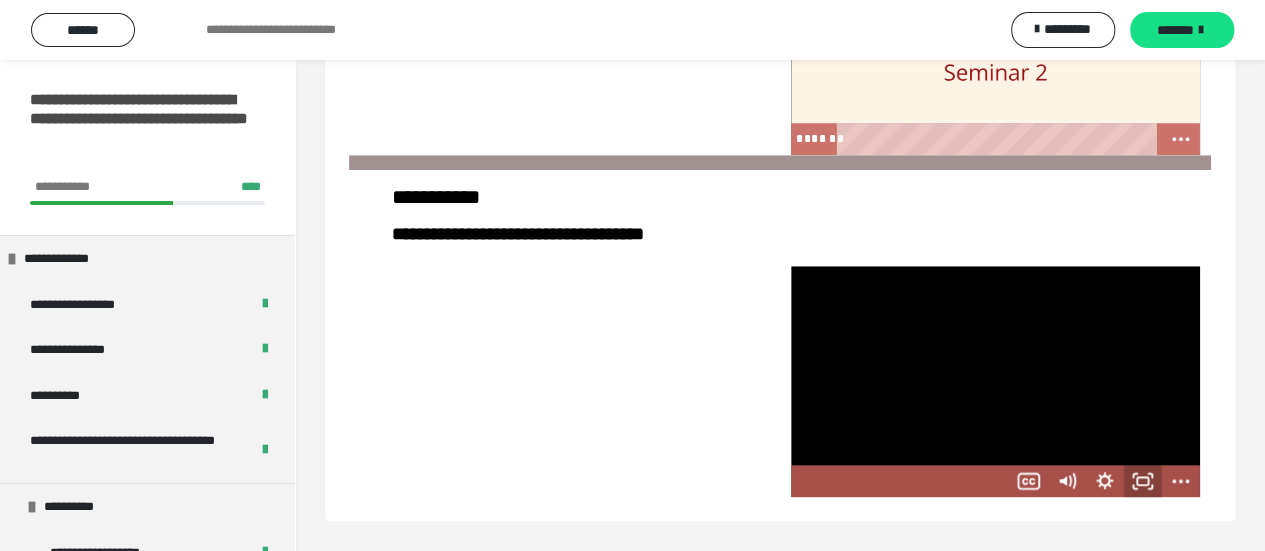 click 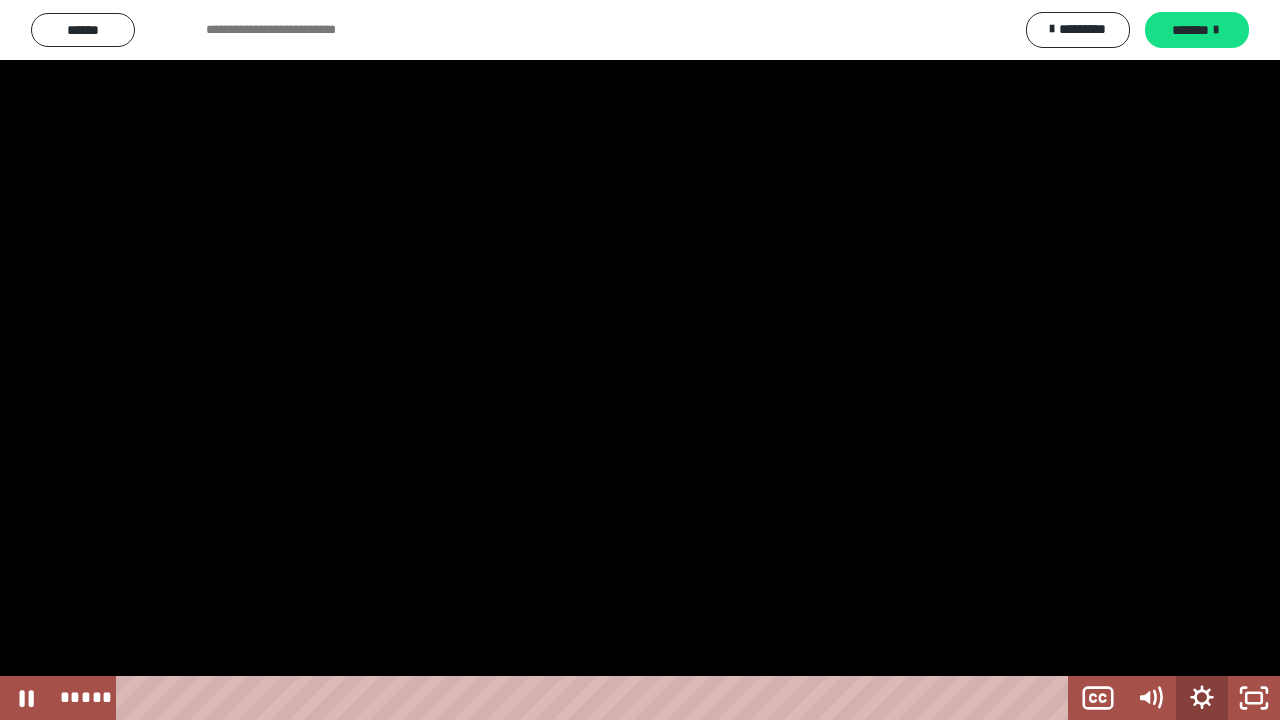 click 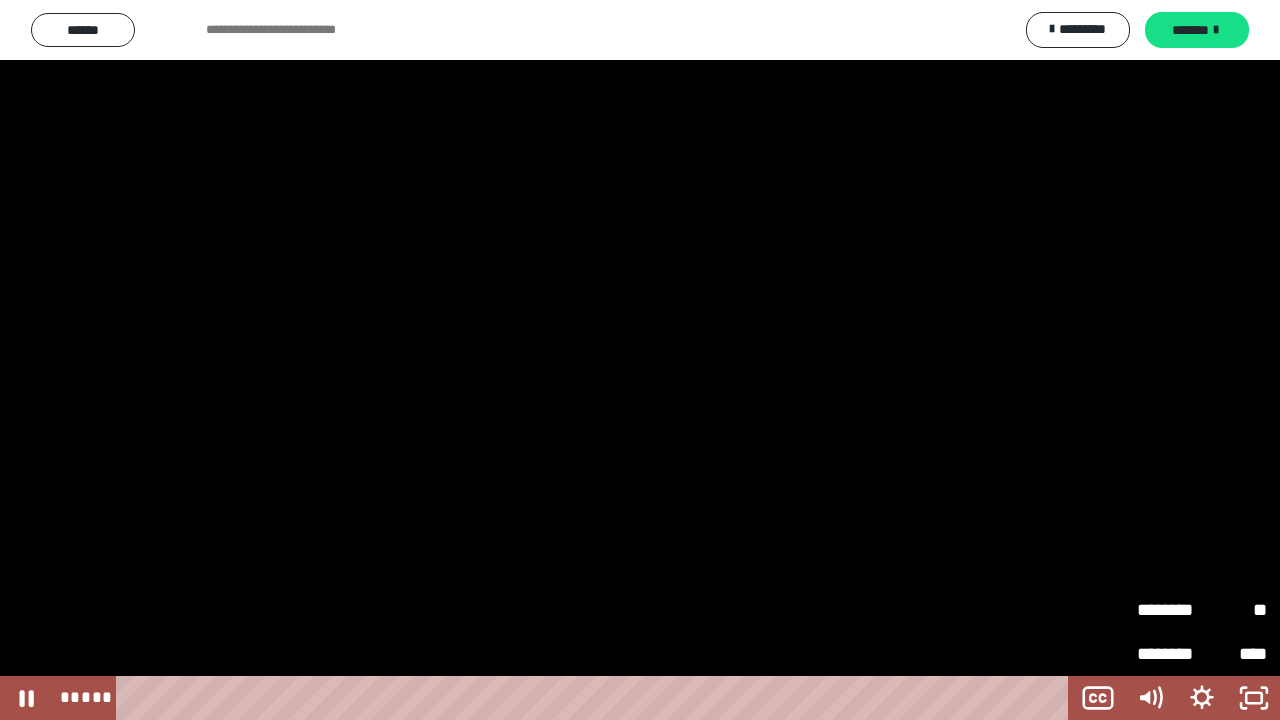 click on "****" at bounding box center (1234, 654) 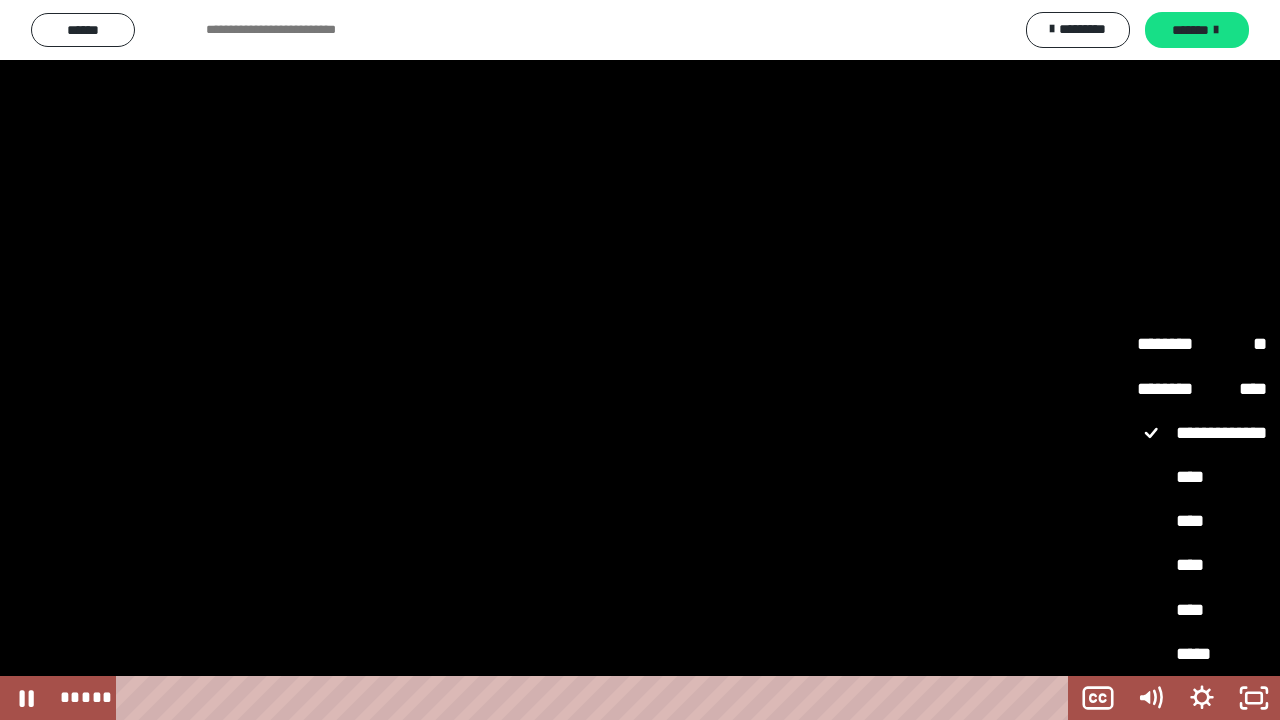 click on "****" at bounding box center [1202, 477] 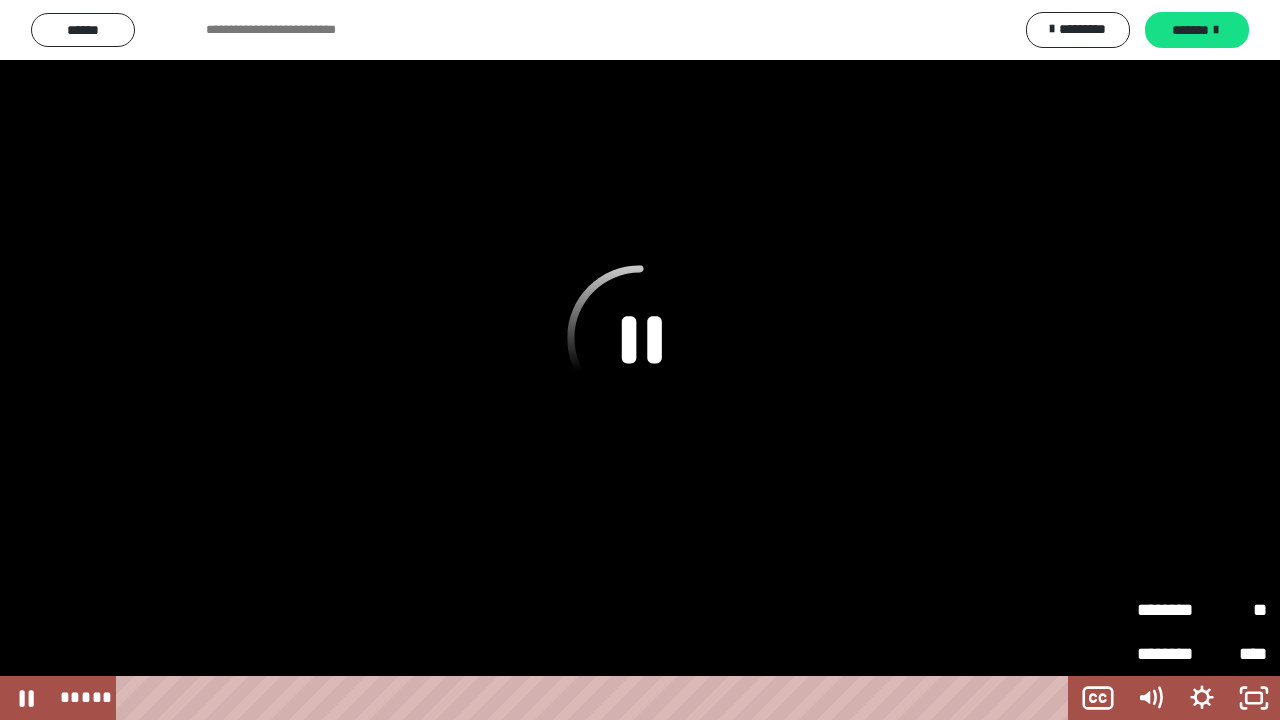 click on "****" at bounding box center [1234, 654] 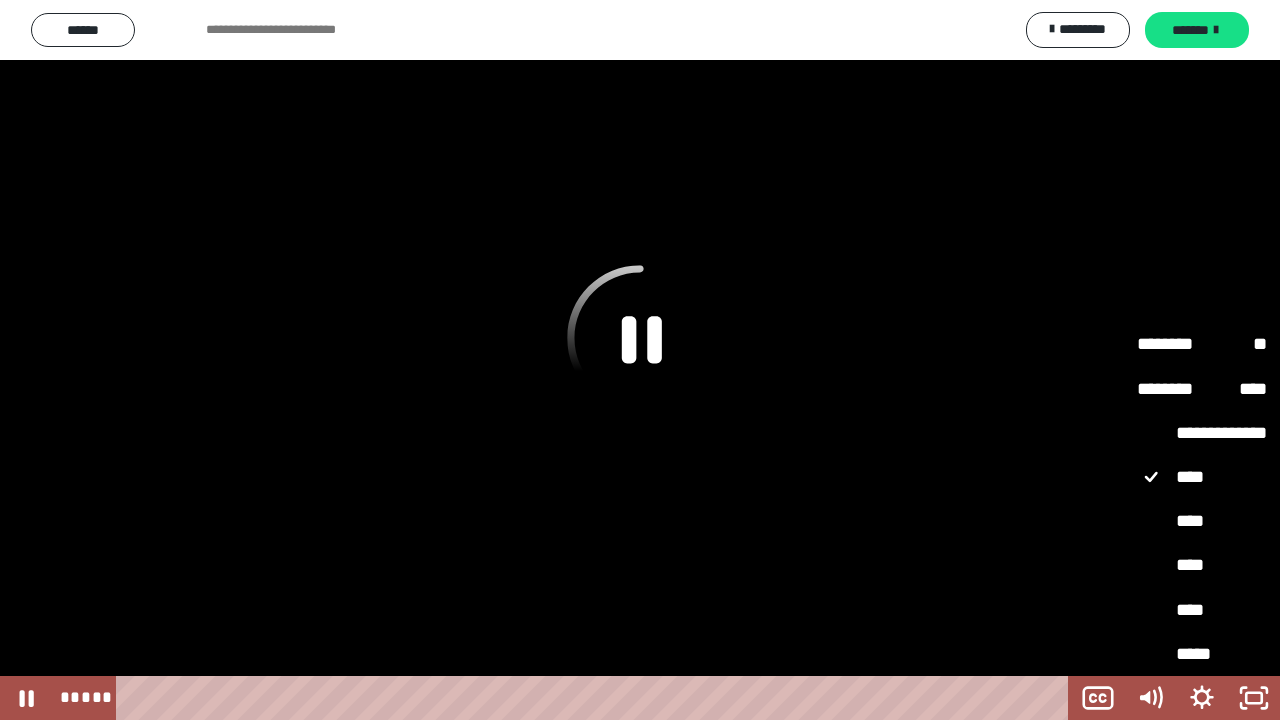 click on "****" at bounding box center [1202, 477] 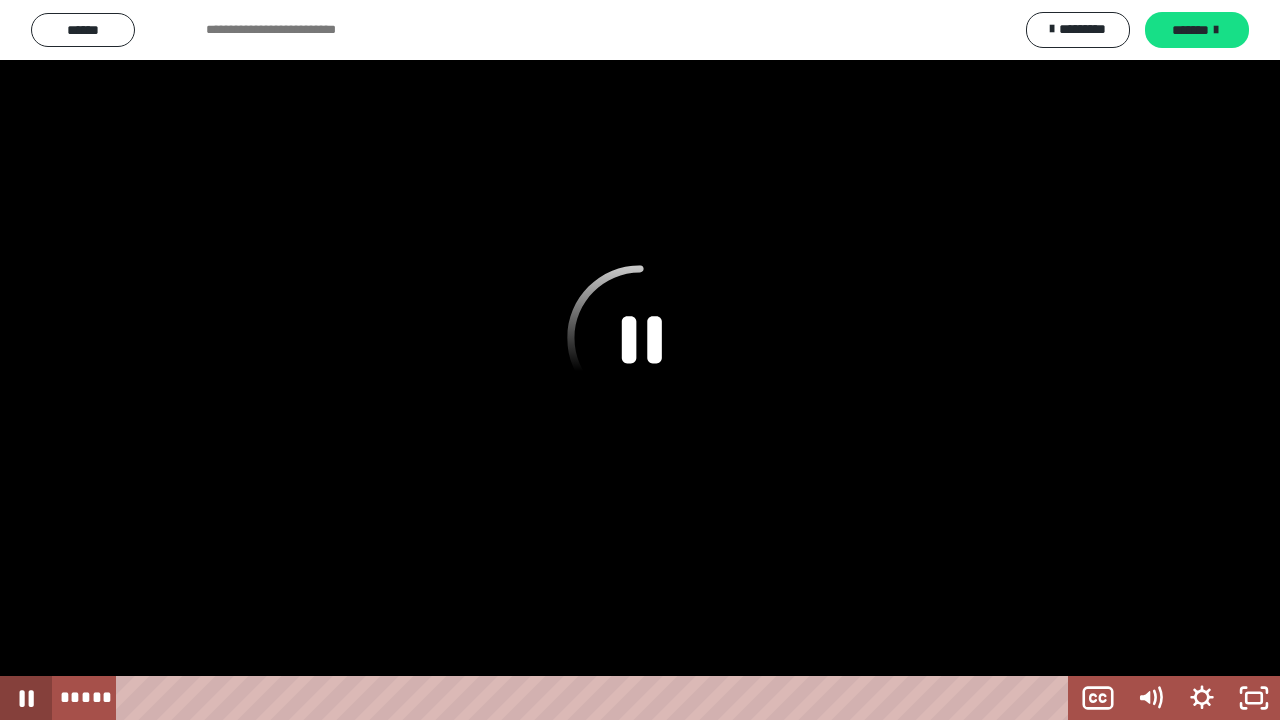 click 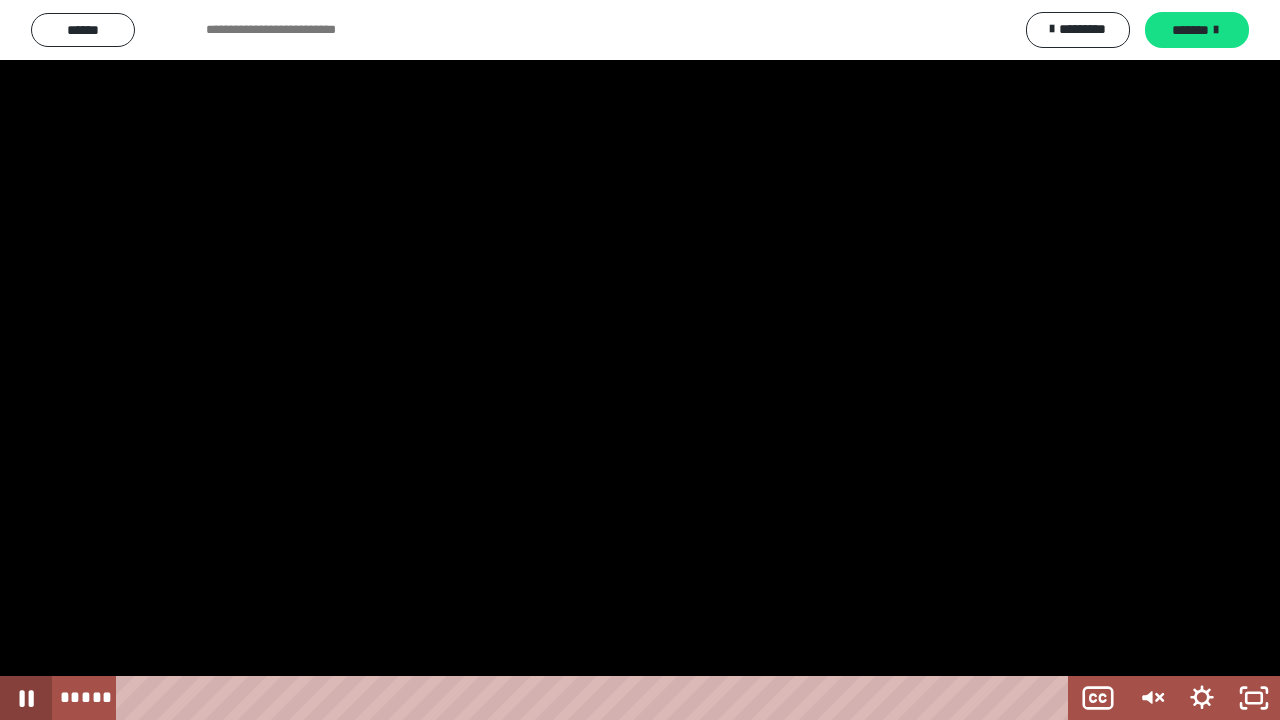 click 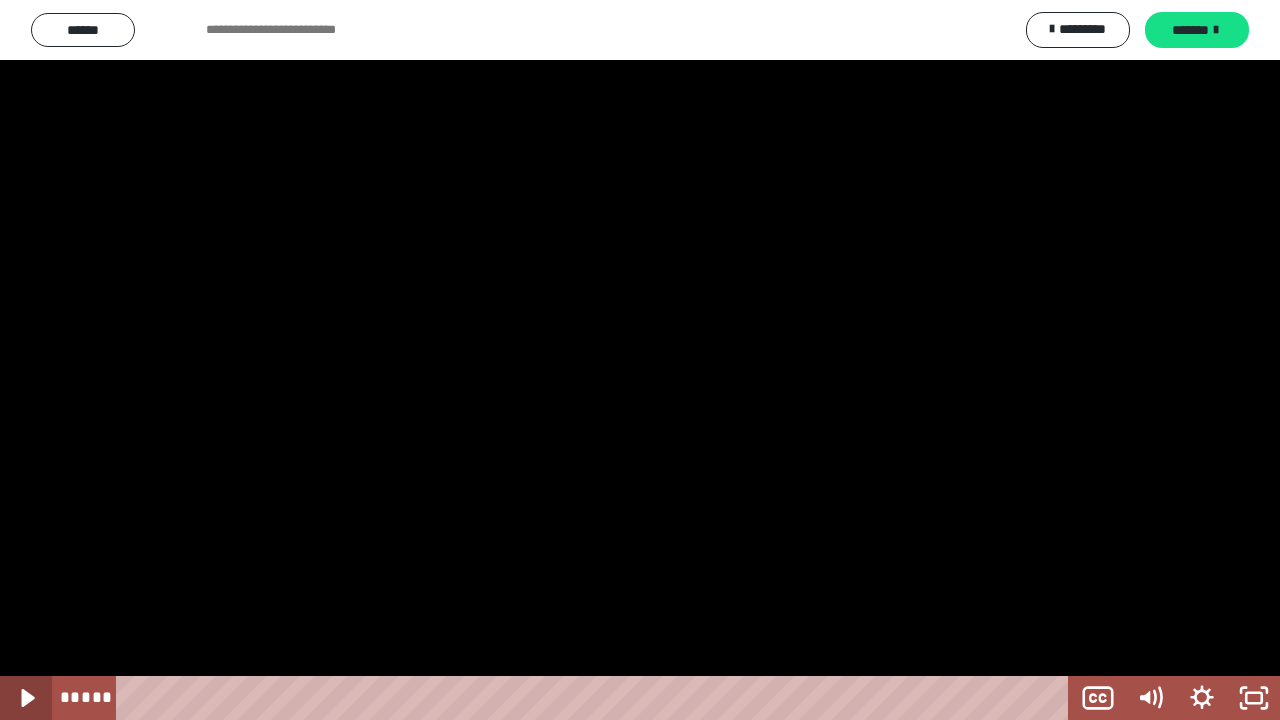 click 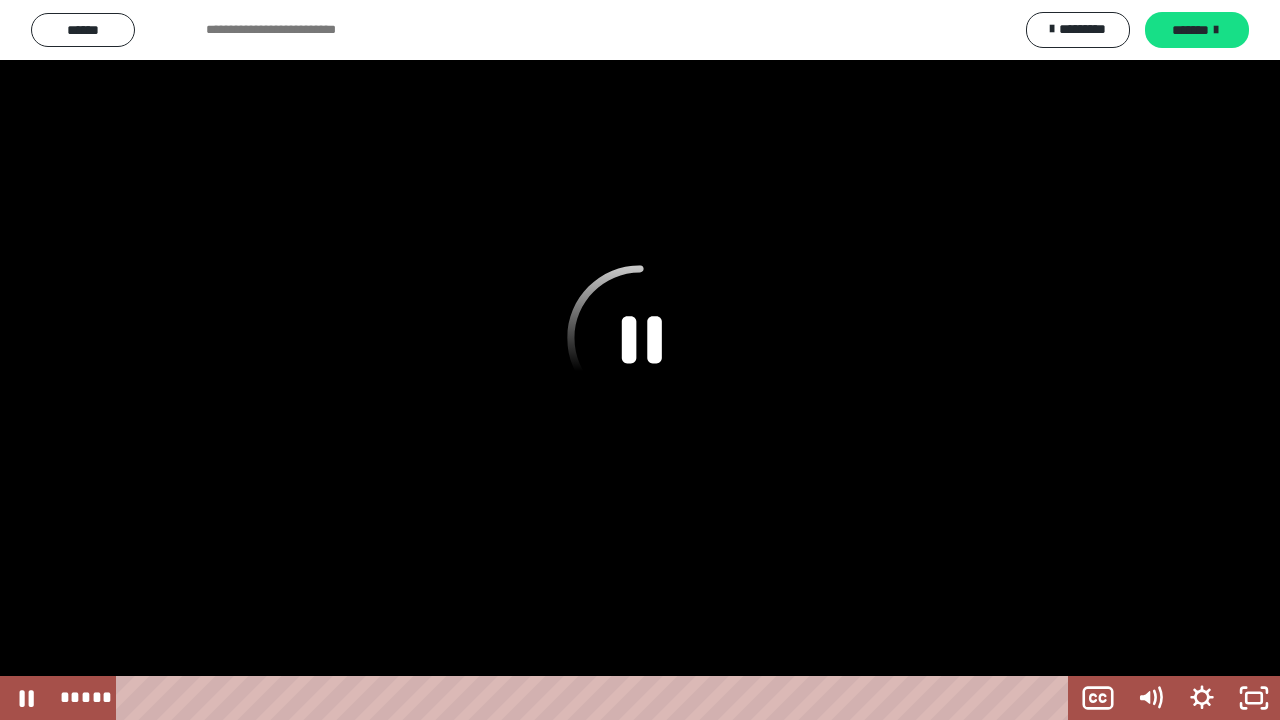 click at bounding box center [640, 360] 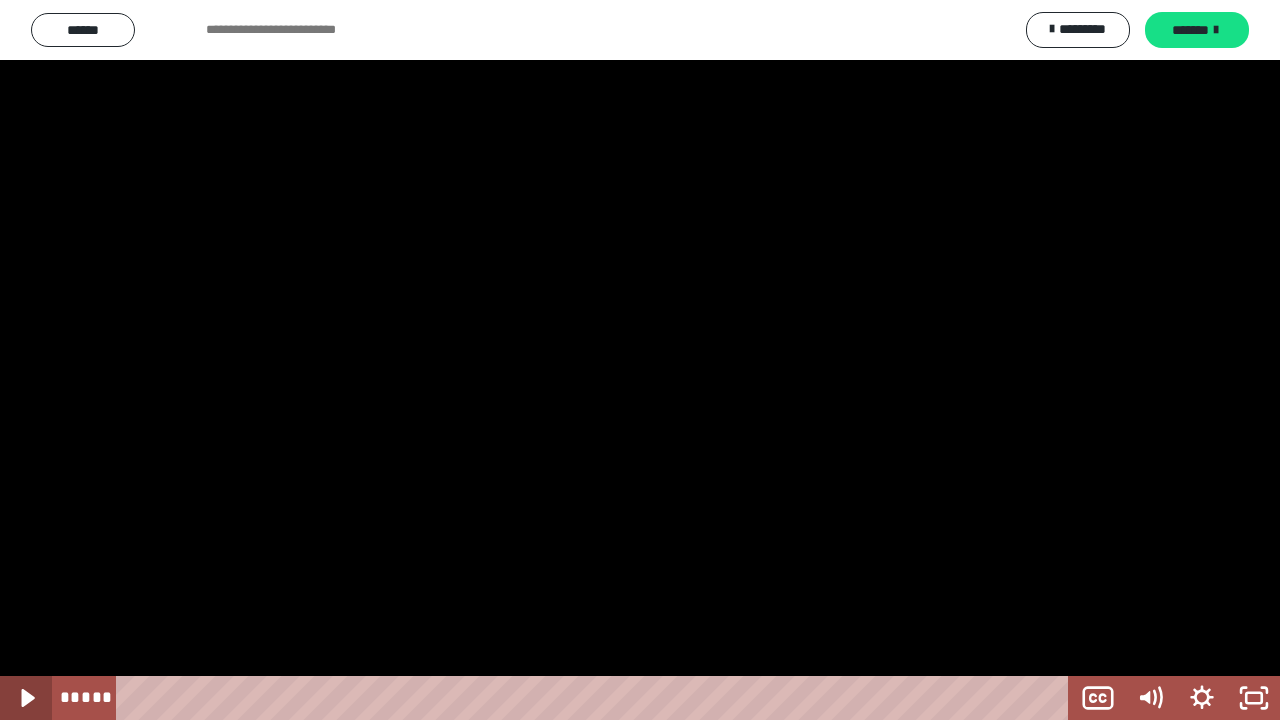 click 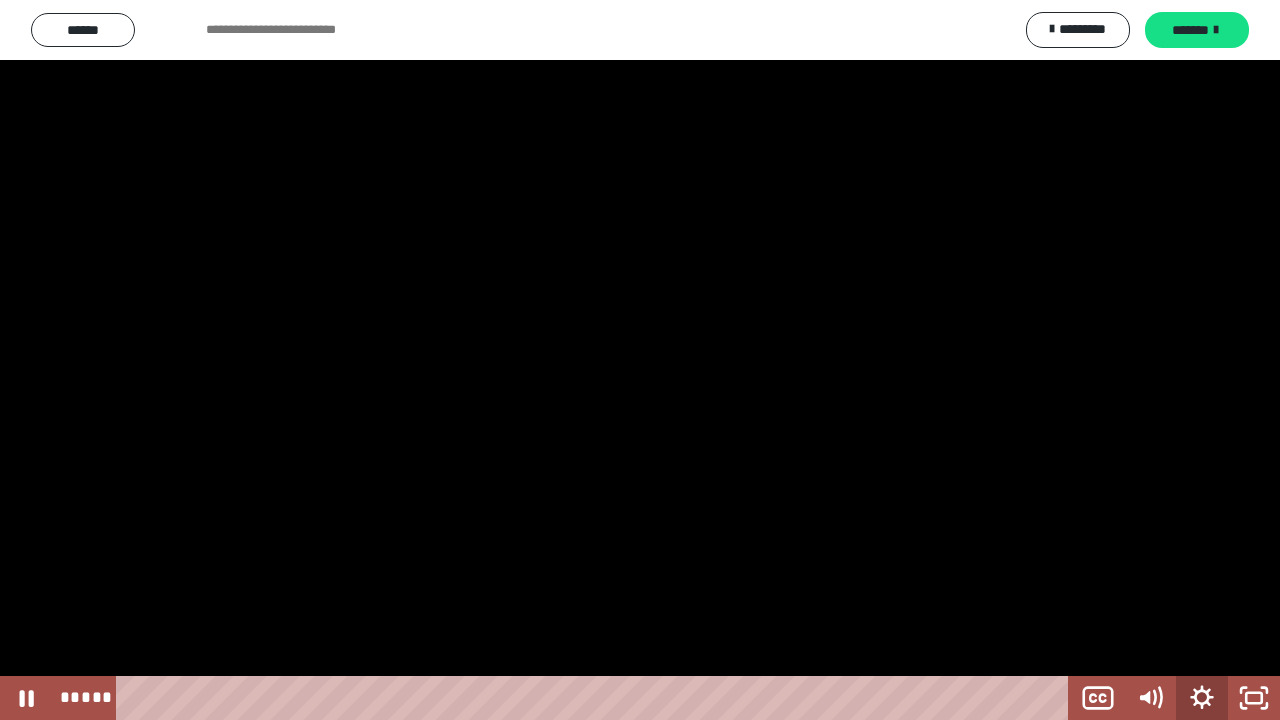 click 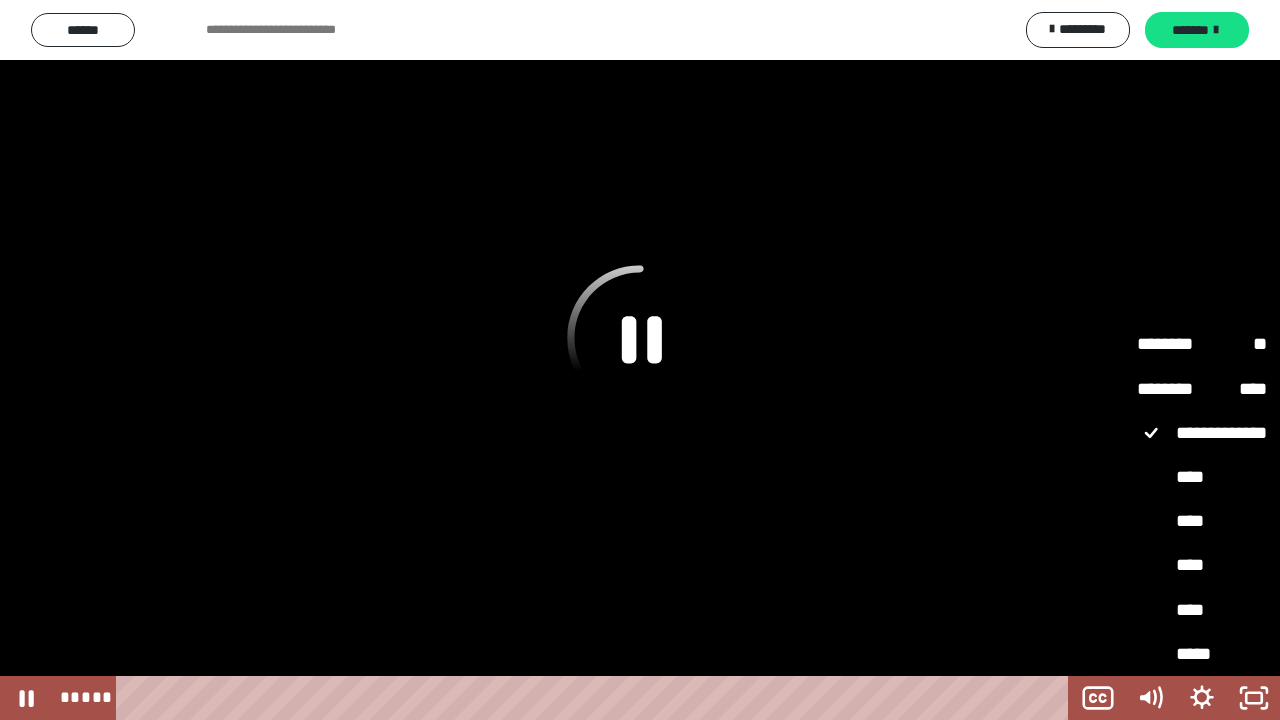 click on "****" at bounding box center [1202, 477] 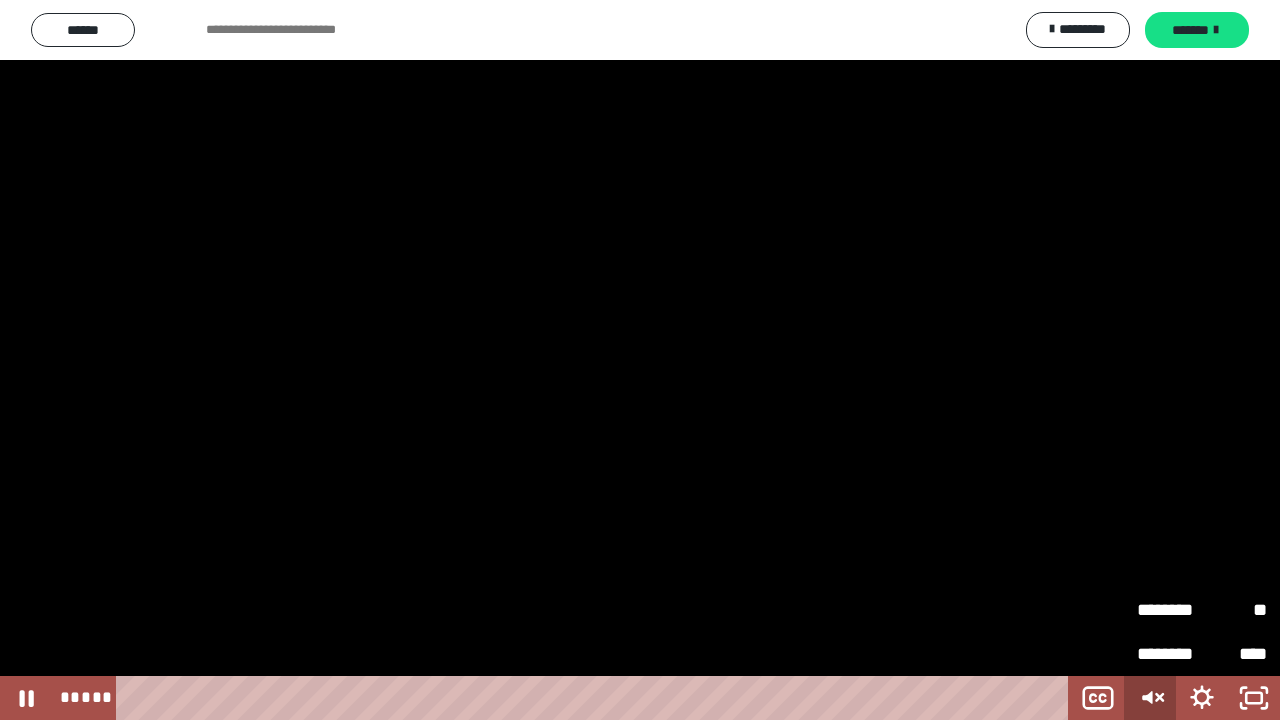 click 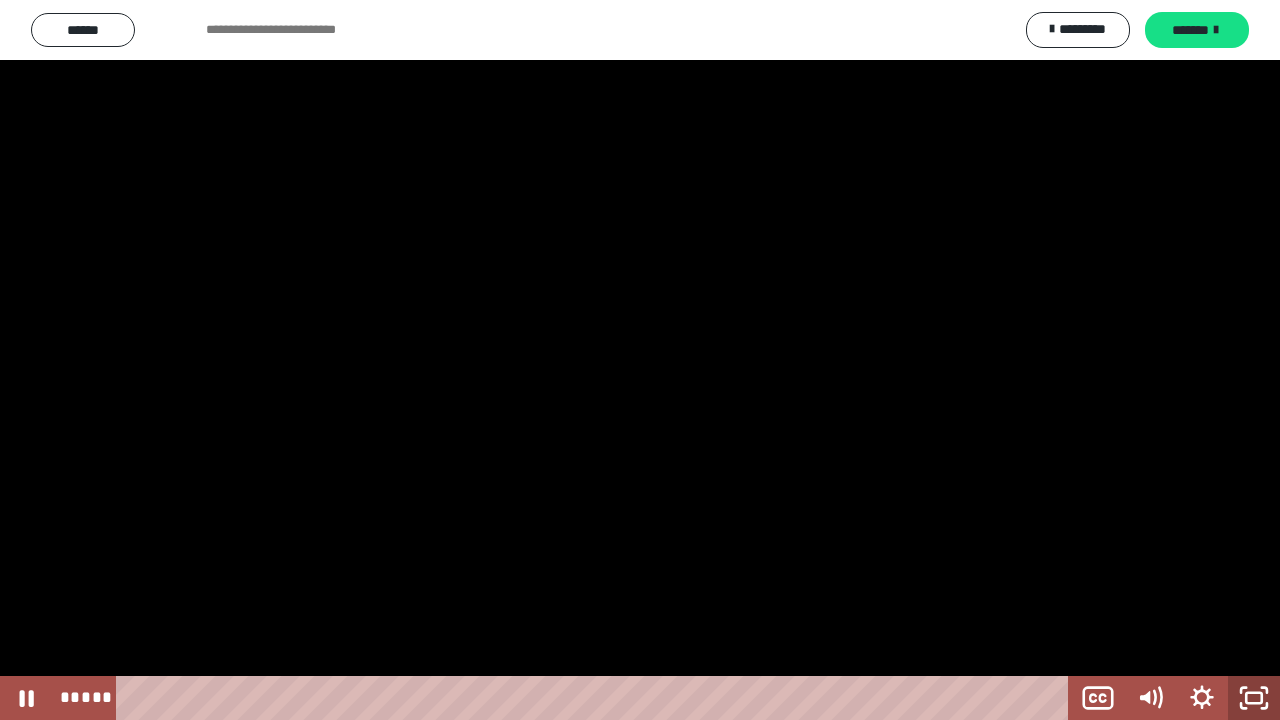 click 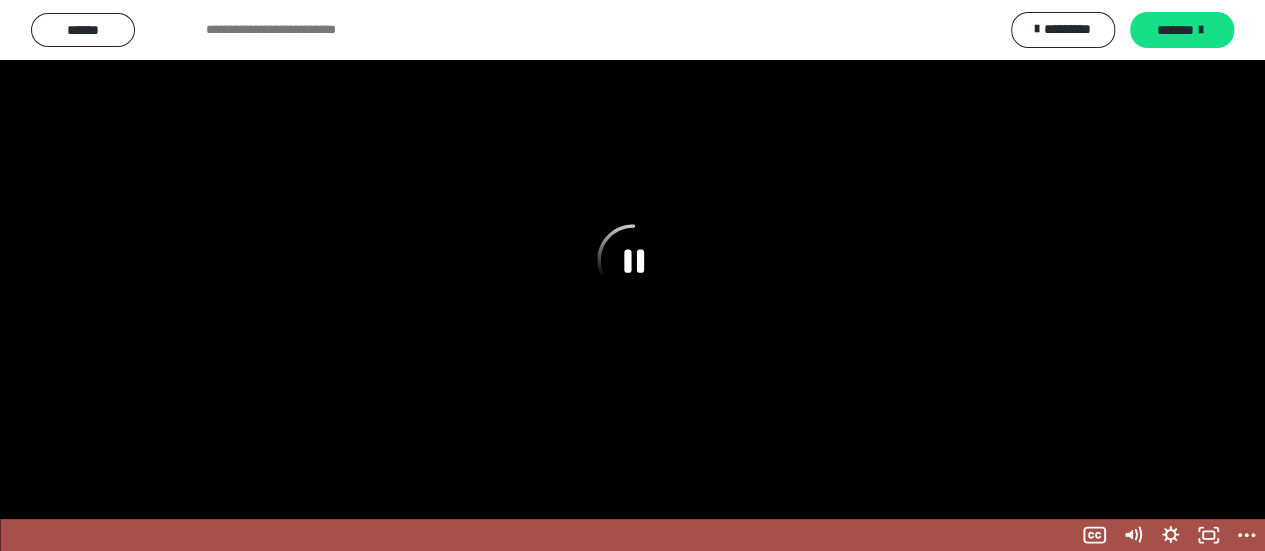 scroll, scrollTop: 747, scrollLeft: 0, axis: vertical 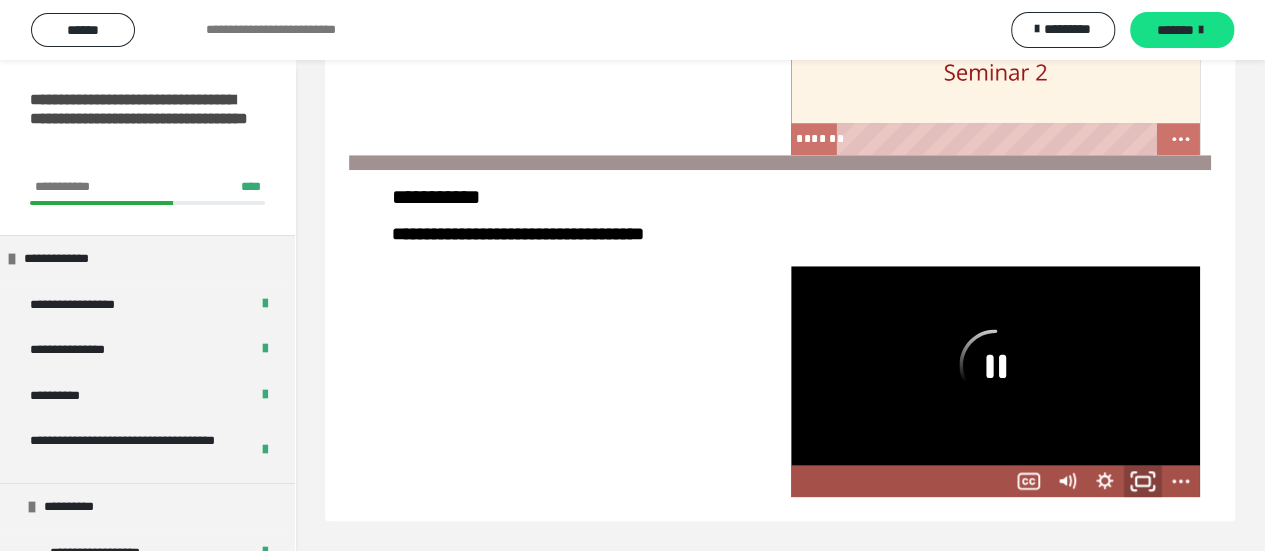 click 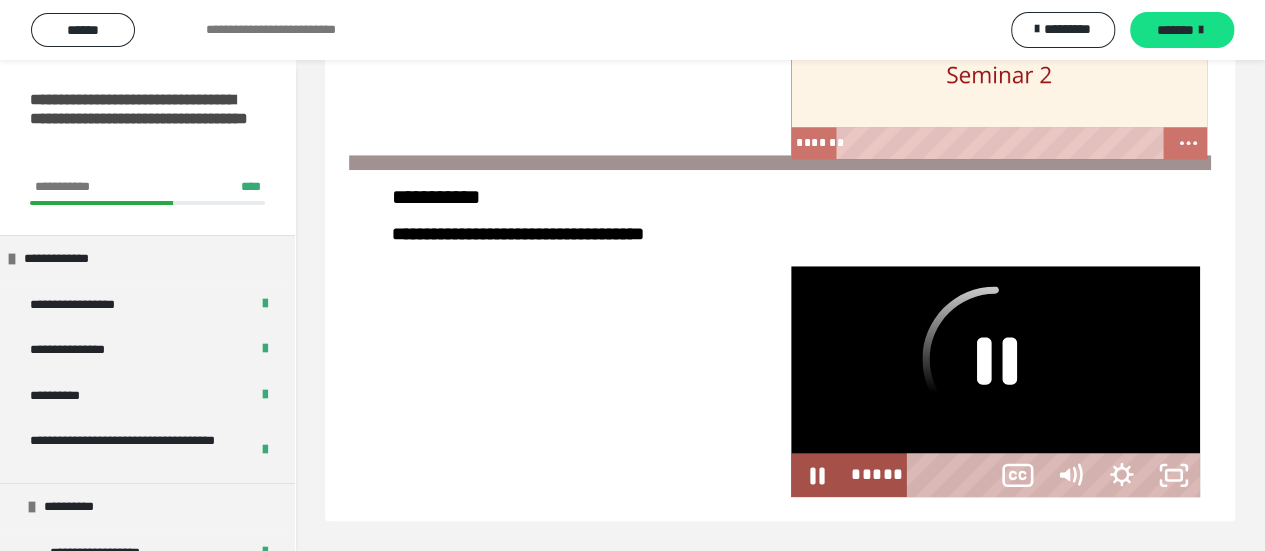 scroll, scrollTop: 591, scrollLeft: 0, axis: vertical 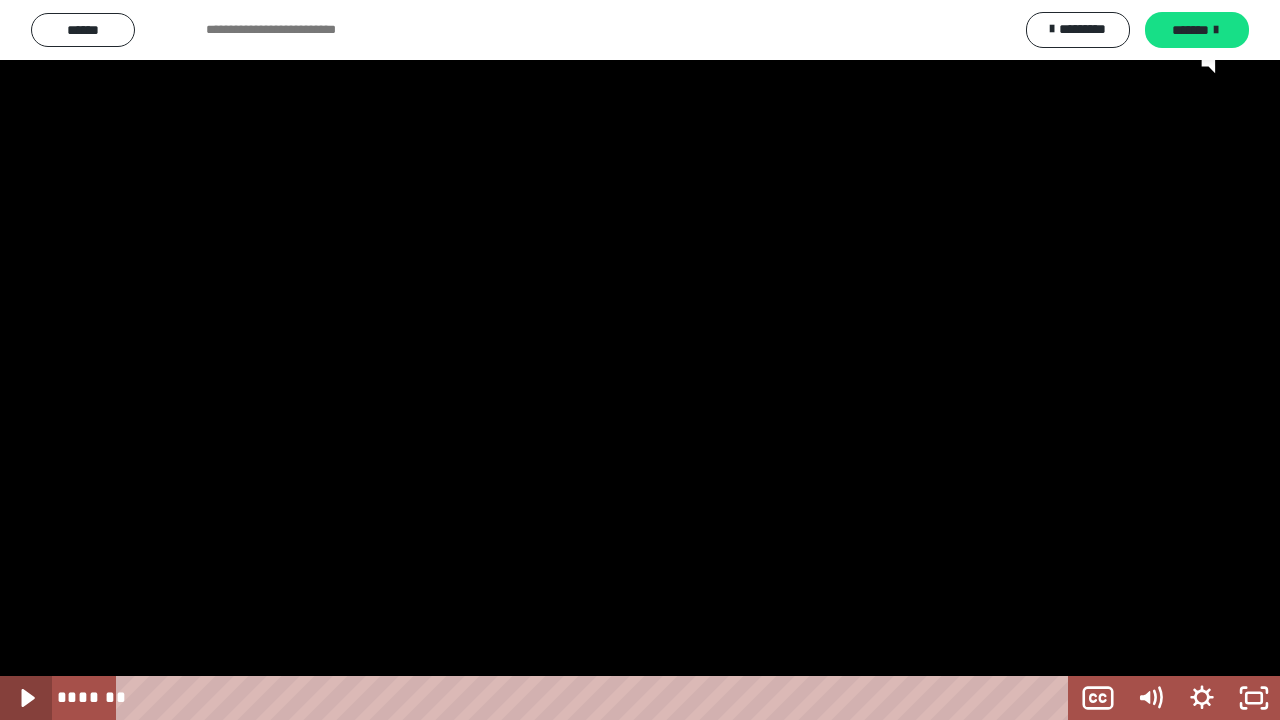 click 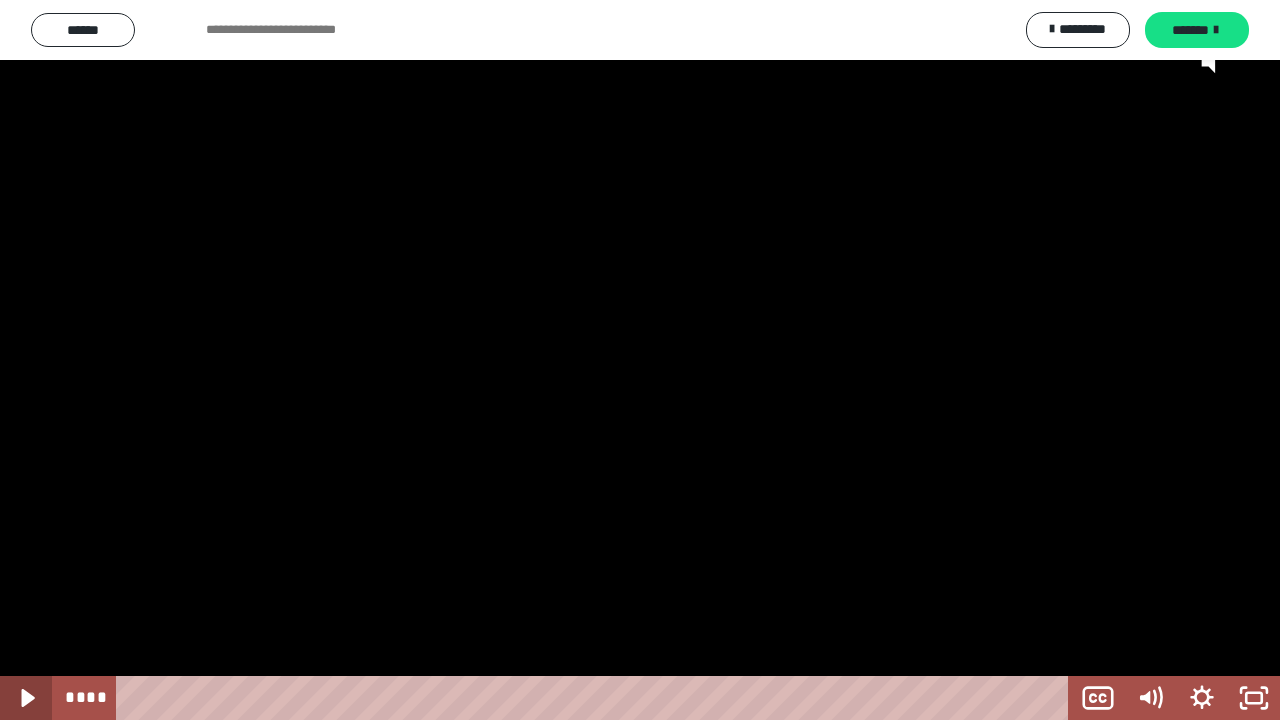 click 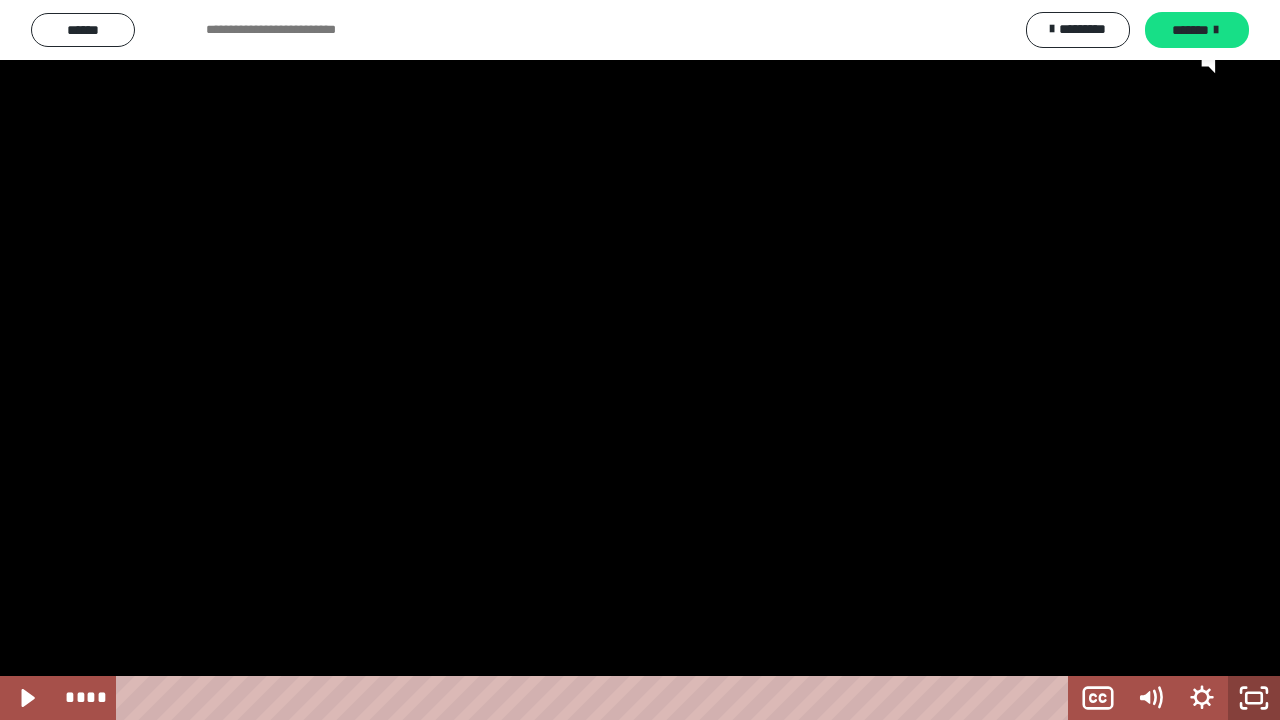 click 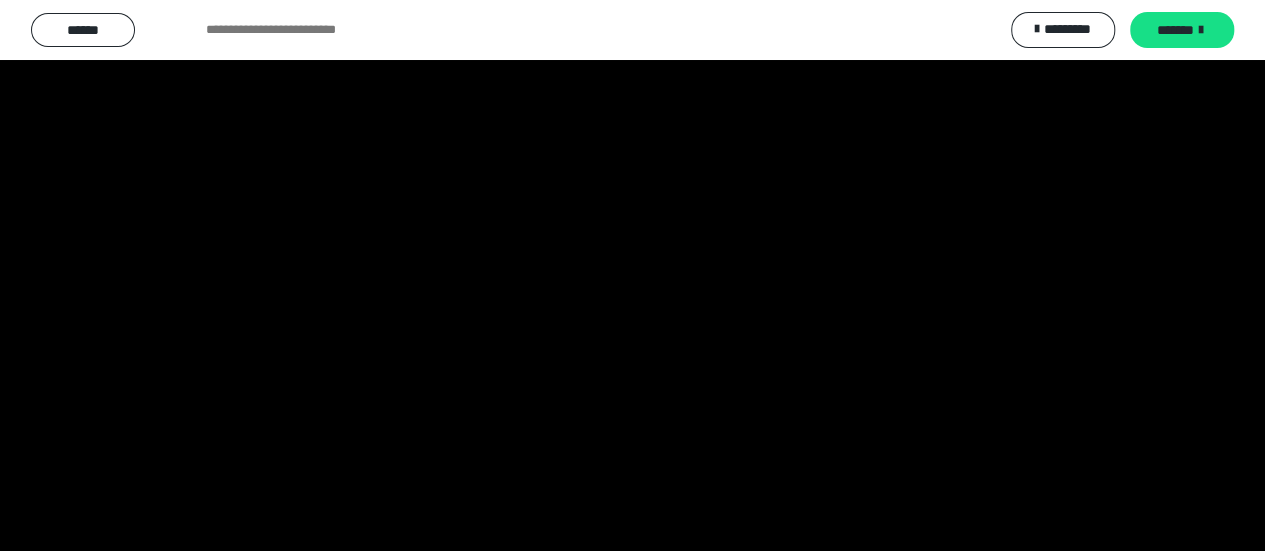 scroll, scrollTop: 747, scrollLeft: 0, axis: vertical 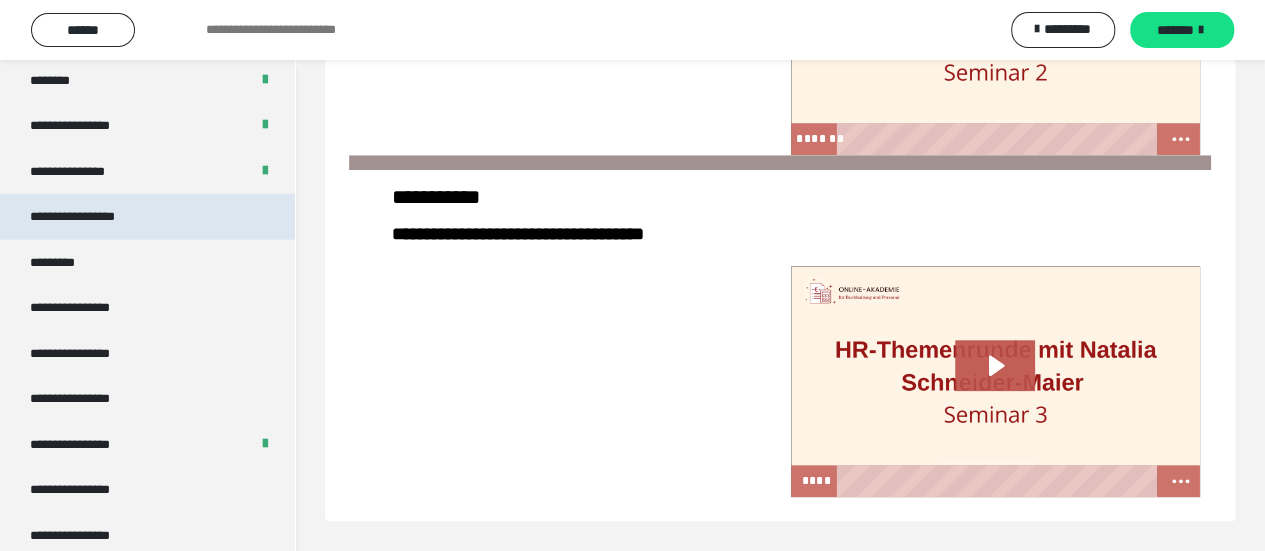 click on "**********" at bounding box center [147, 217] 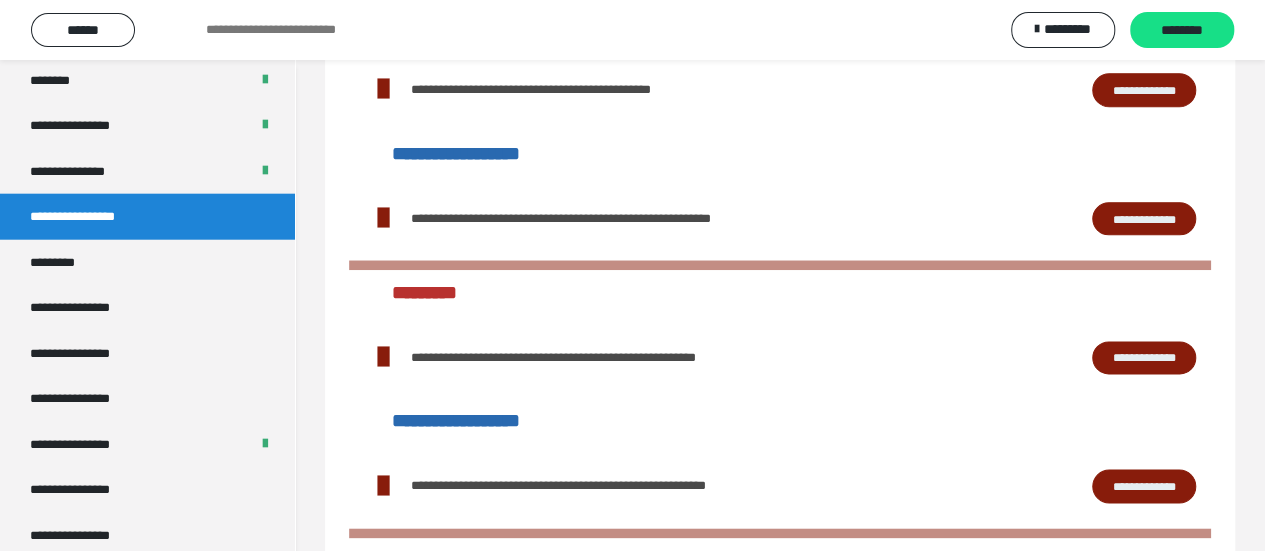 scroll, scrollTop: 747, scrollLeft: 0, axis: vertical 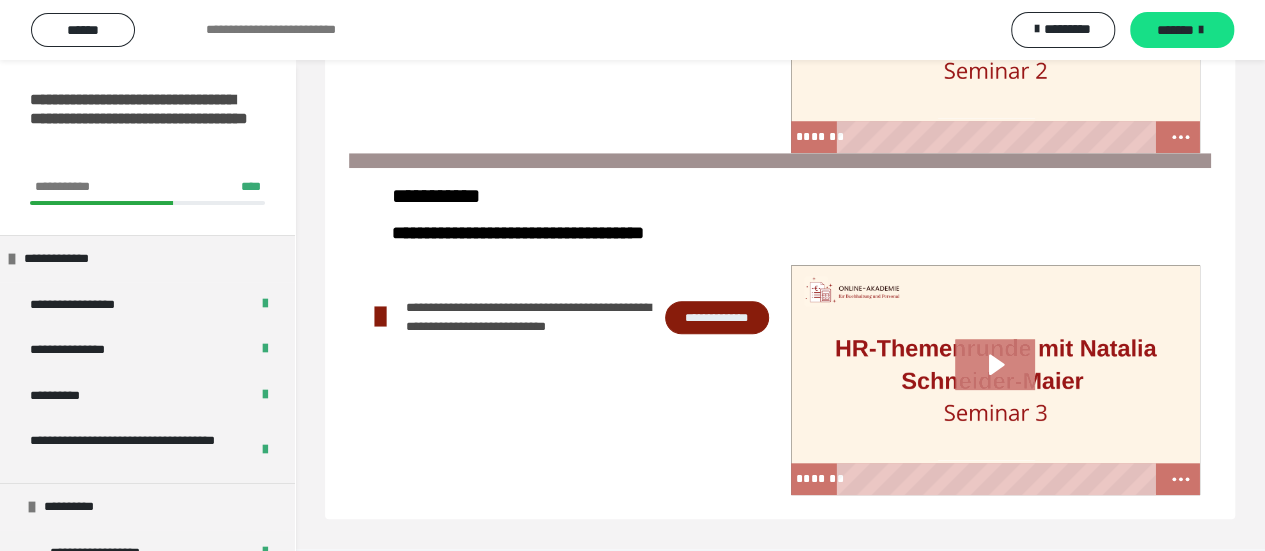 click 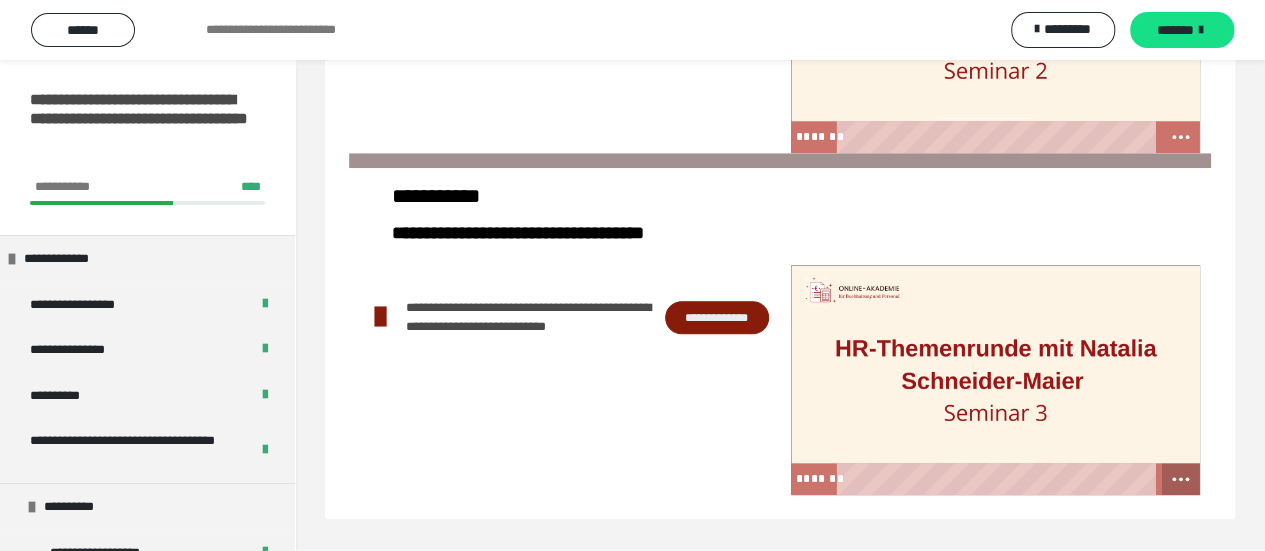 click 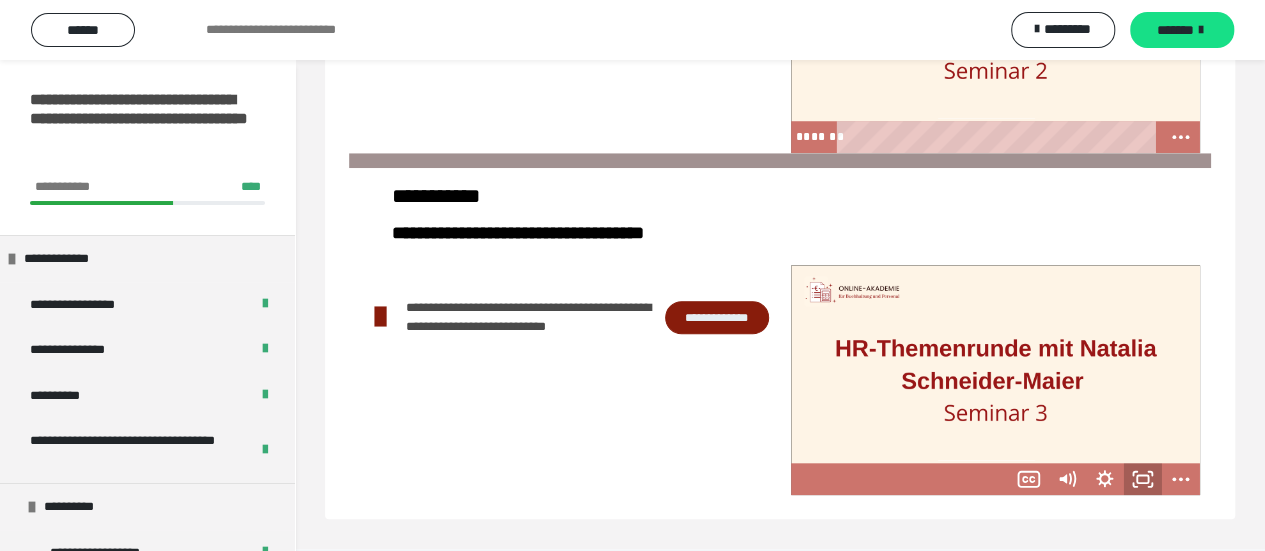 click 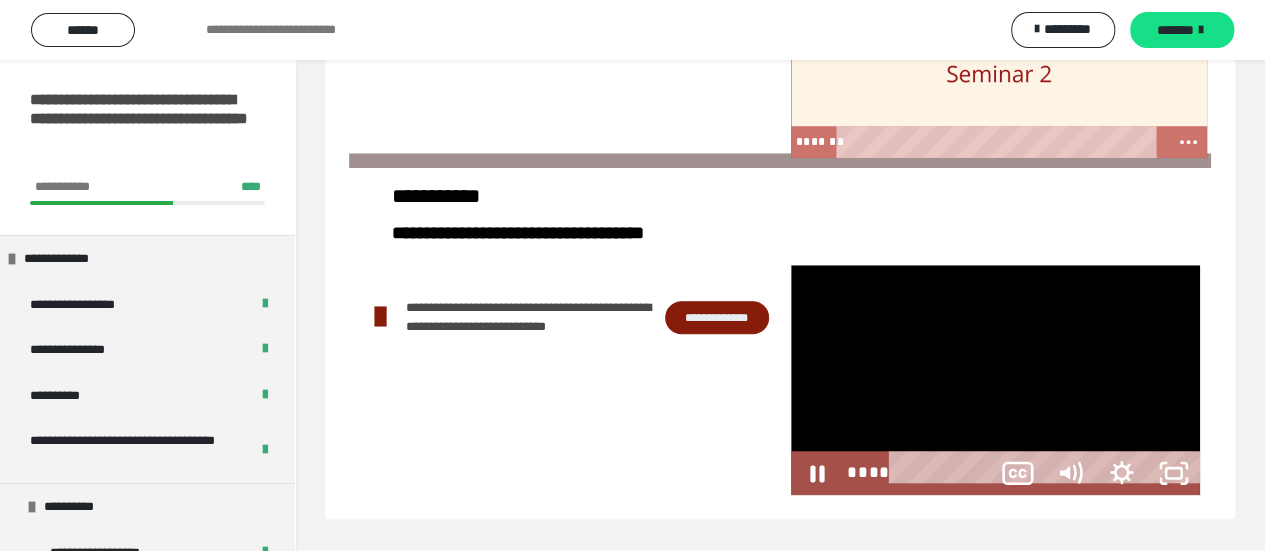 scroll, scrollTop: 591, scrollLeft: 0, axis: vertical 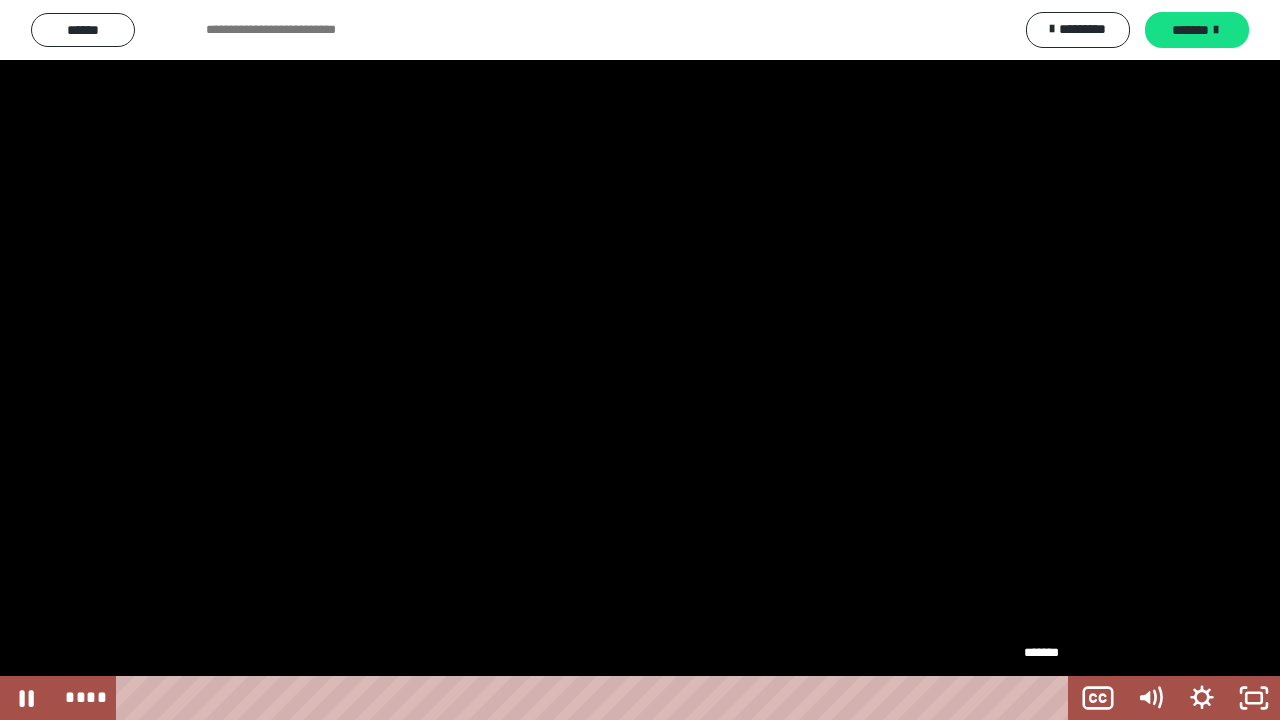 click on "*******" at bounding box center (596, 698) 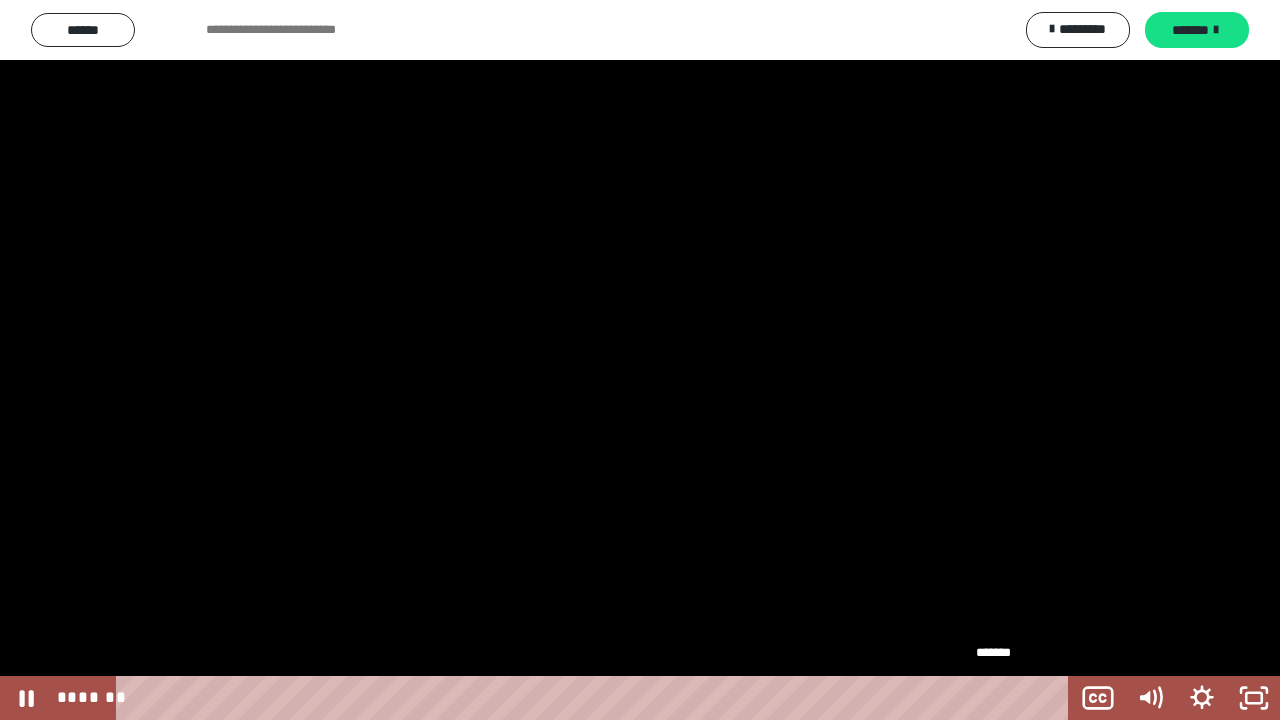 click on "*******" at bounding box center [596, 698] 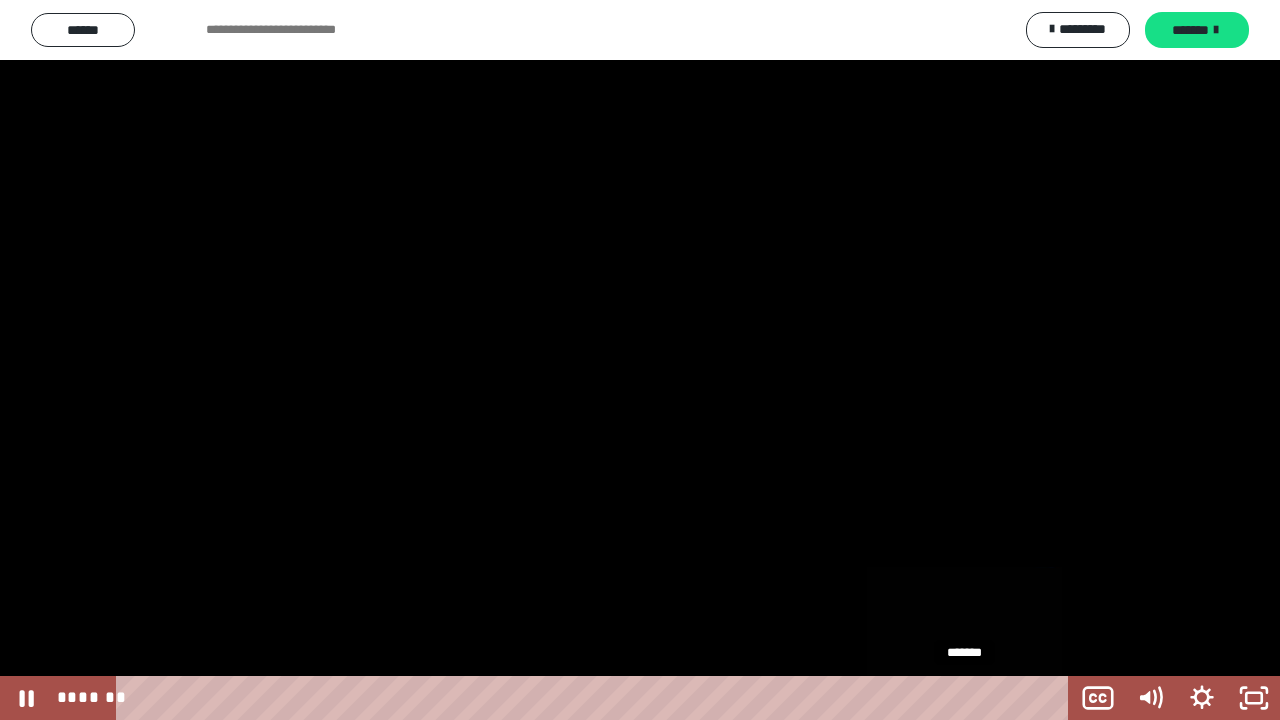 click on "*******" at bounding box center (596, 698) 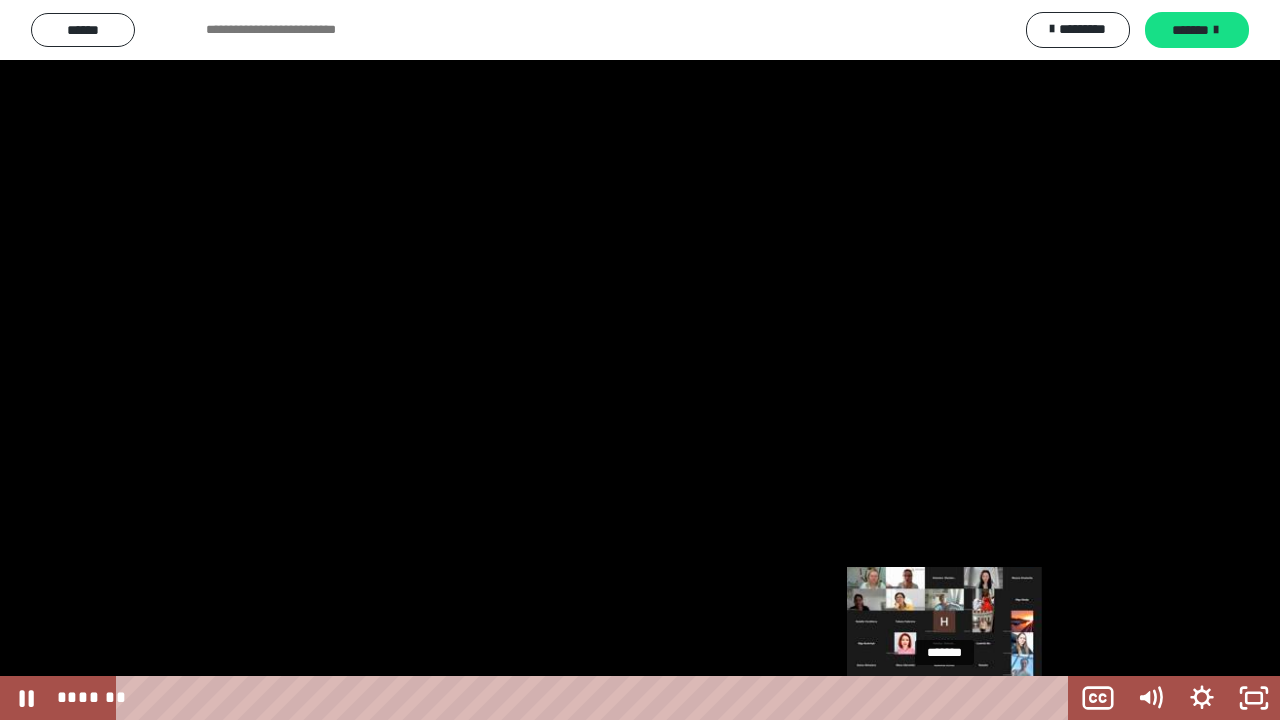 click on "*******" at bounding box center [596, 698] 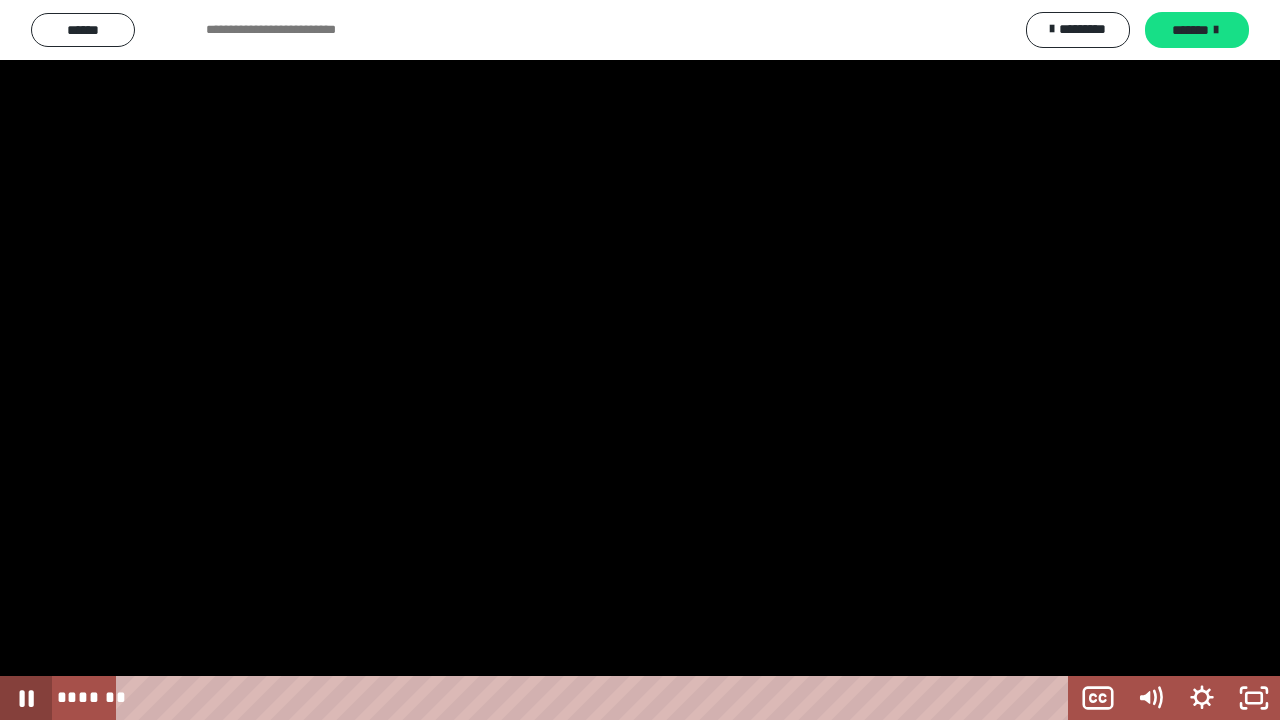 click 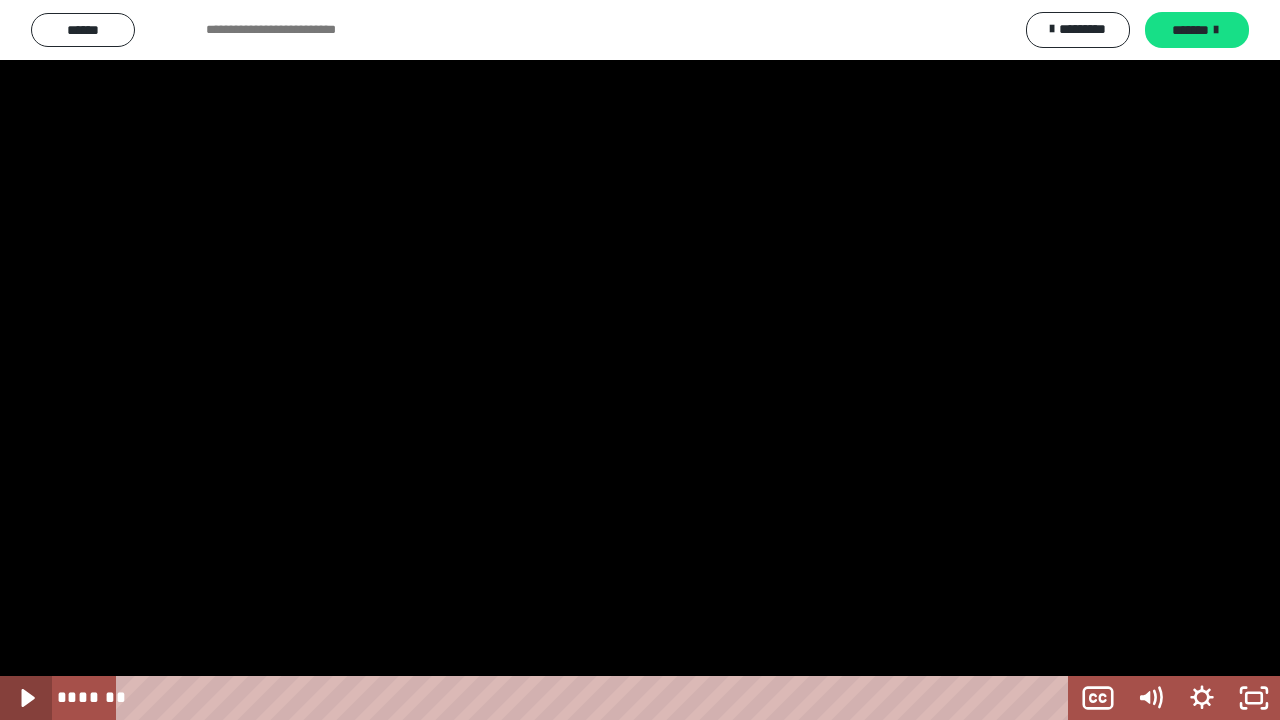 click 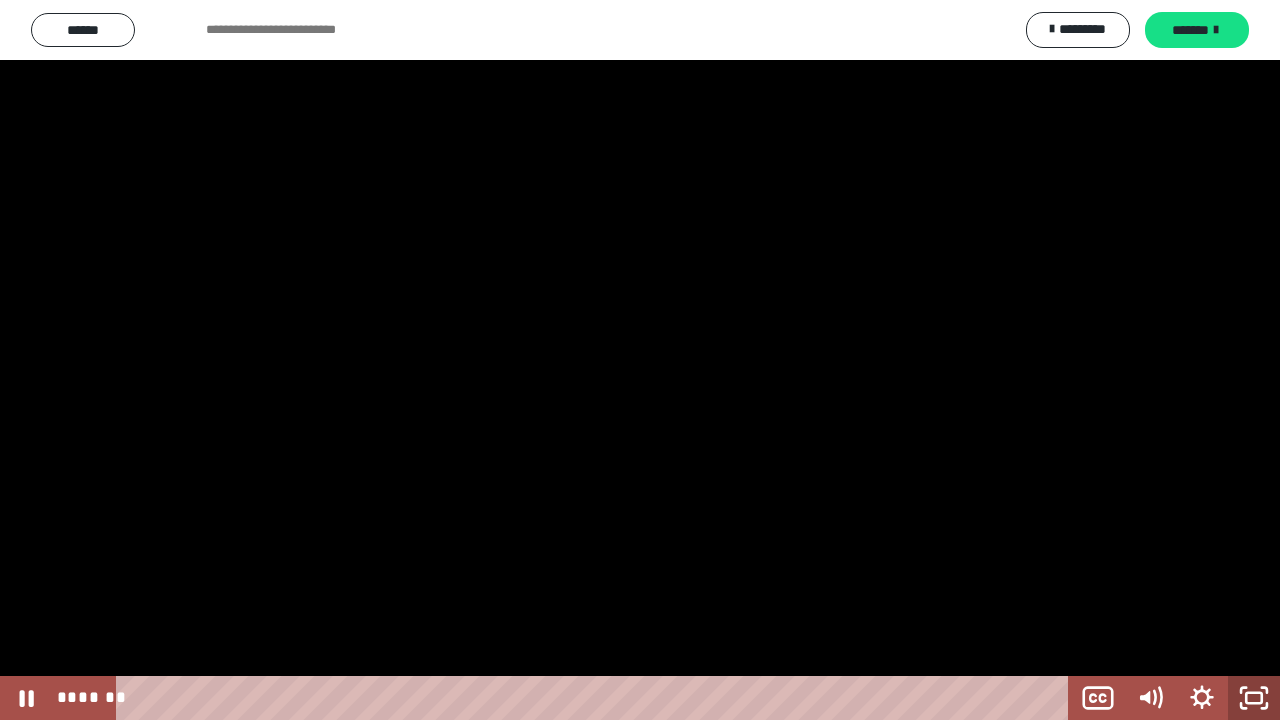 click 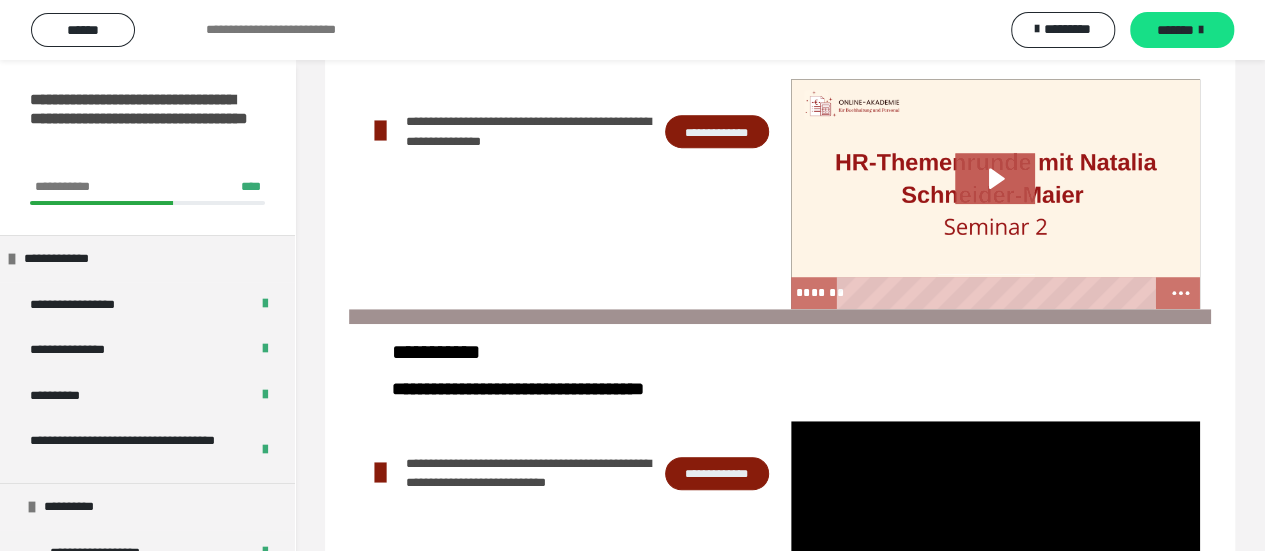 click on "**********" at bounding box center [780, 369] 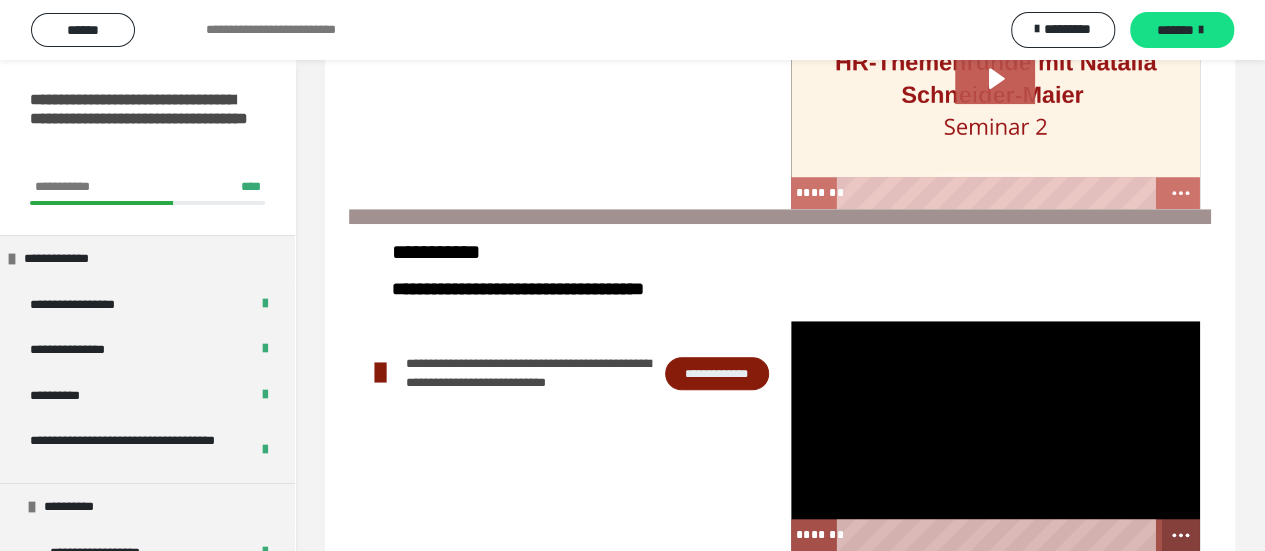 click 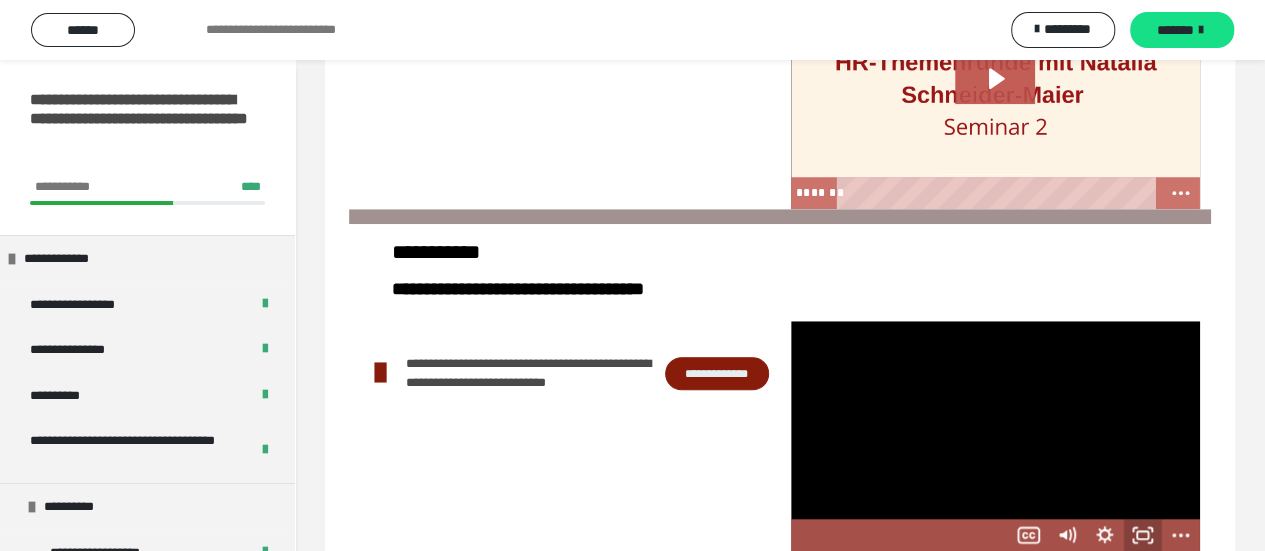 click 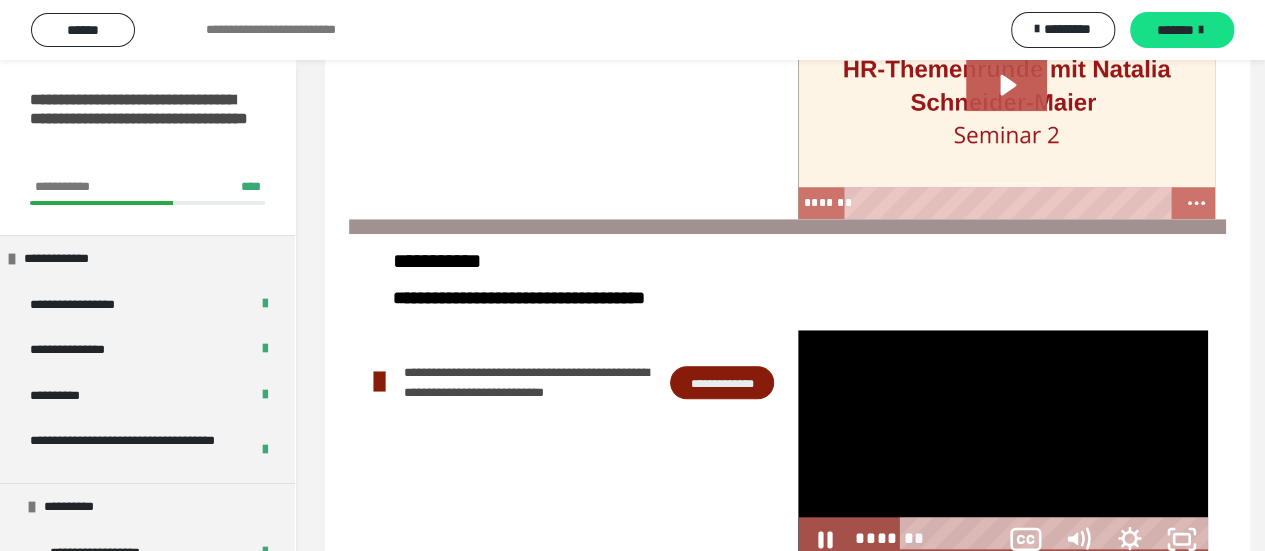 scroll, scrollTop: 591, scrollLeft: 0, axis: vertical 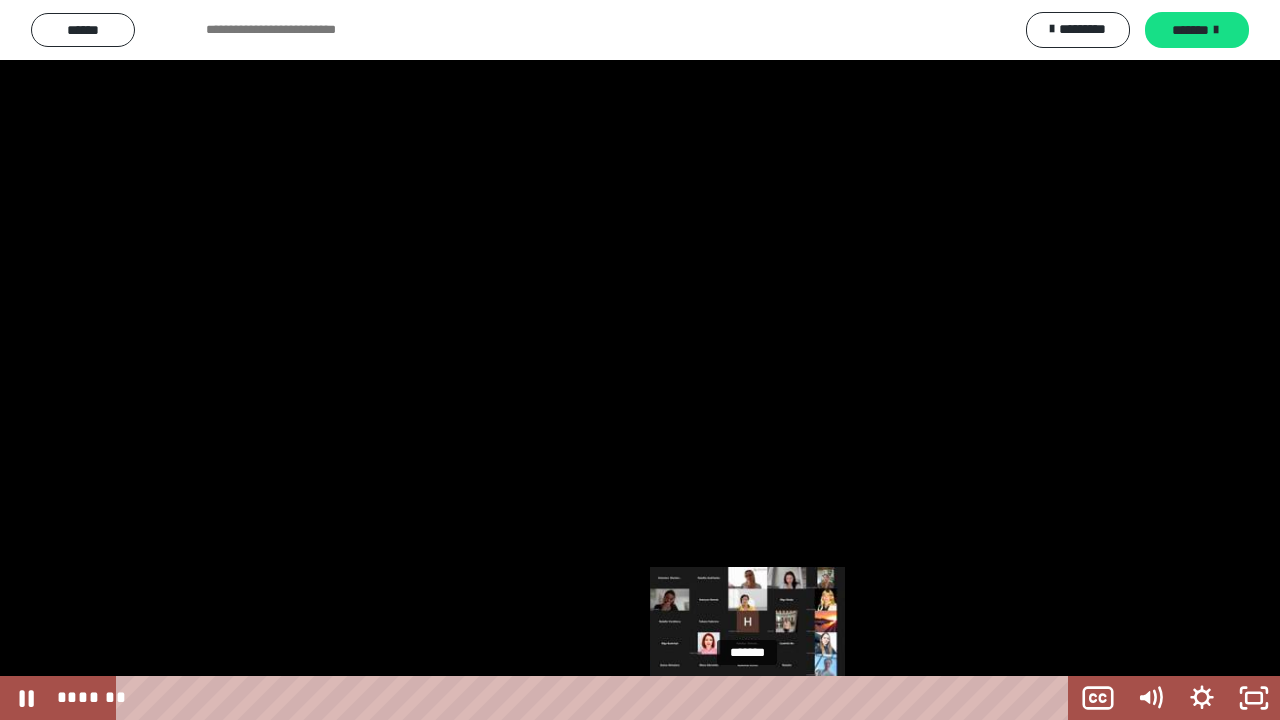 click on "*******" at bounding box center [596, 698] 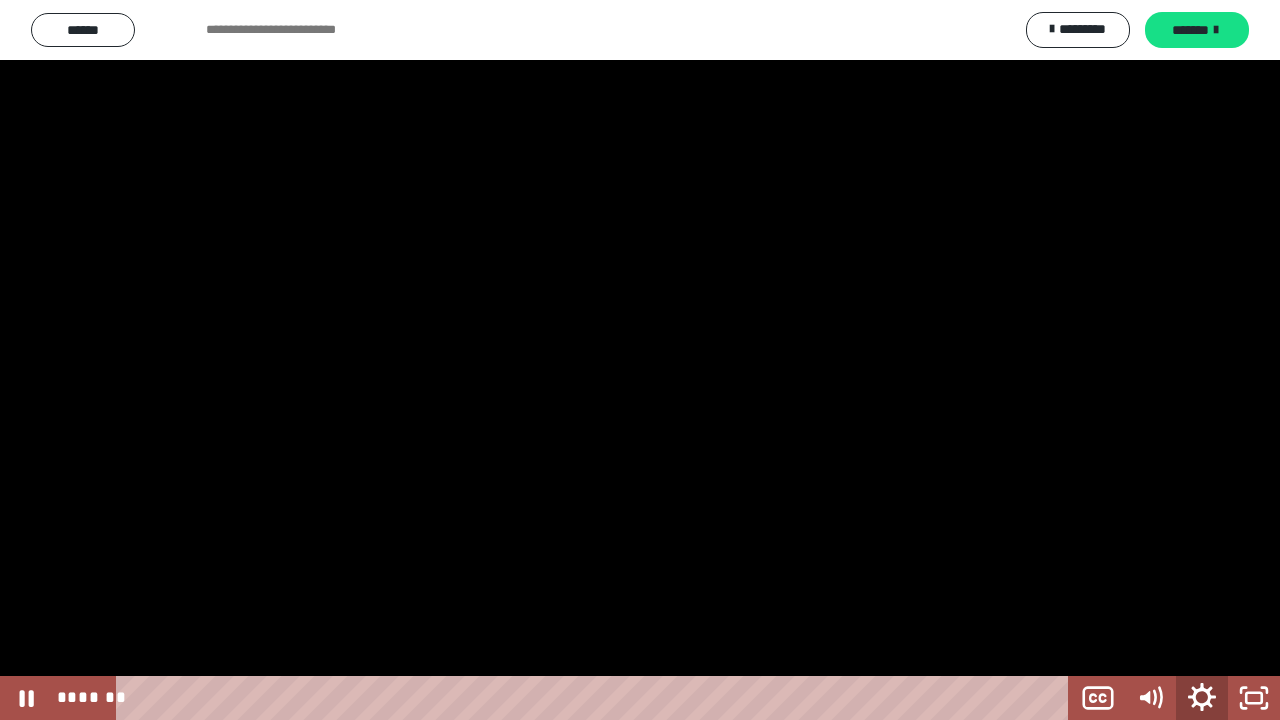 click 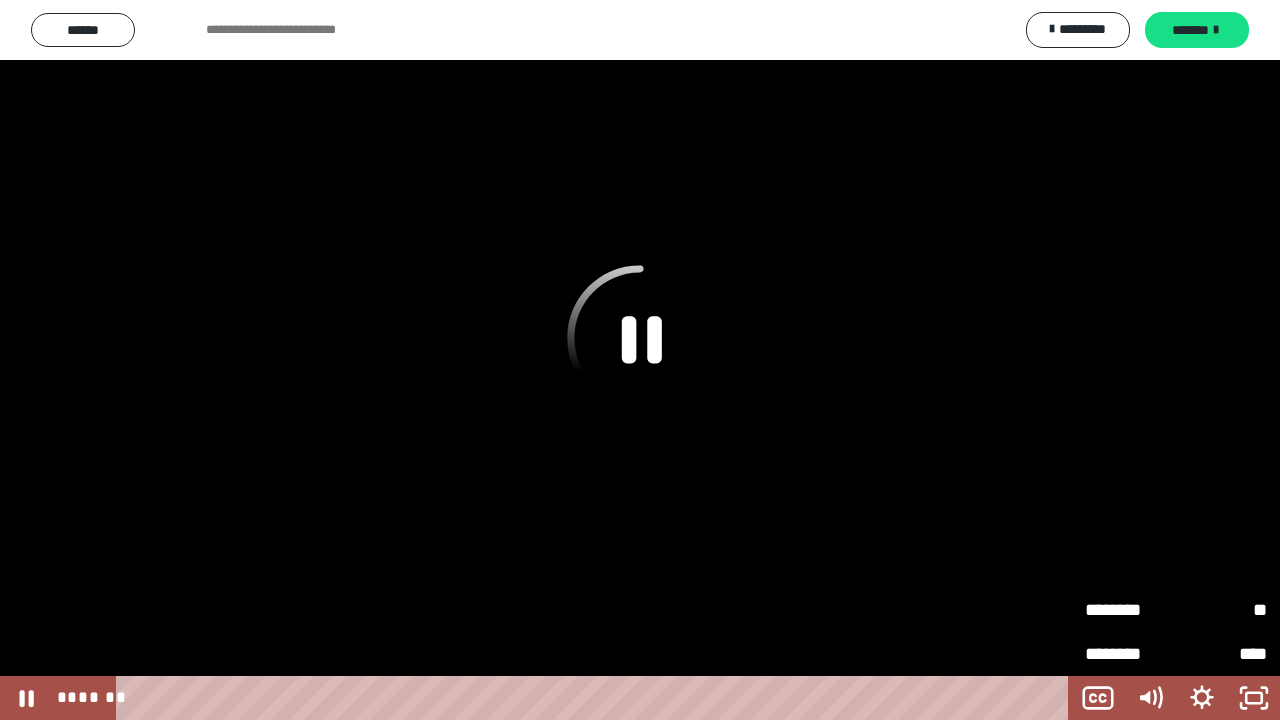 click on "**" at bounding box center [1221, 610] 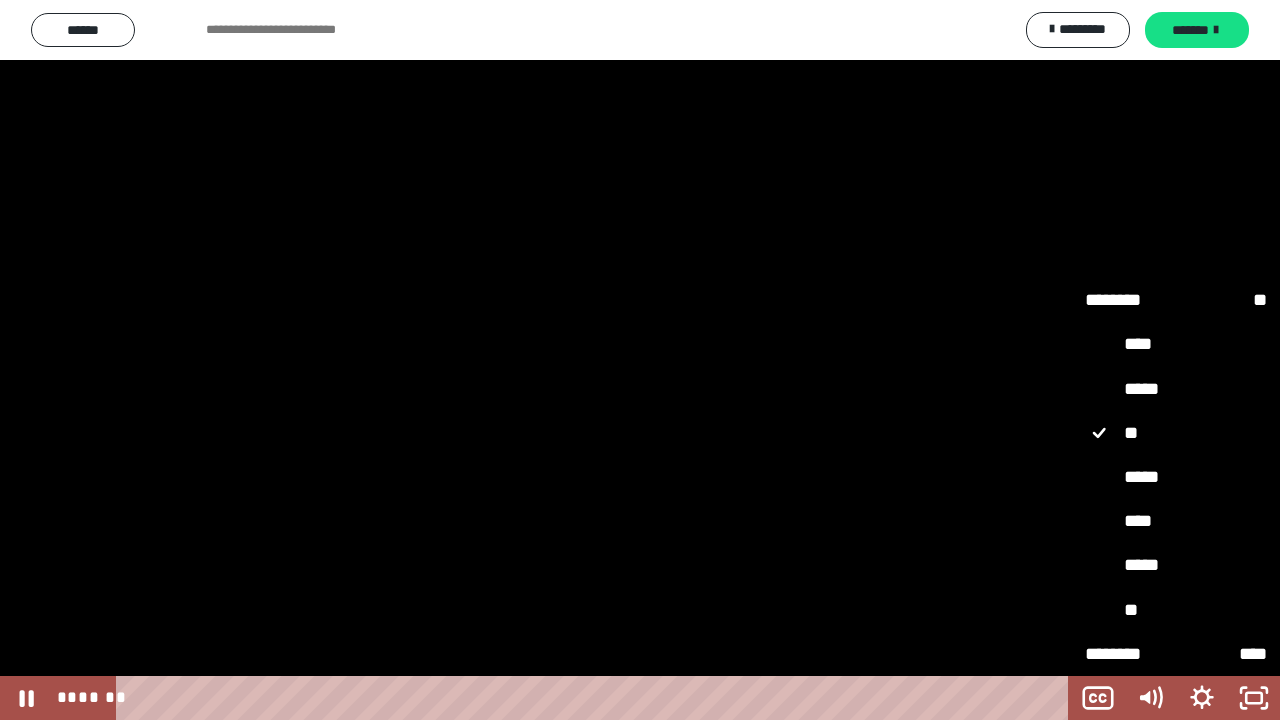 click on "*****" at bounding box center (1176, 565) 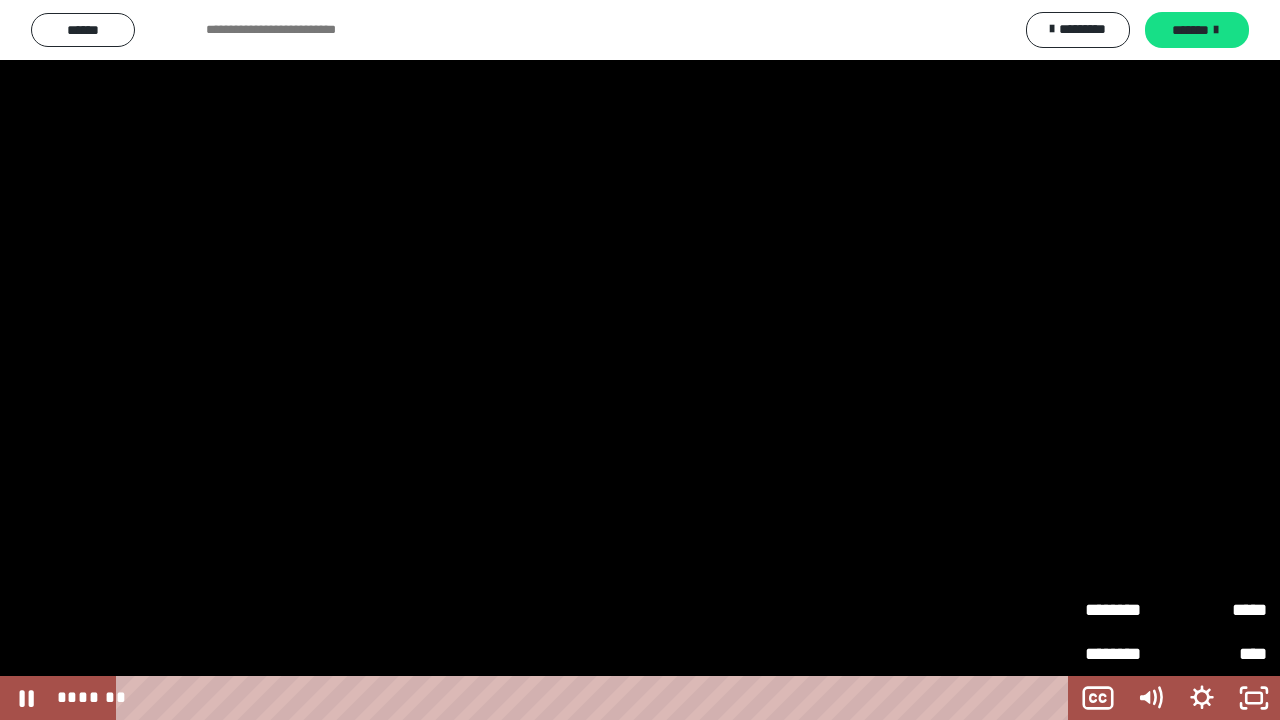 click on "*****" at bounding box center [1221, 610] 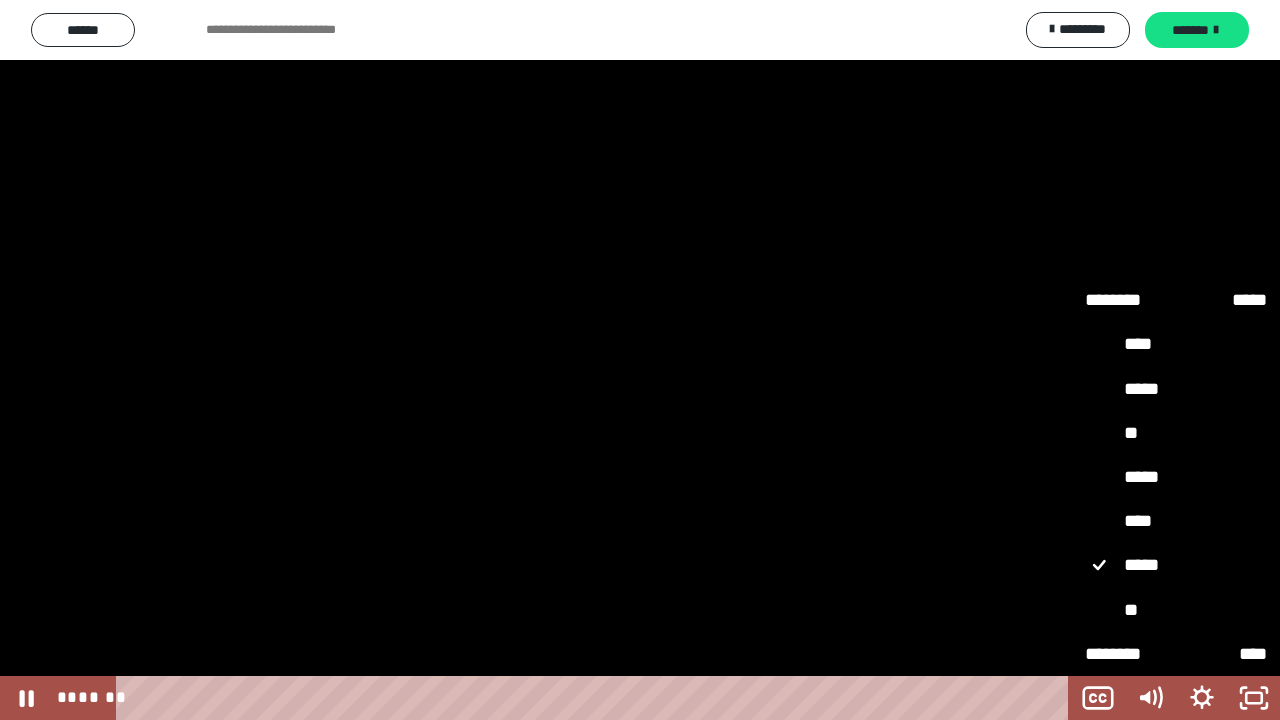 click on "**" at bounding box center (1176, 610) 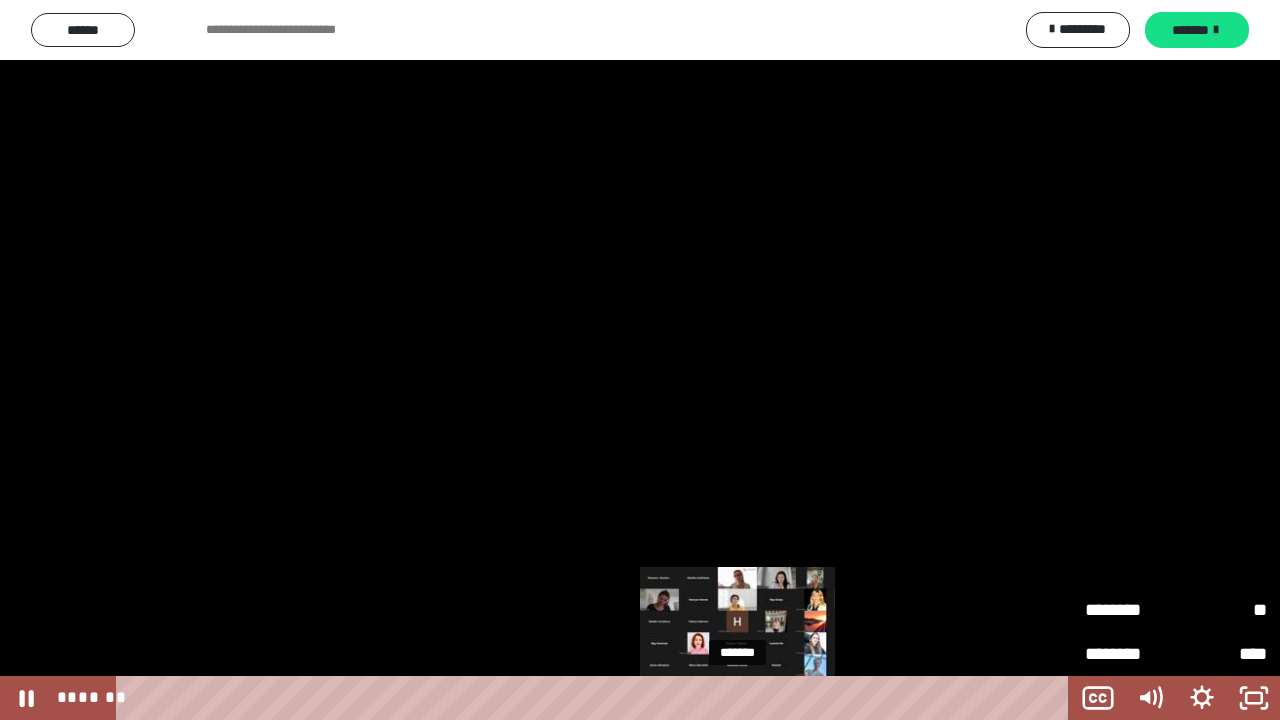 click on "*******" at bounding box center [596, 698] 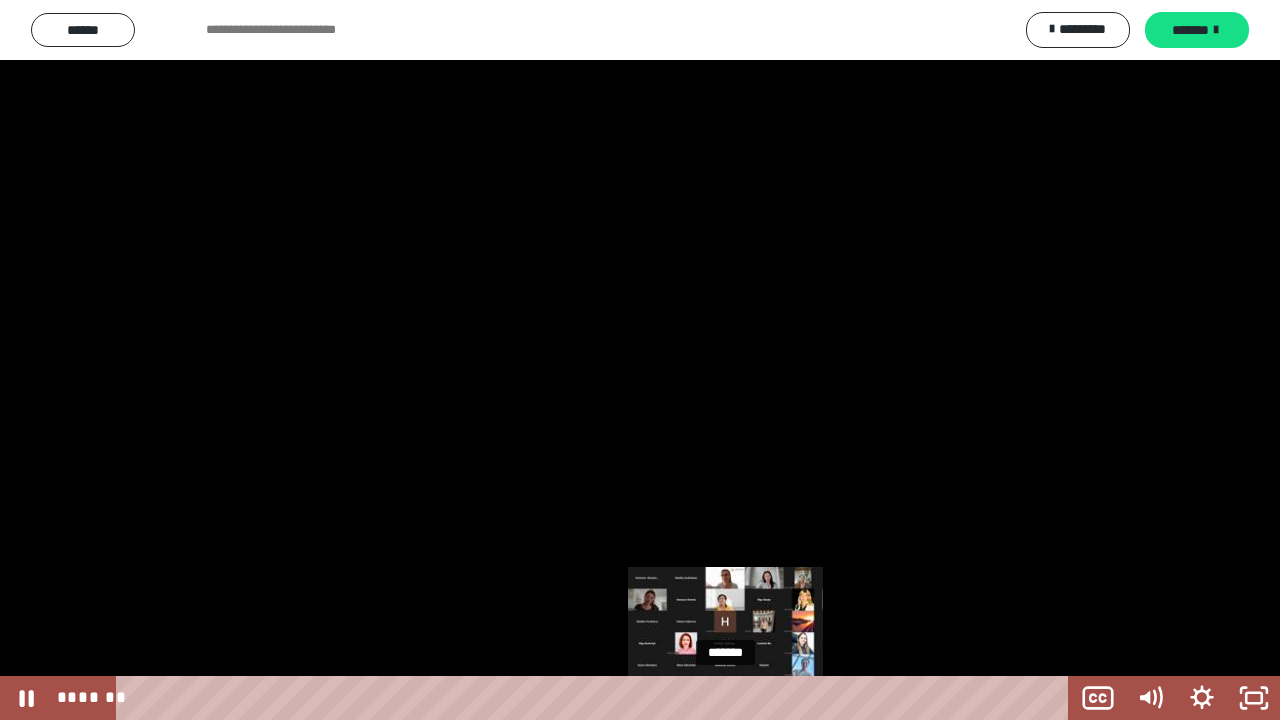 click on "*******" at bounding box center (596, 698) 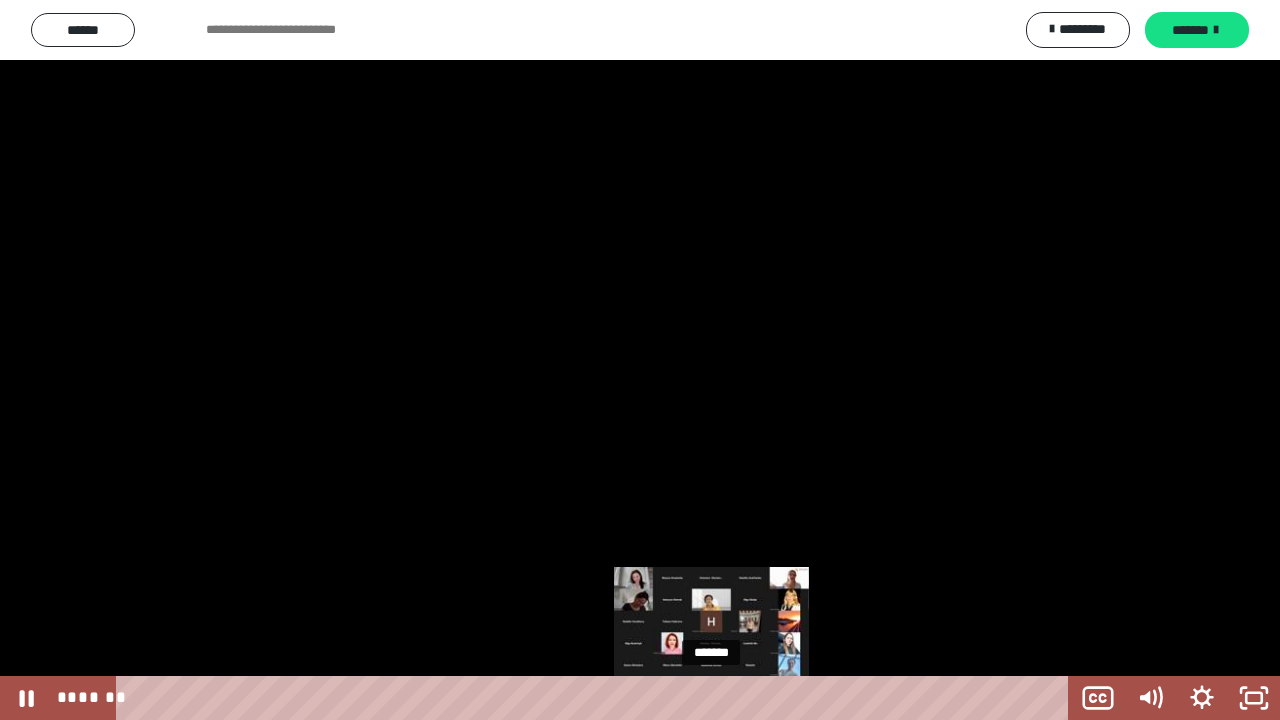 click on "*******" at bounding box center (596, 698) 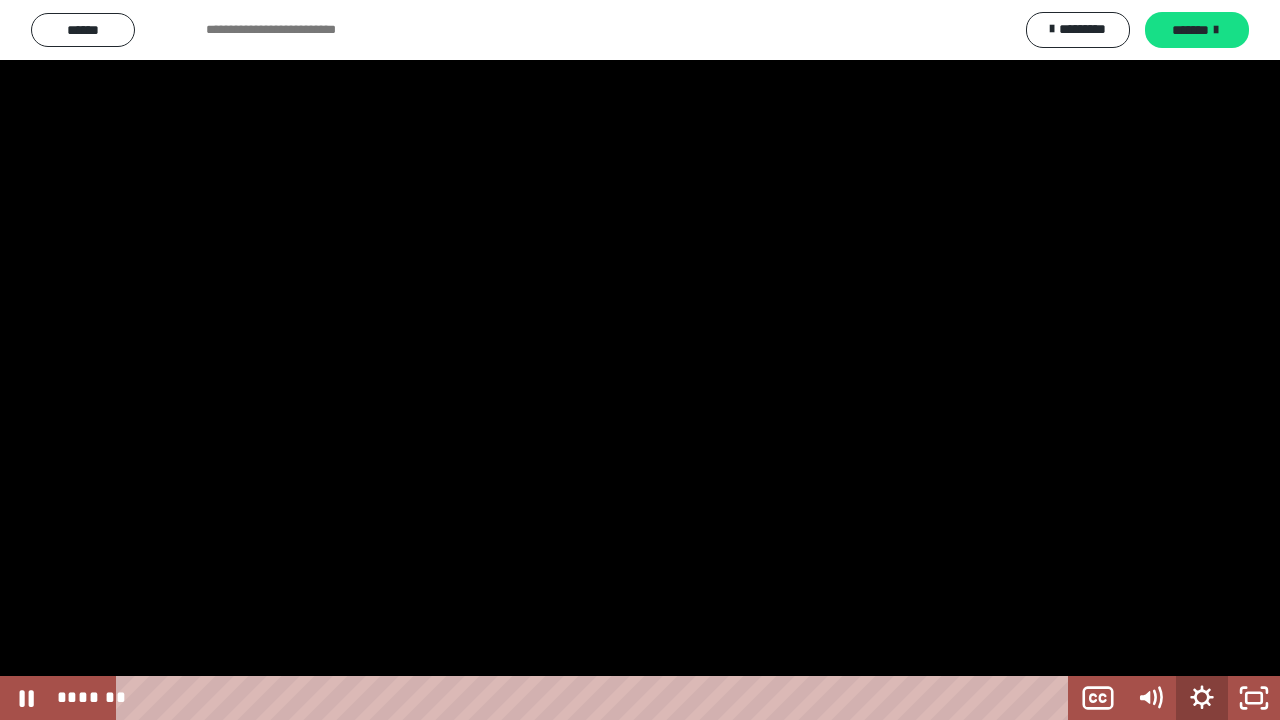 click 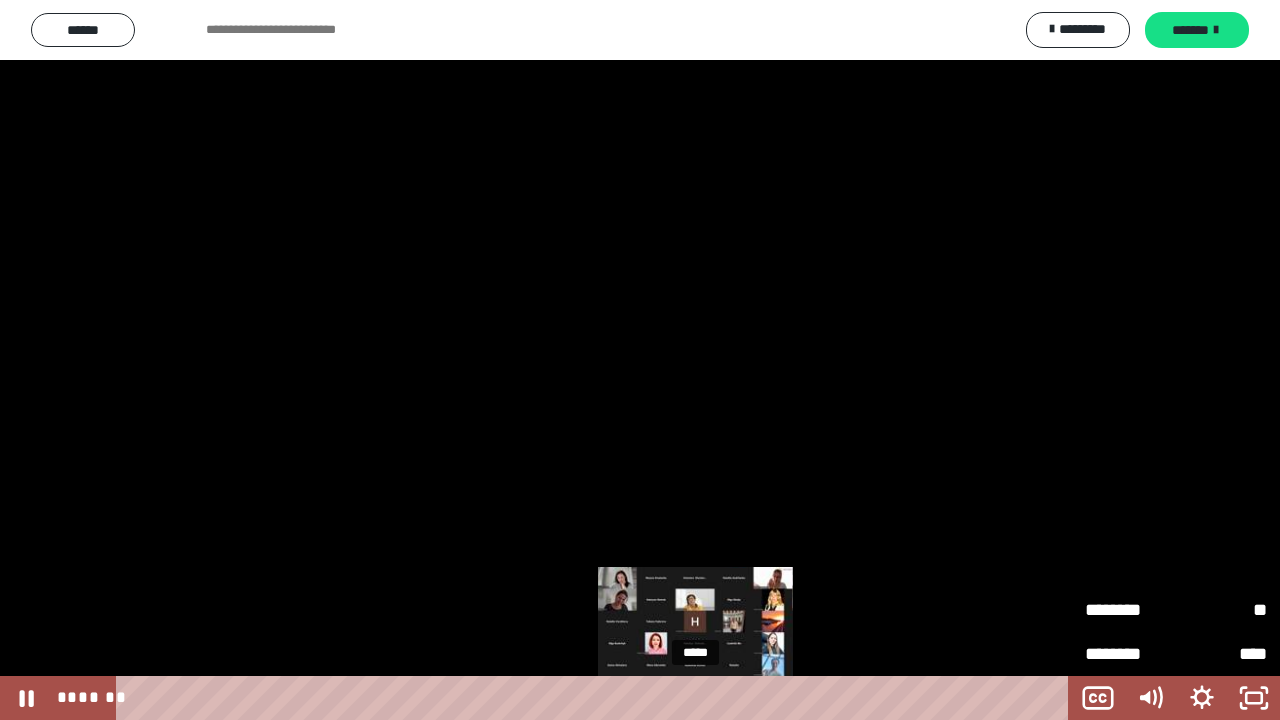 click on "*****" at bounding box center [596, 698] 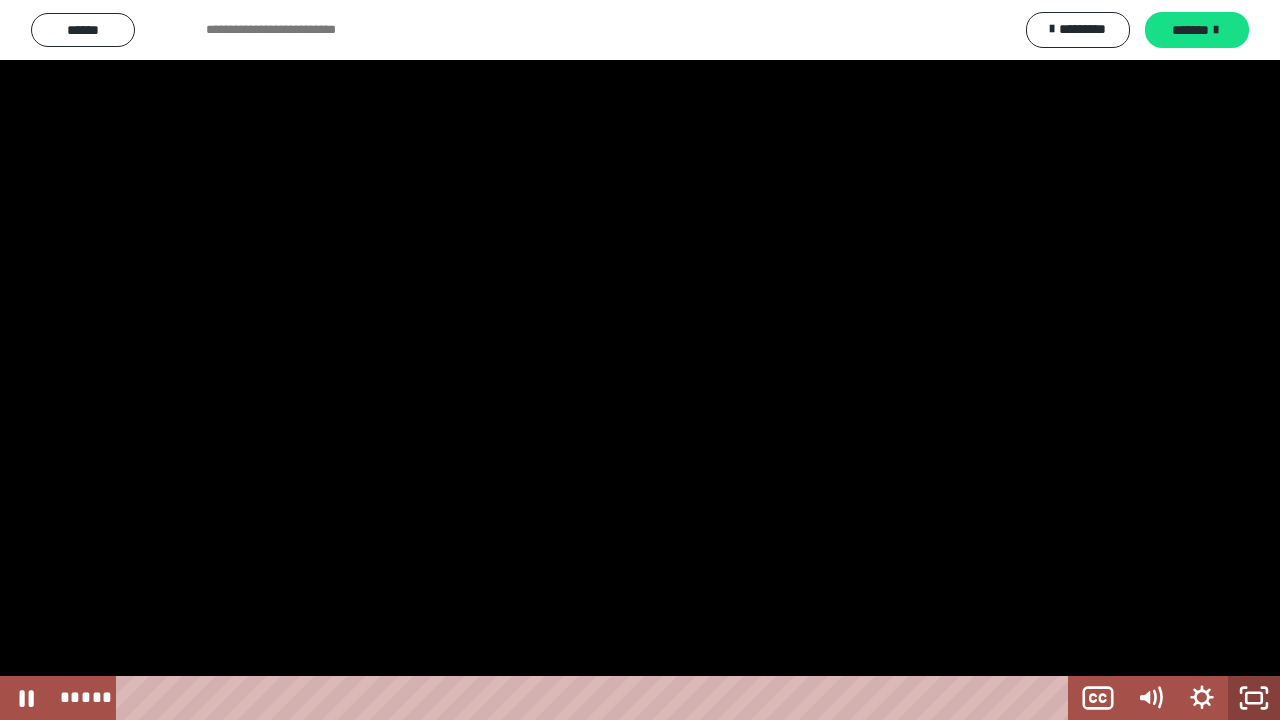 click 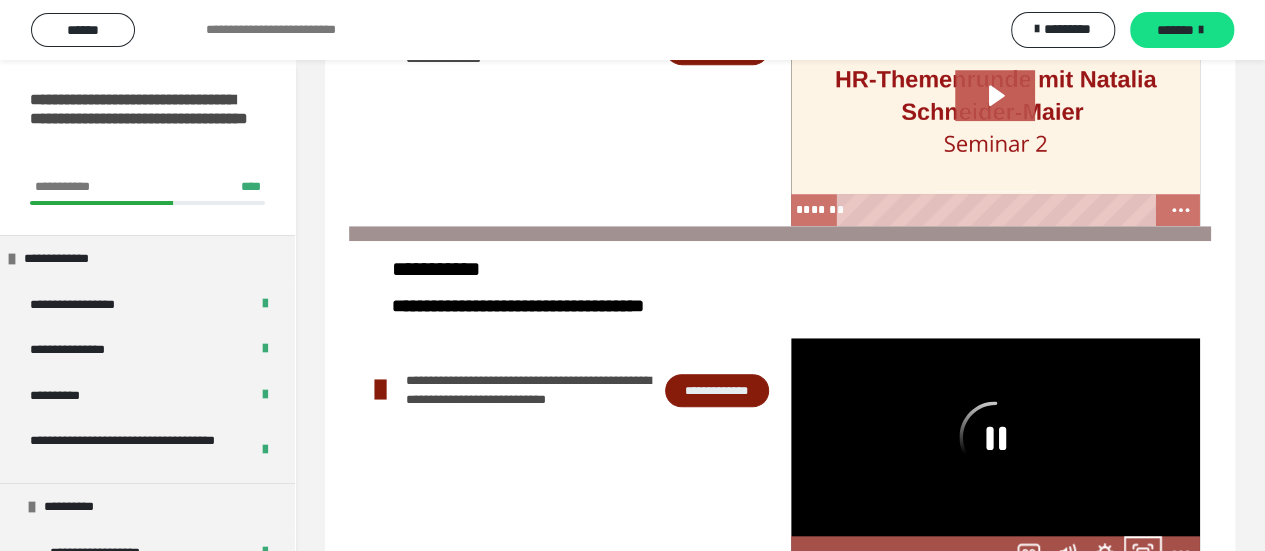 scroll, scrollTop: 747, scrollLeft: 0, axis: vertical 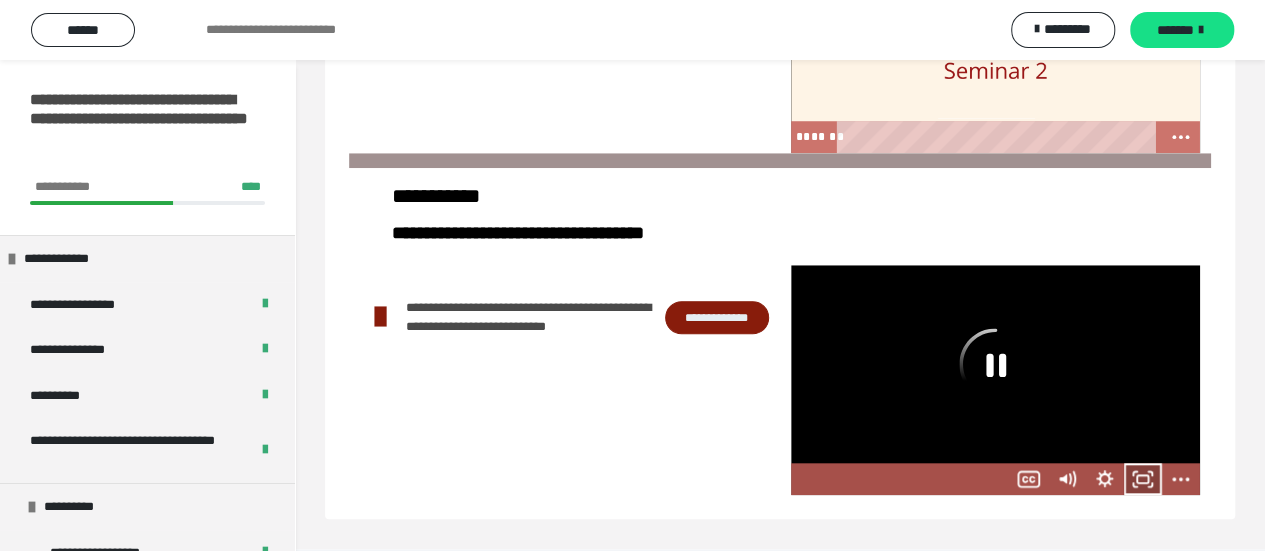 click 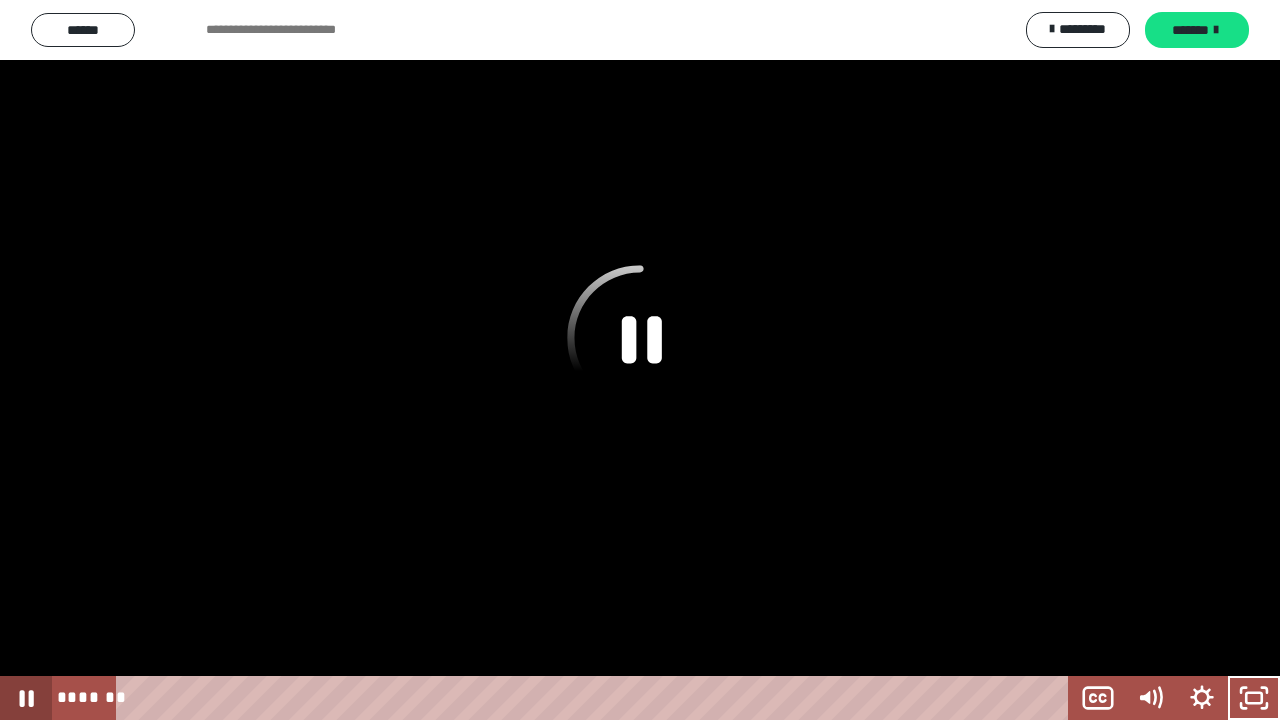 click 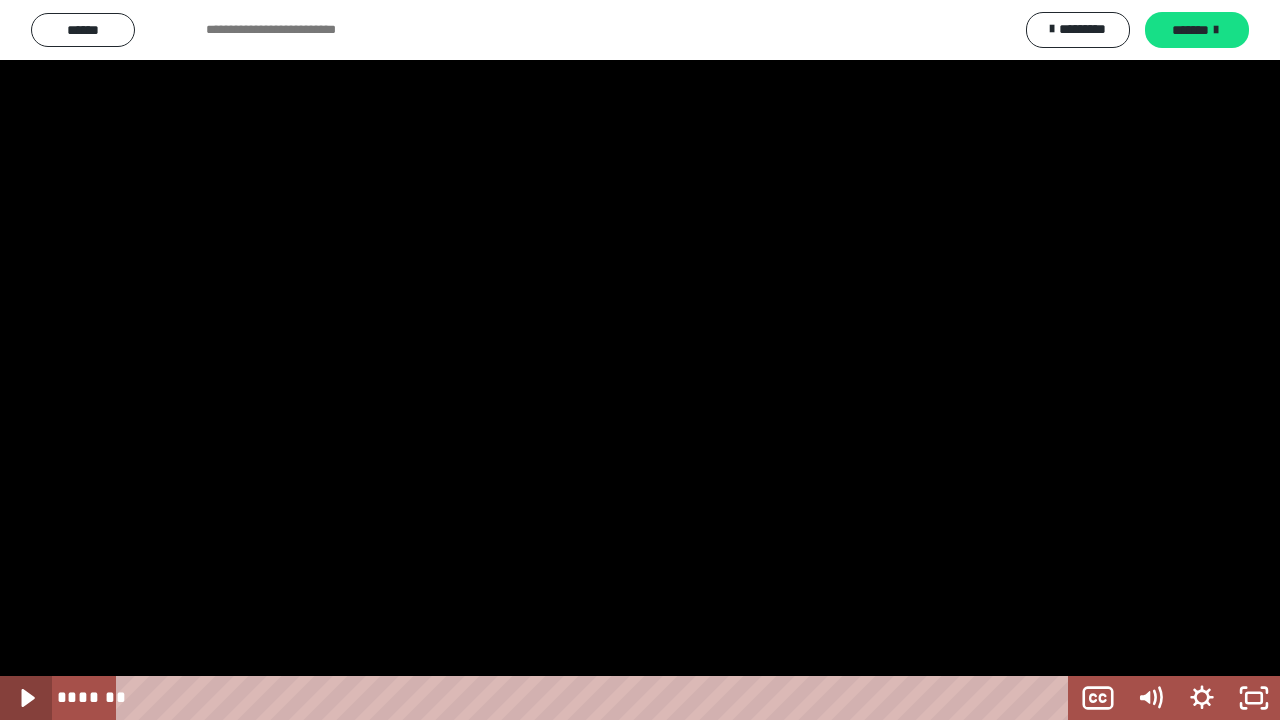 click 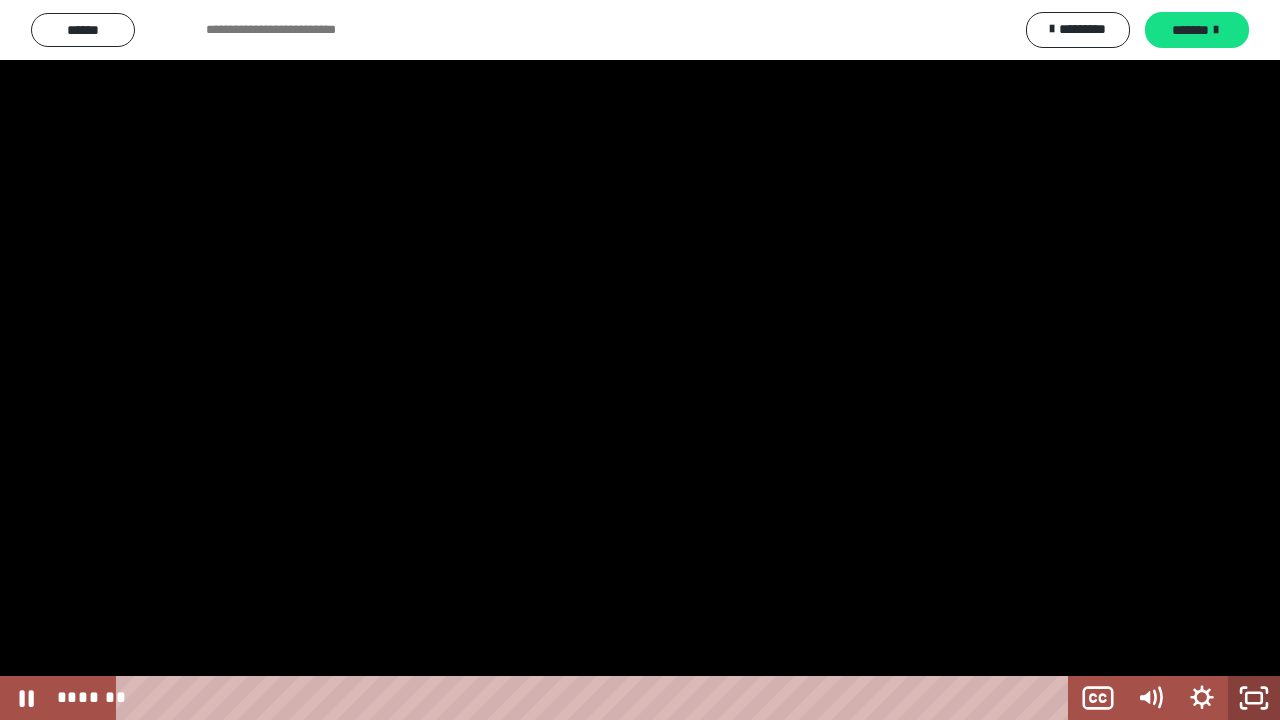 click 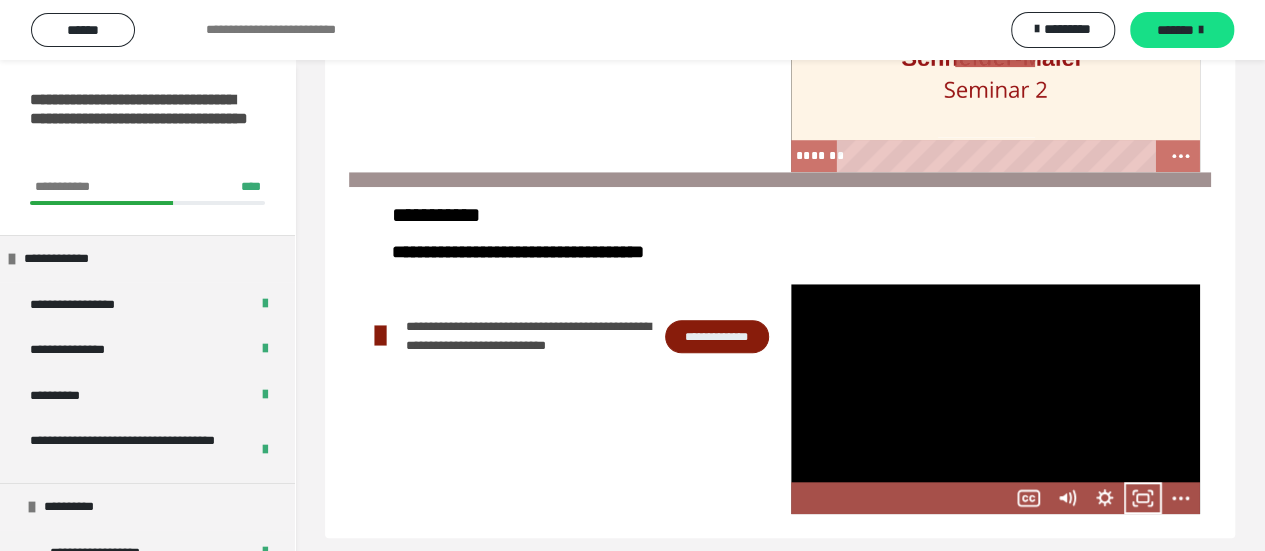 scroll, scrollTop: 747, scrollLeft: 0, axis: vertical 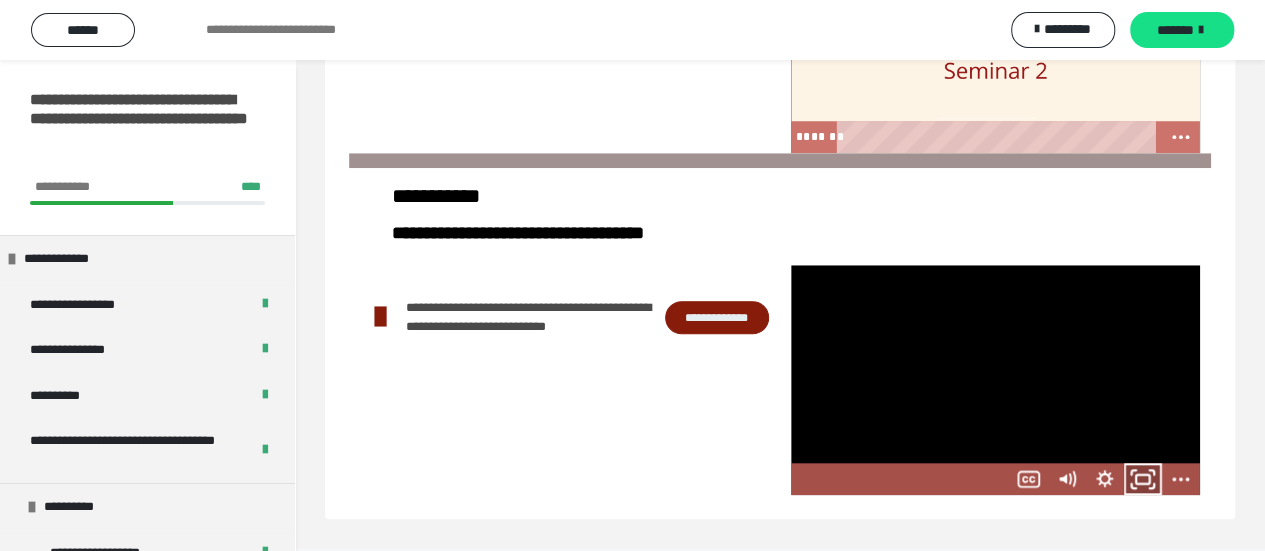 click 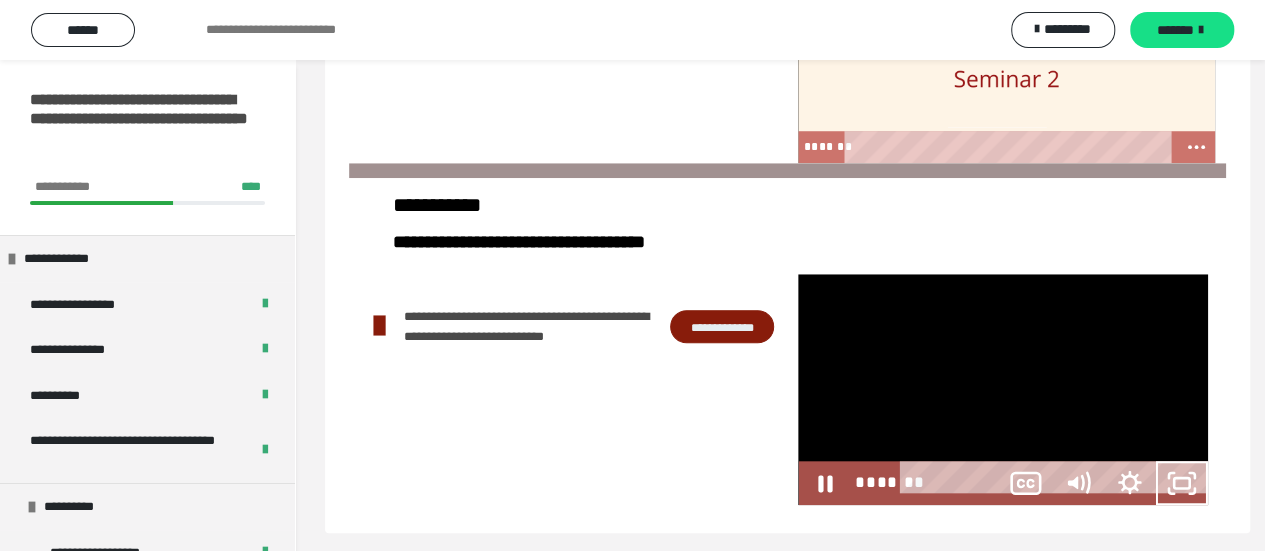 scroll, scrollTop: 591, scrollLeft: 0, axis: vertical 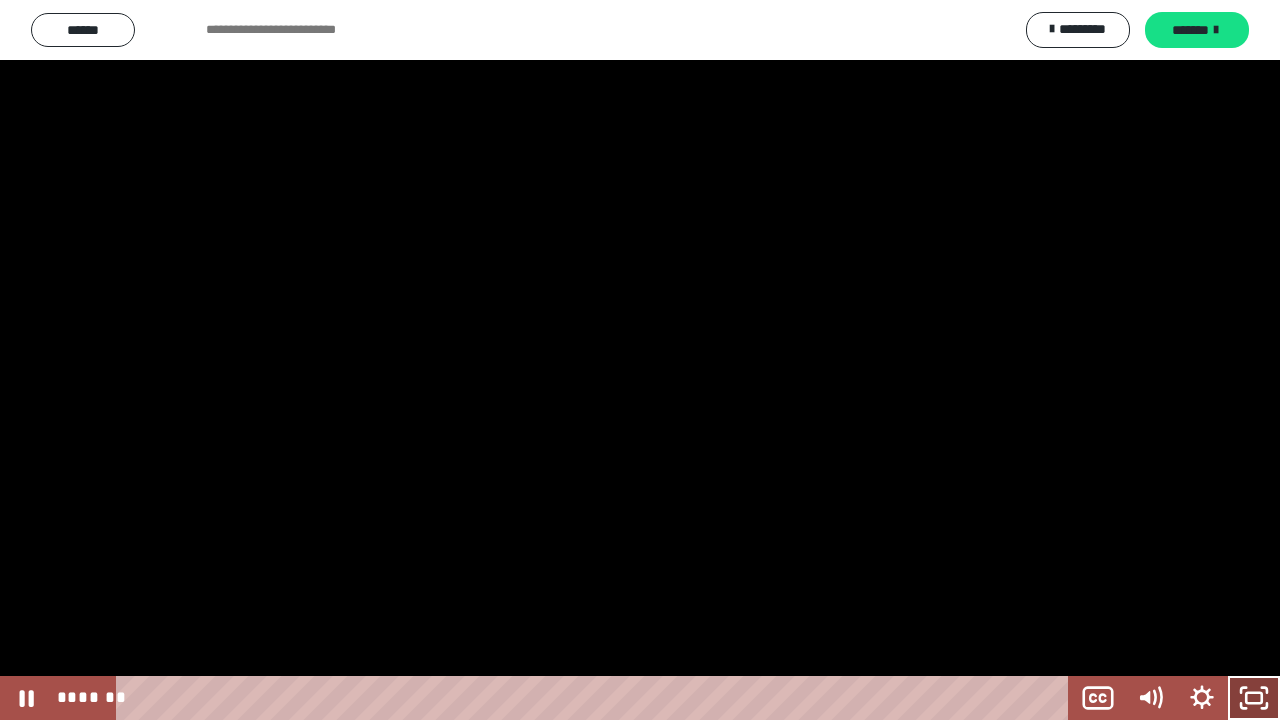 click 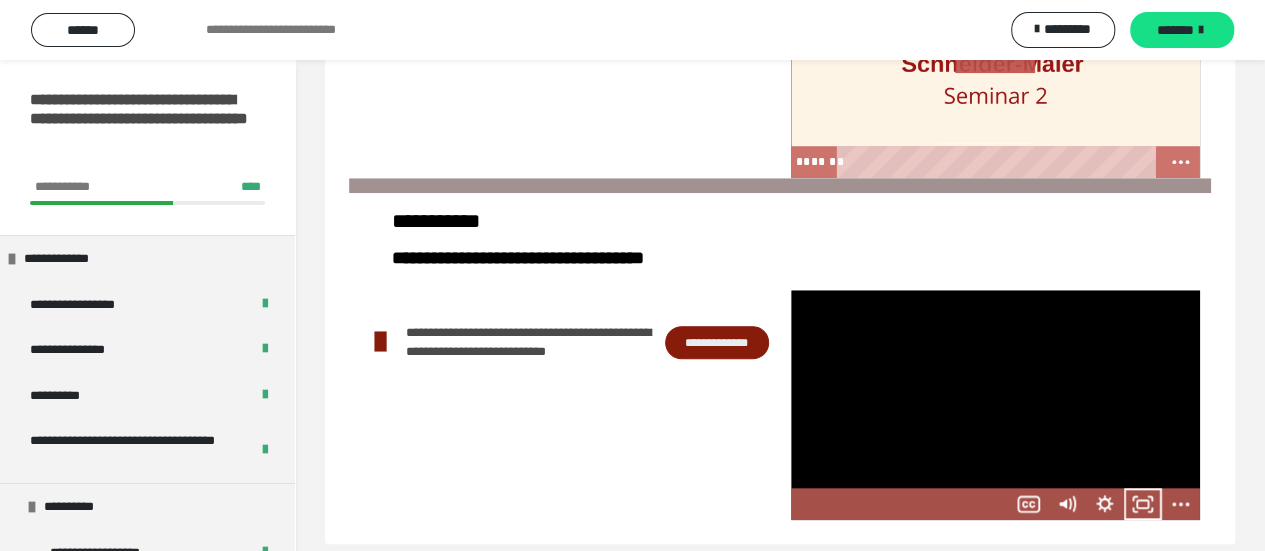 scroll, scrollTop: 747, scrollLeft: 0, axis: vertical 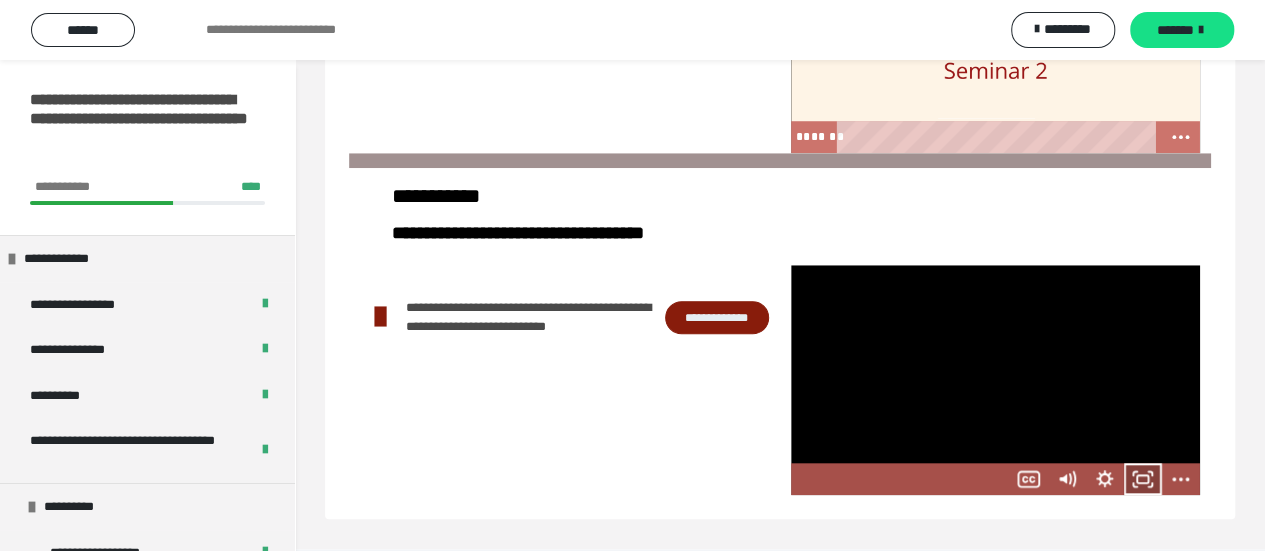 click 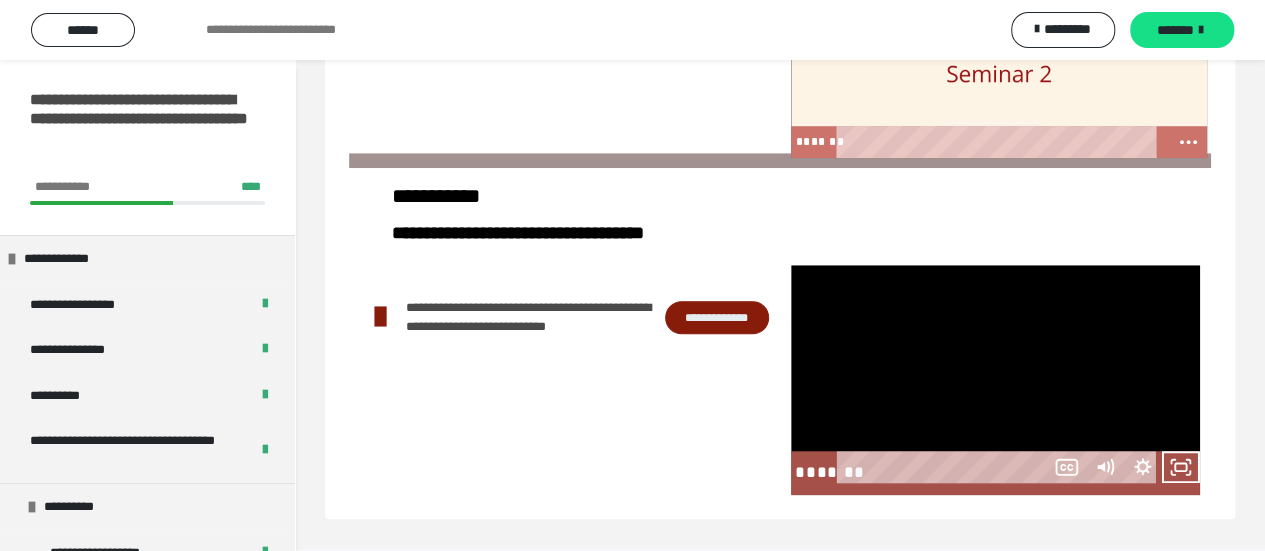 scroll, scrollTop: 591, scrollLeft: 0, axis: vertical 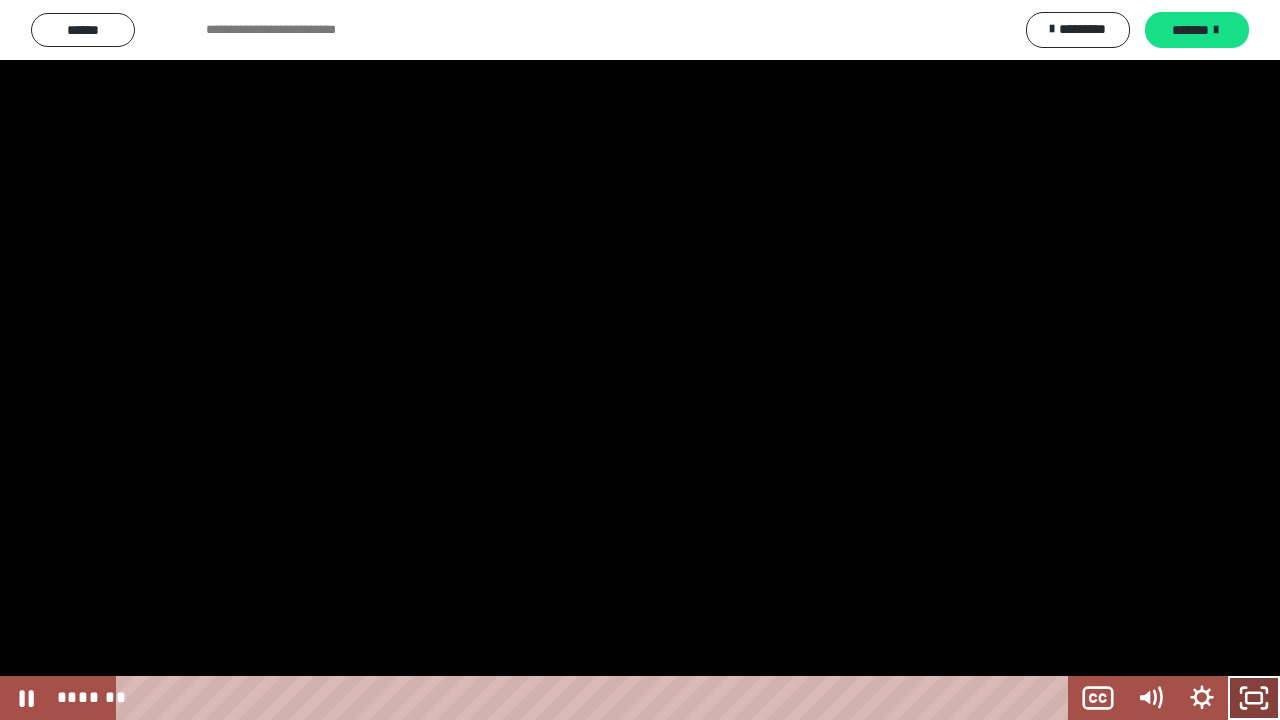 click 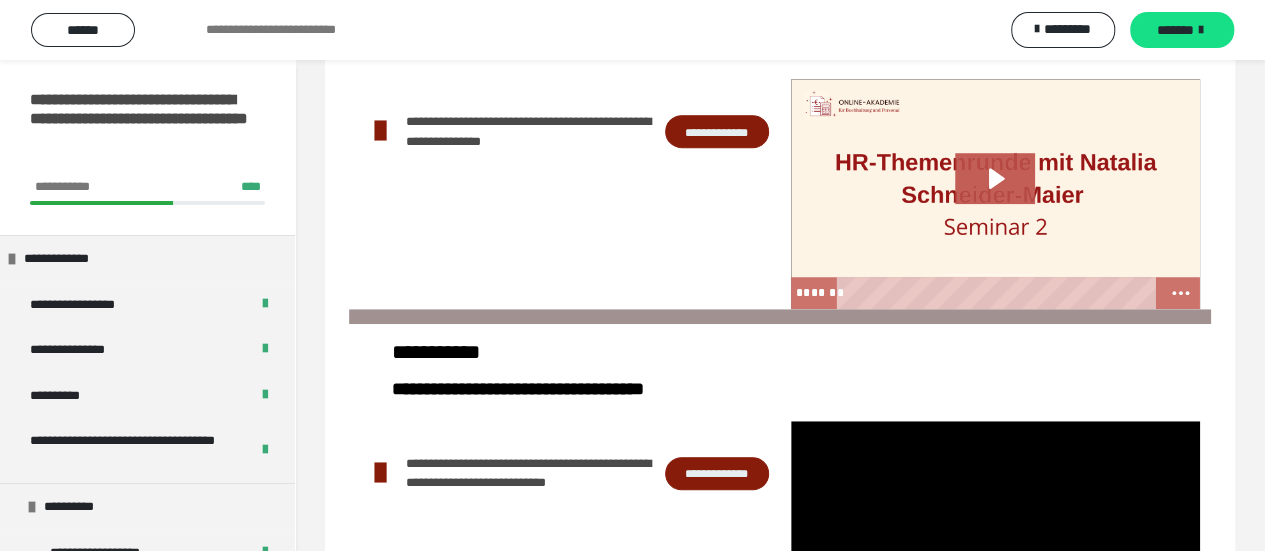scroll, scrollTop: 747, scrollLeft: 0, axis: vertical 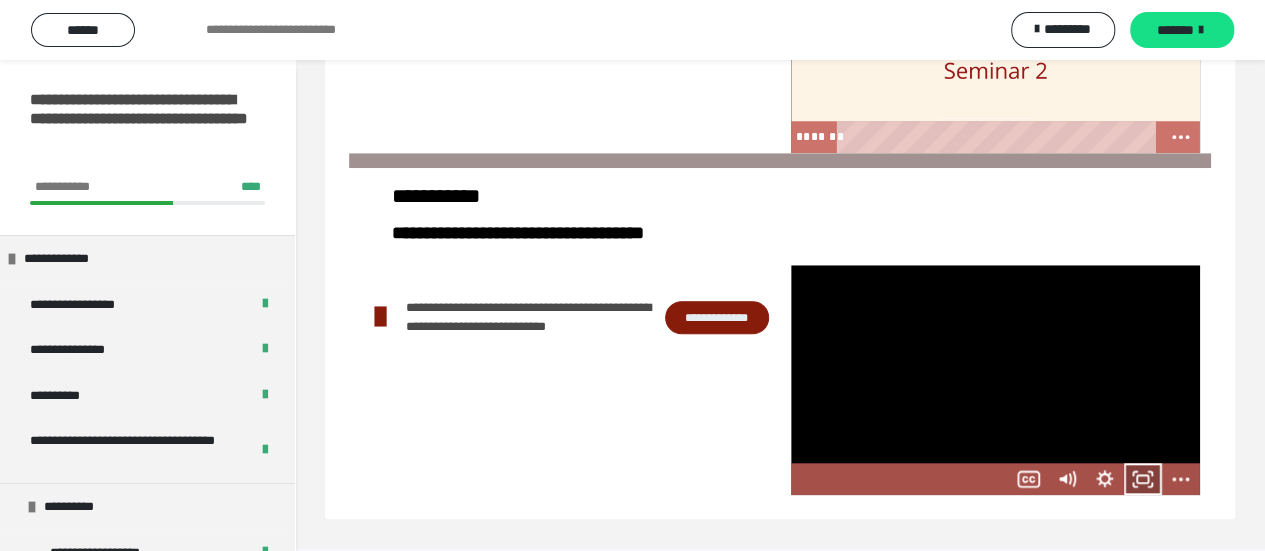 click 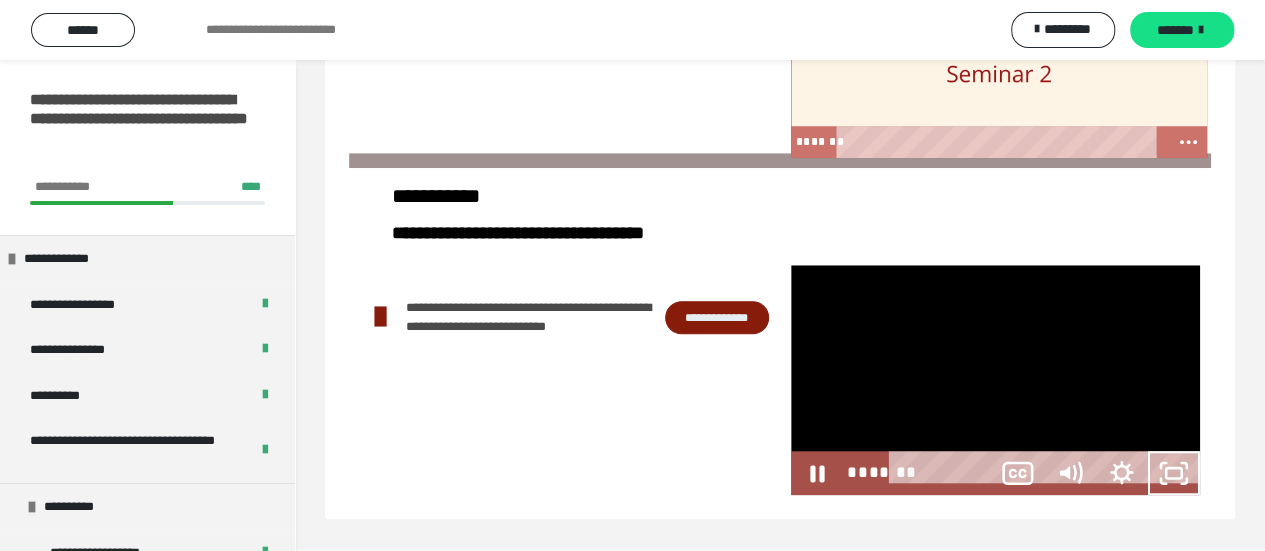 scroll, scrollTop: 591, scrollLeft: 0, axis: vertical 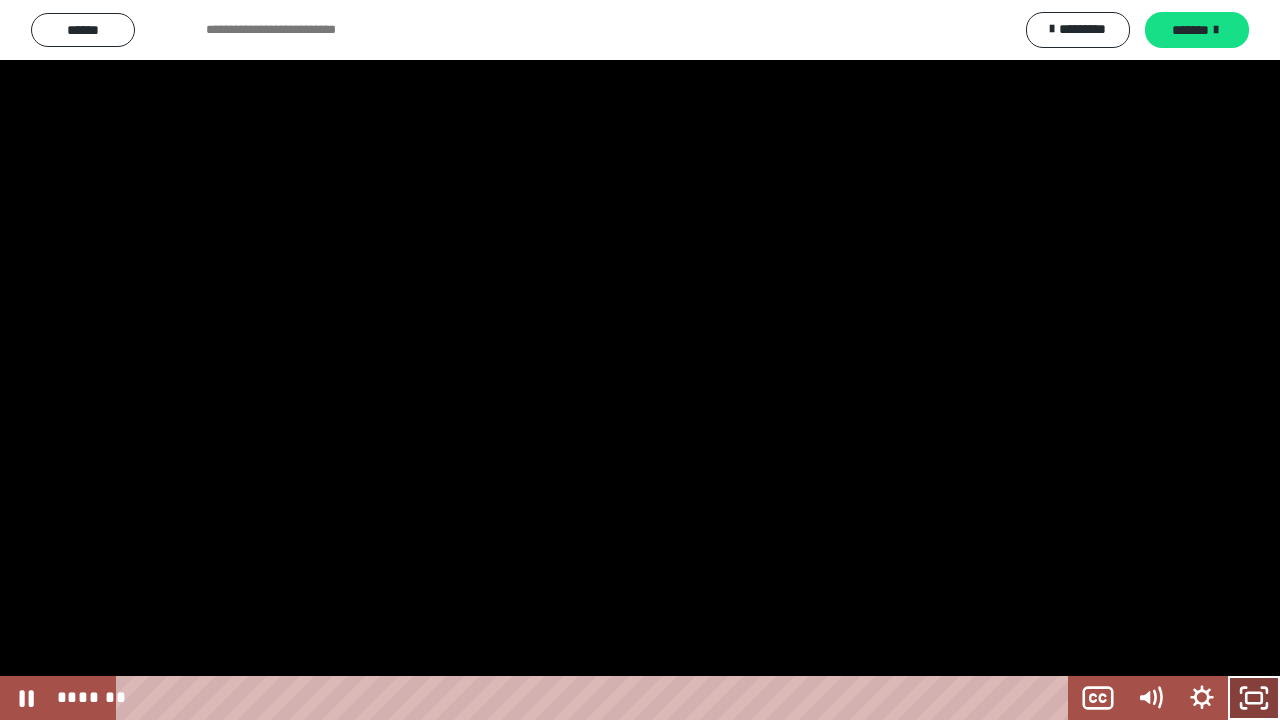 click 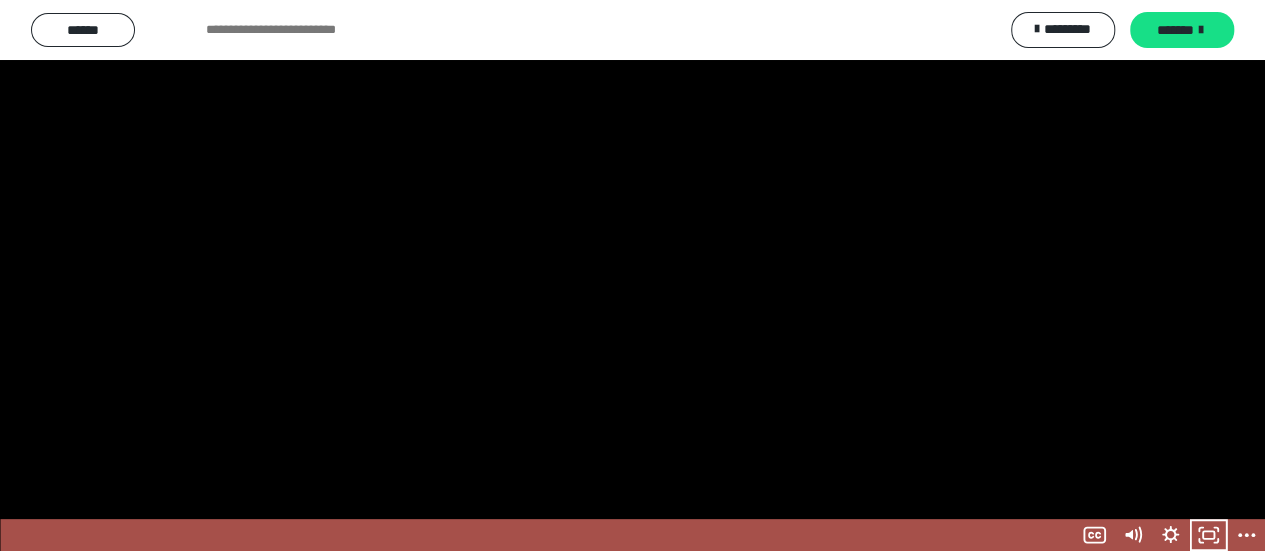 scroll, scrollTop: 491, scrollLeft: 0, axis: vertical 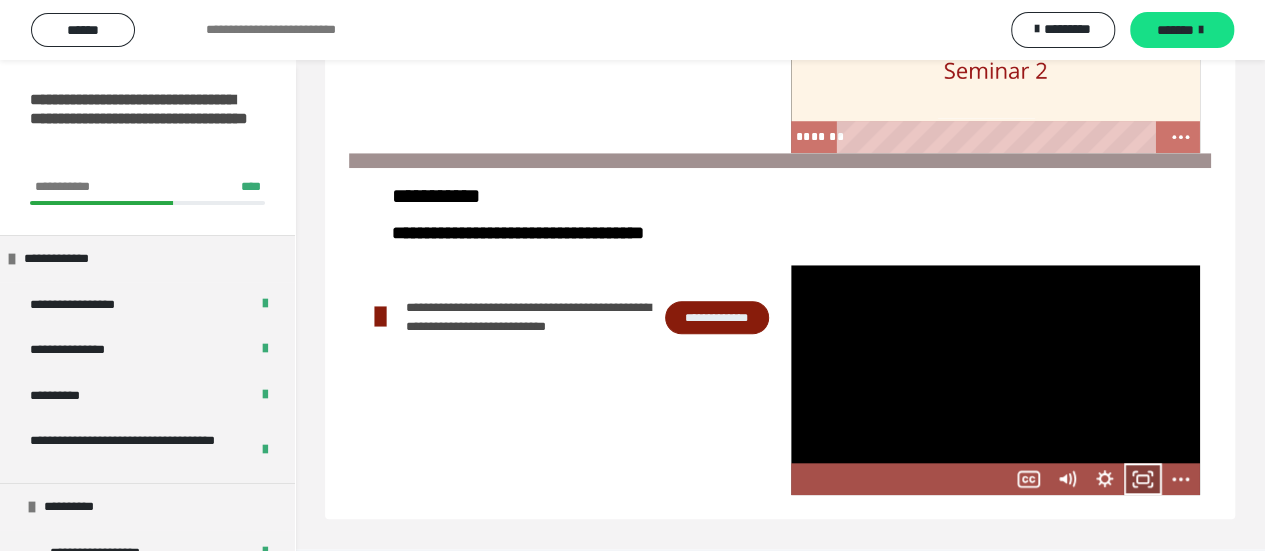 click 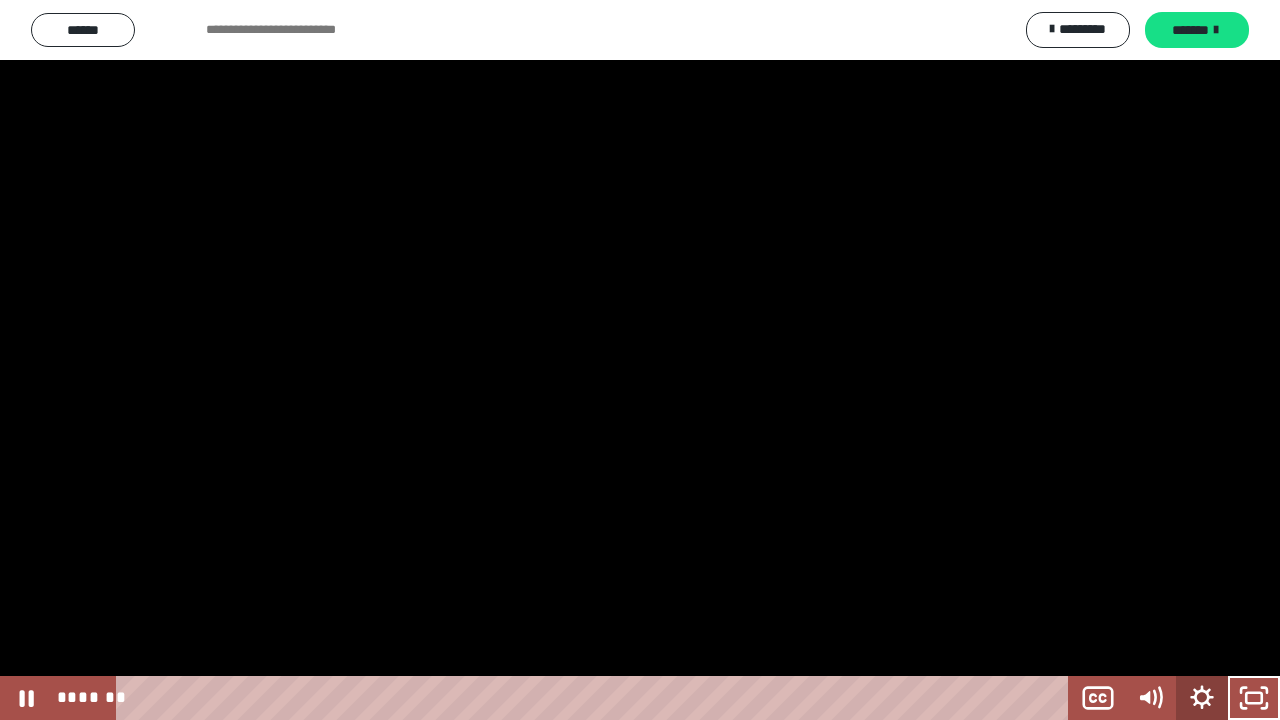 click 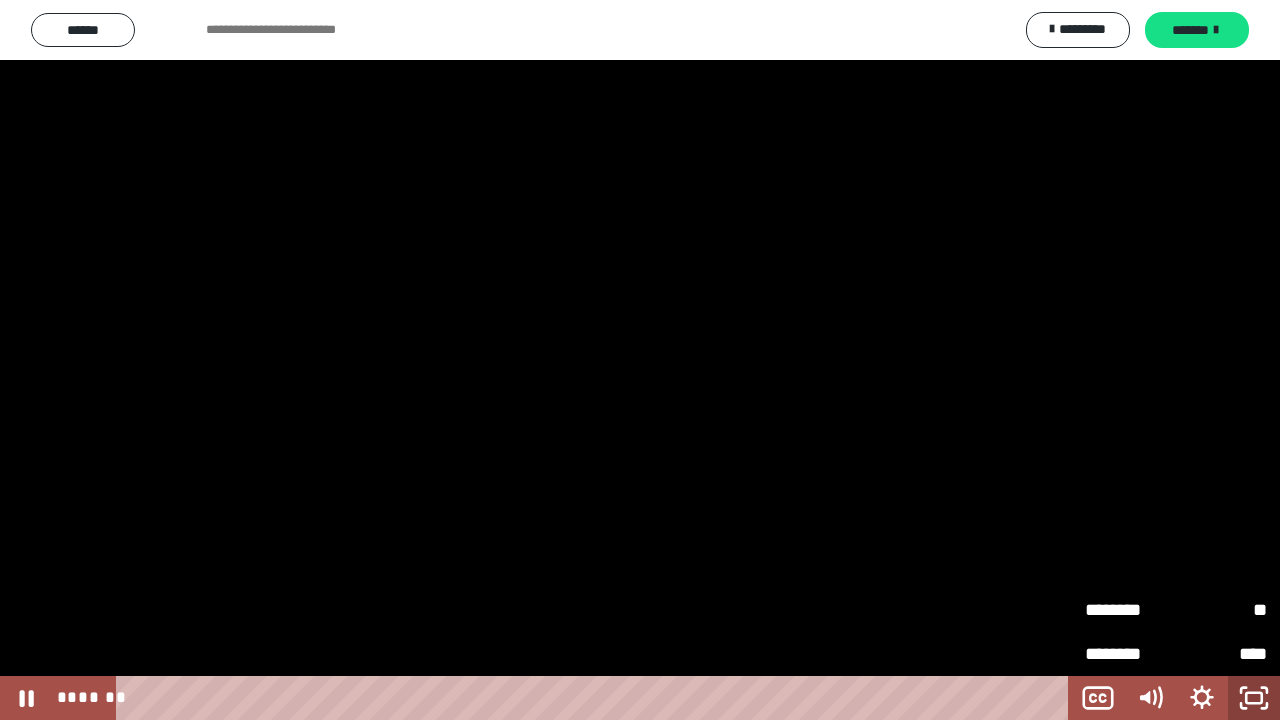 click 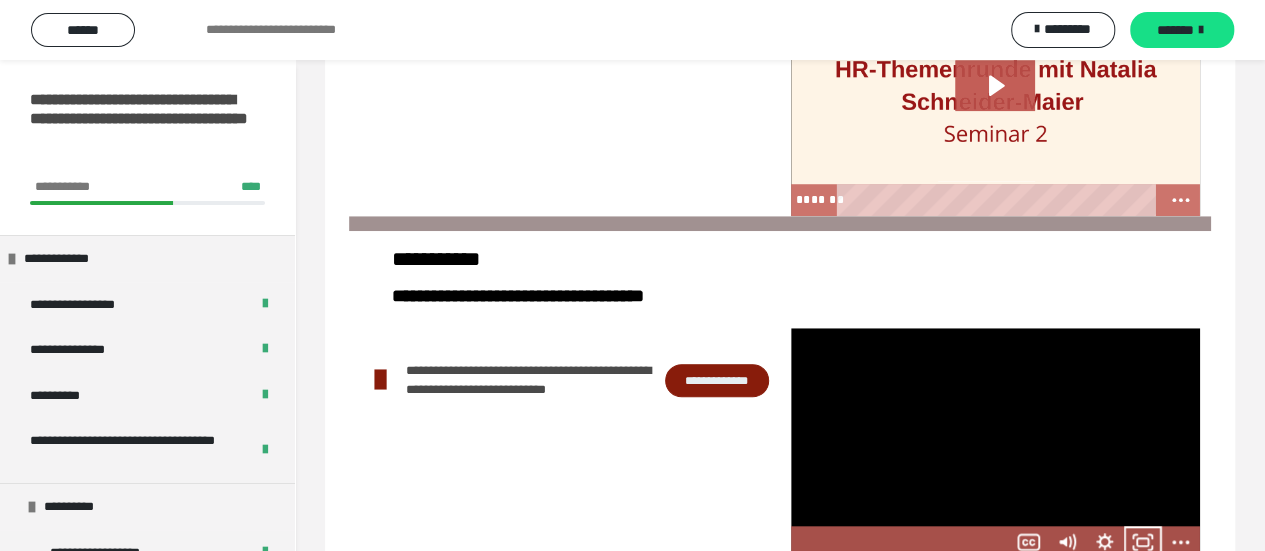 scroll, scrollTop: 747, scrollLeft: 0, axis: vertical 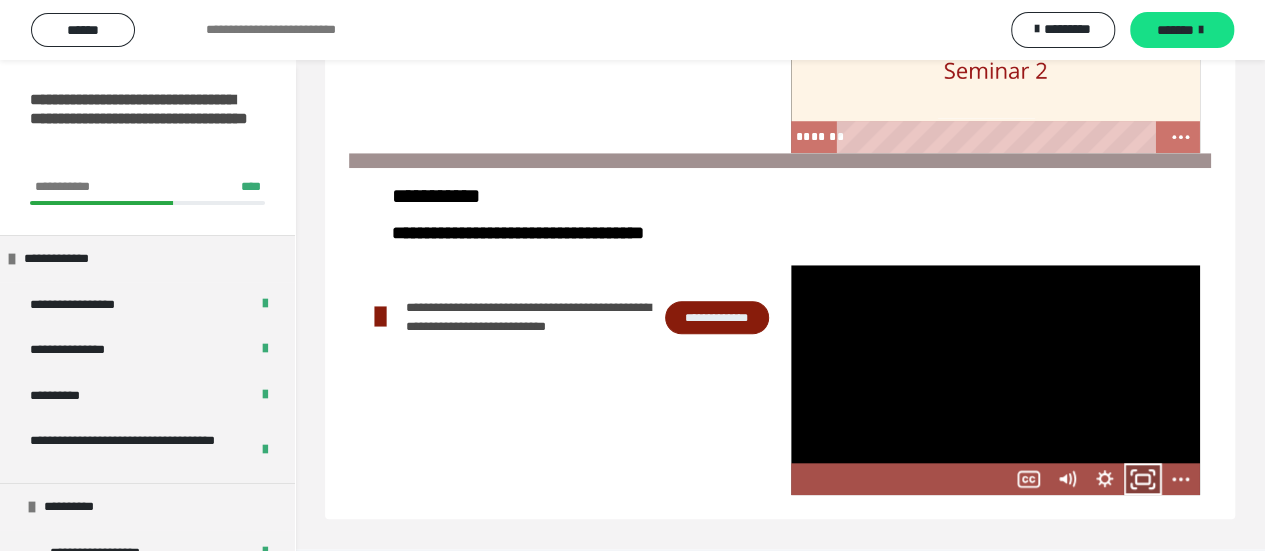click 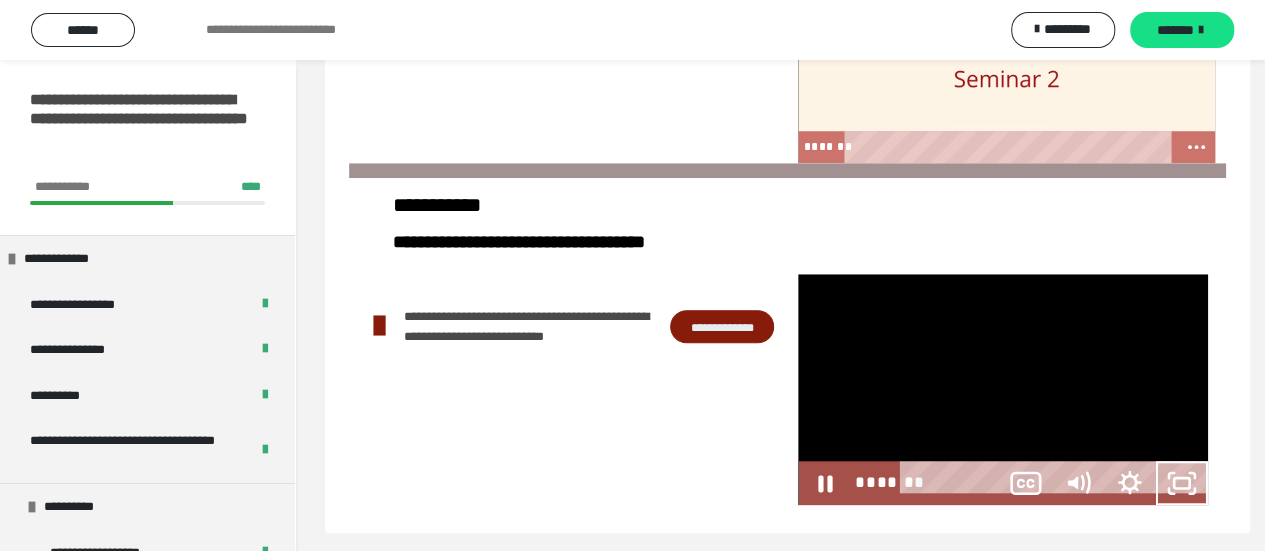 scroll, scrollTop: 591, scrollLeft: 0, axis: vertical 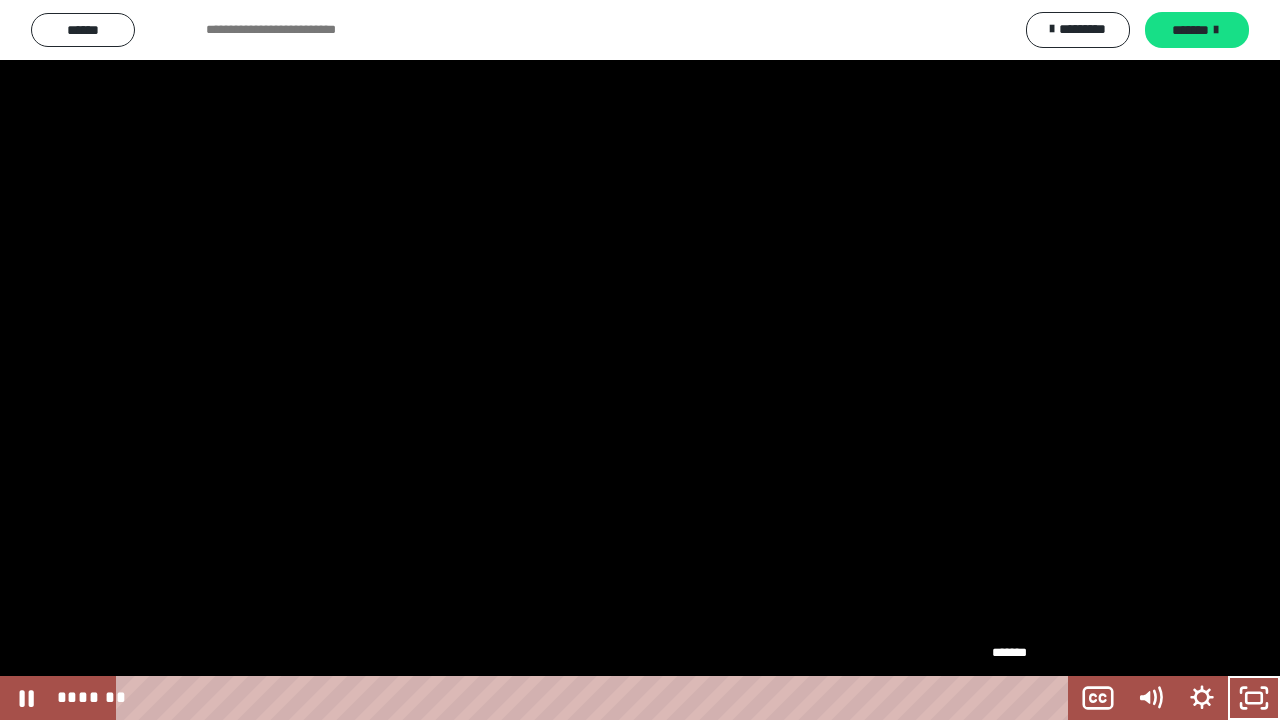 click on "*******" at bounding box center (596, 698) 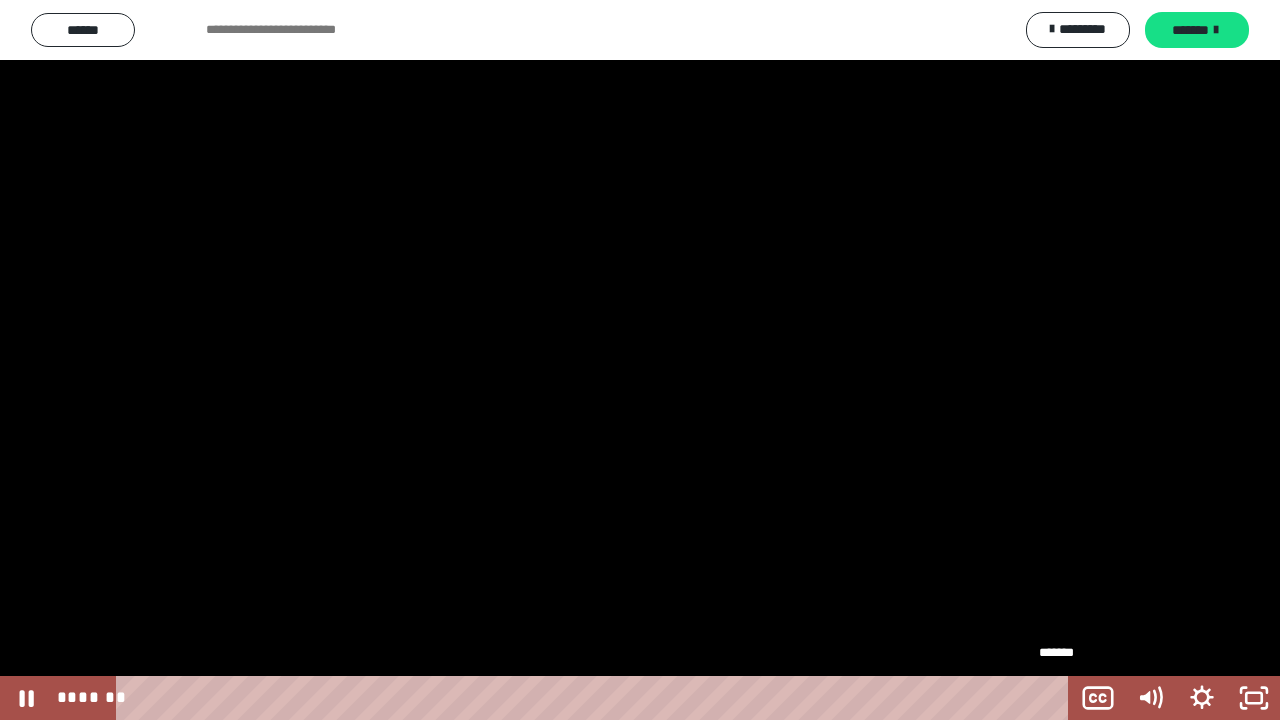 click on "*******" at bounding box center [596, 698] 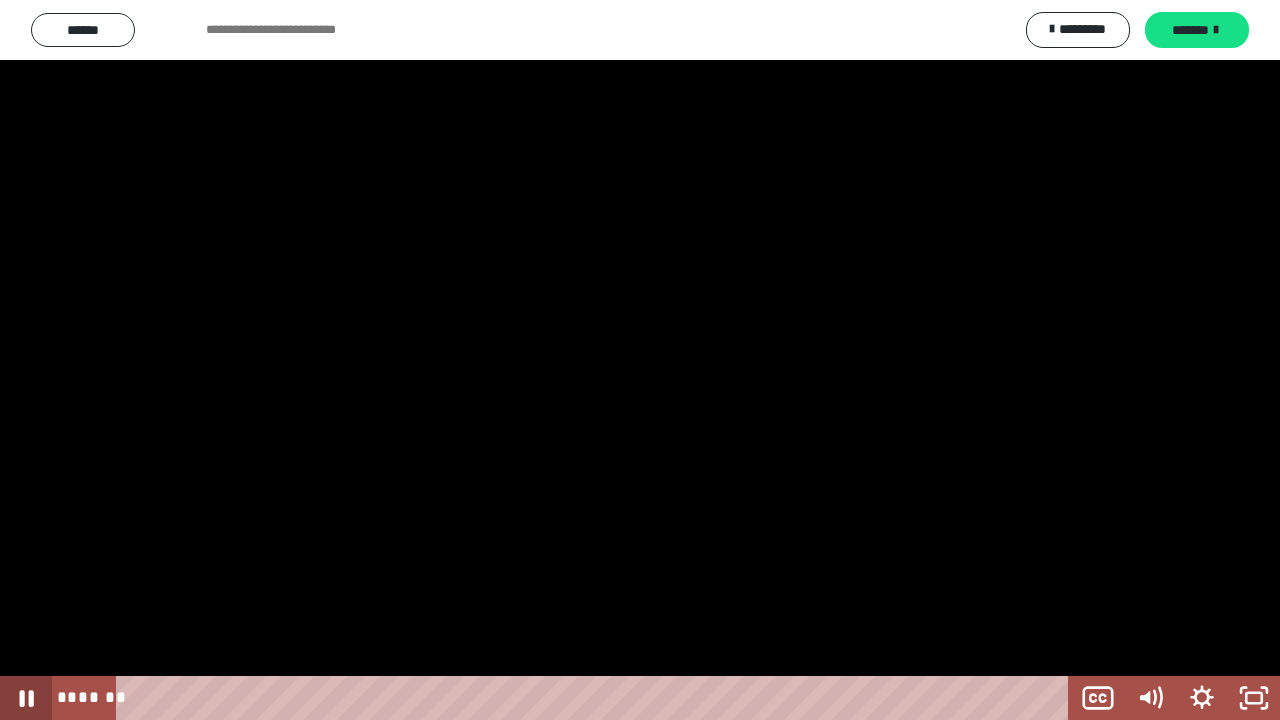 click 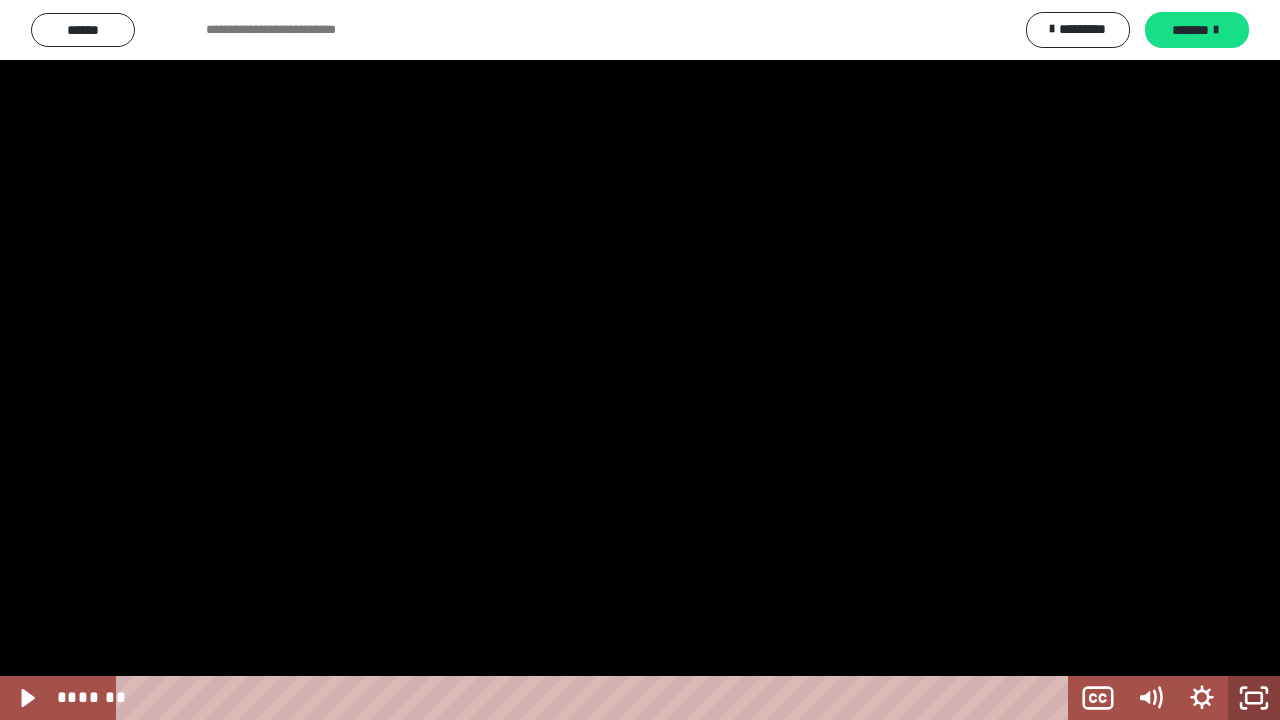 click 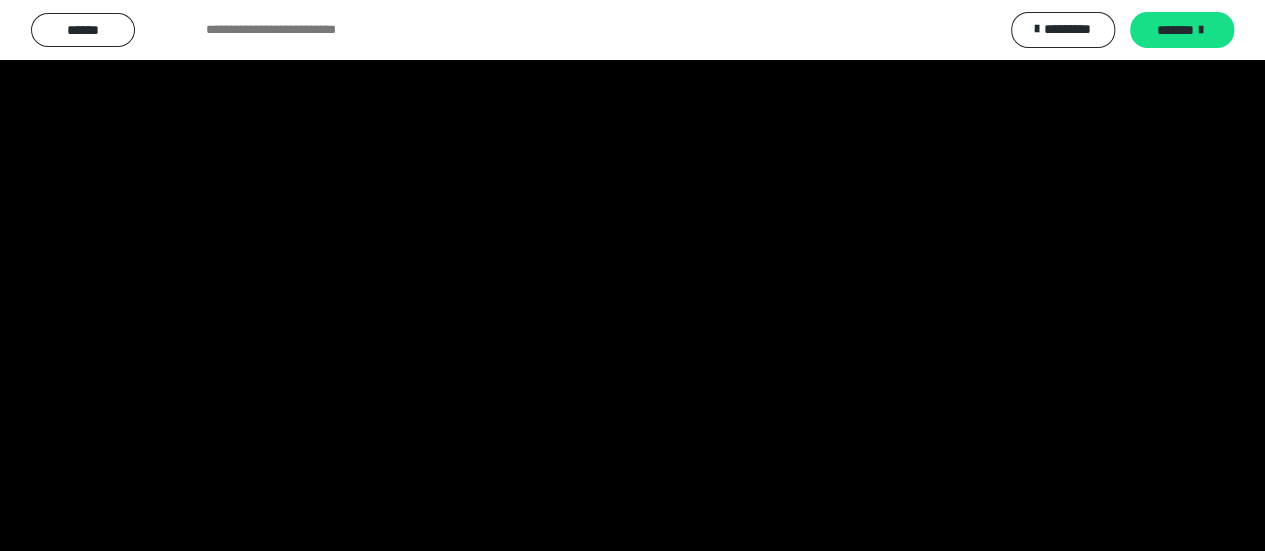 scroll, scrollTop: 300, scrollLeft: 0, axis: vertical 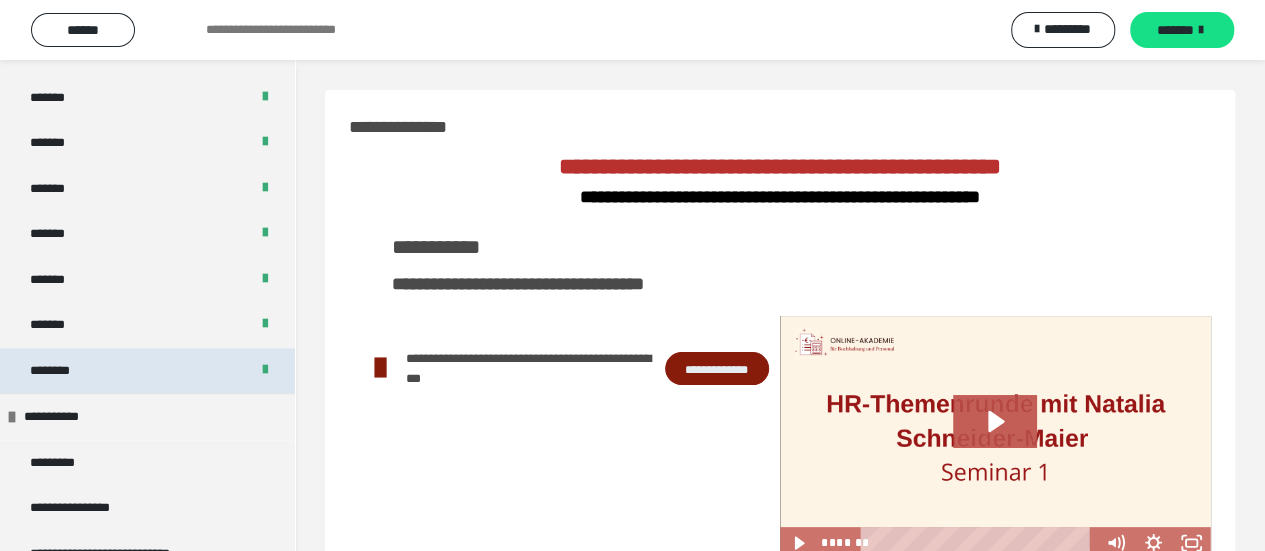 click on "********" at bounding box center (147, 371) 